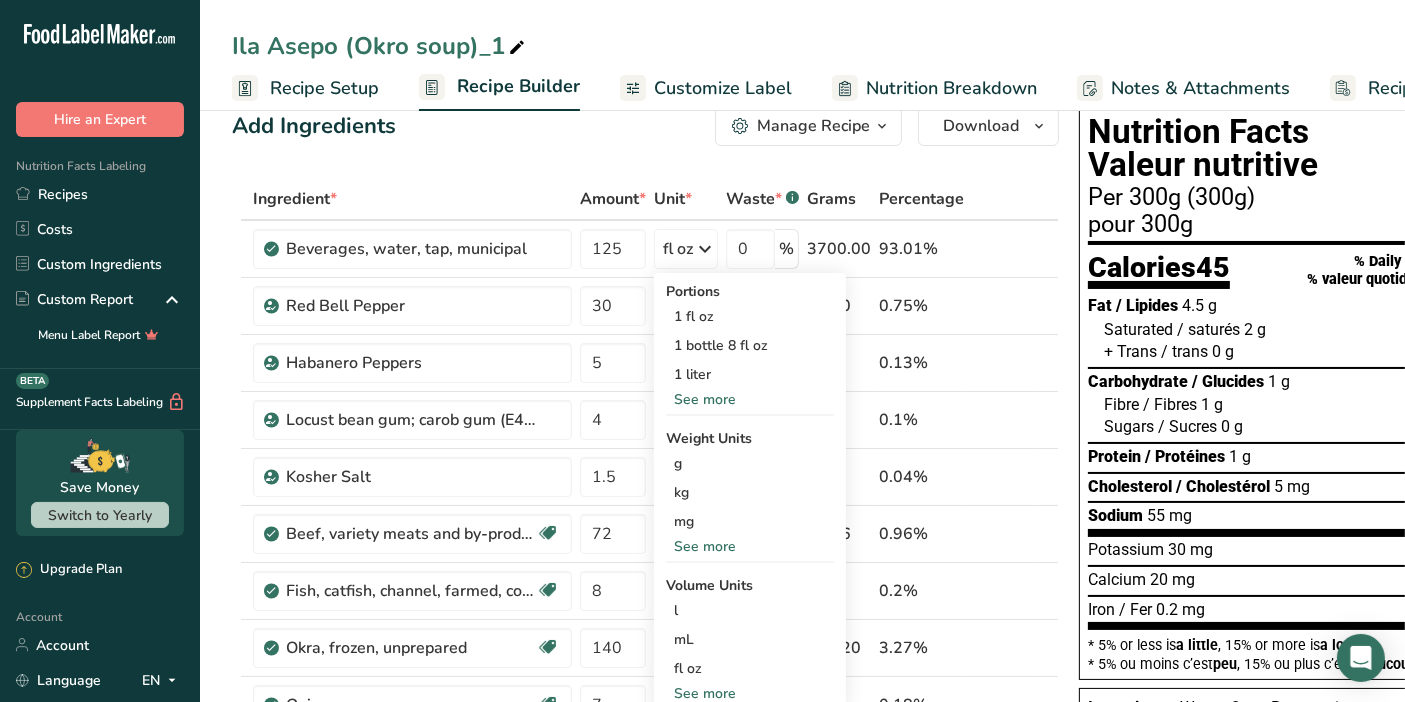 scroll, scrollTop: 38, scrollLeft: 0, axis: vertical 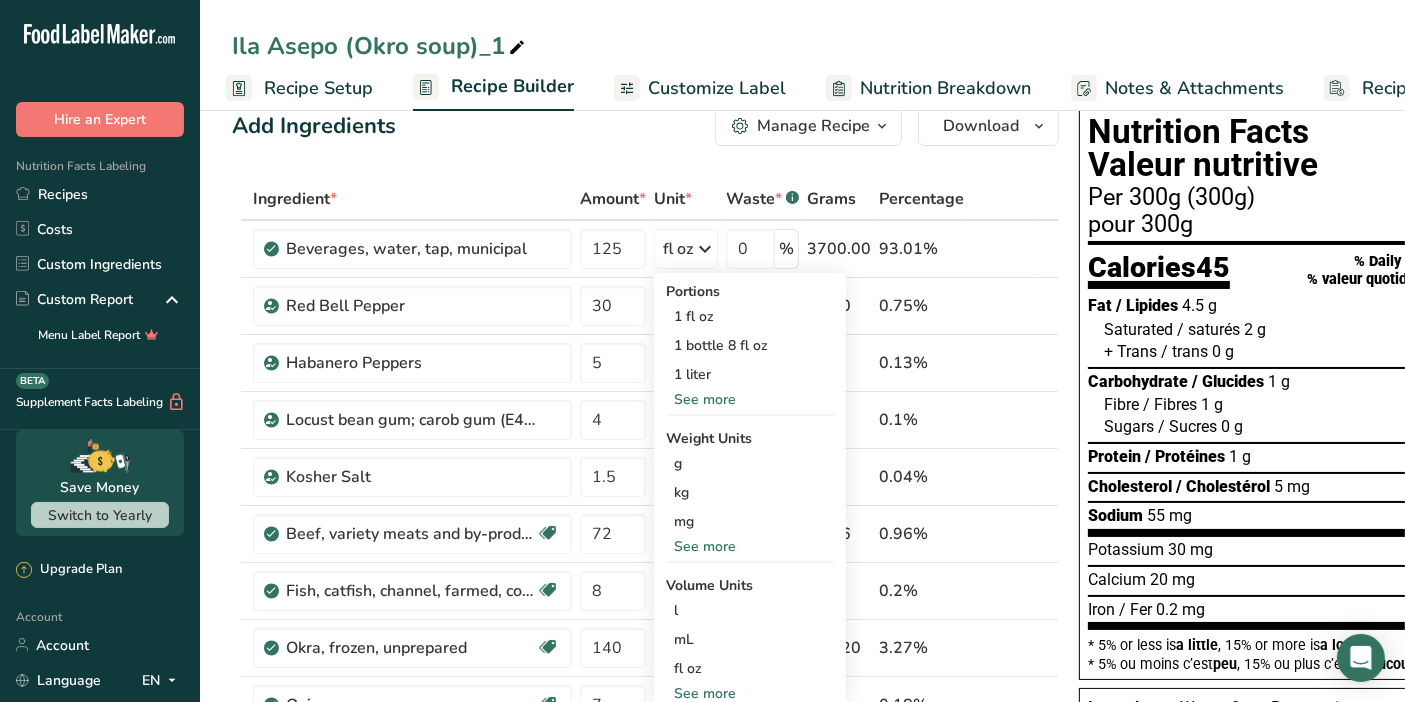 click on "Ila Asepo (Okro soup)_1
Recipe Setup                       Recipe Builder   Customize Label               Nutrition Breakdown               Notes & Attachments                 Recipe Costing" at bounding box center (802, 55) 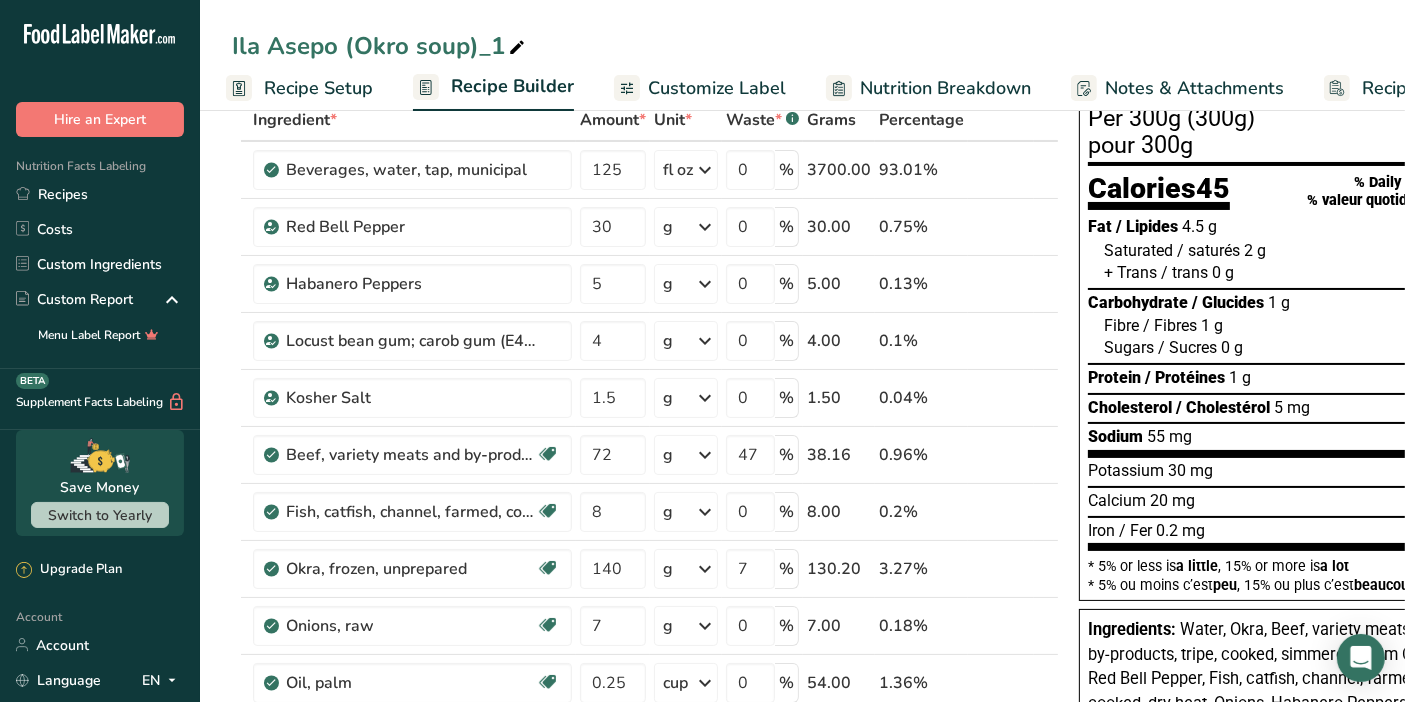 scroll, scrollTop: 0, scrollLeft: 0, axis: both 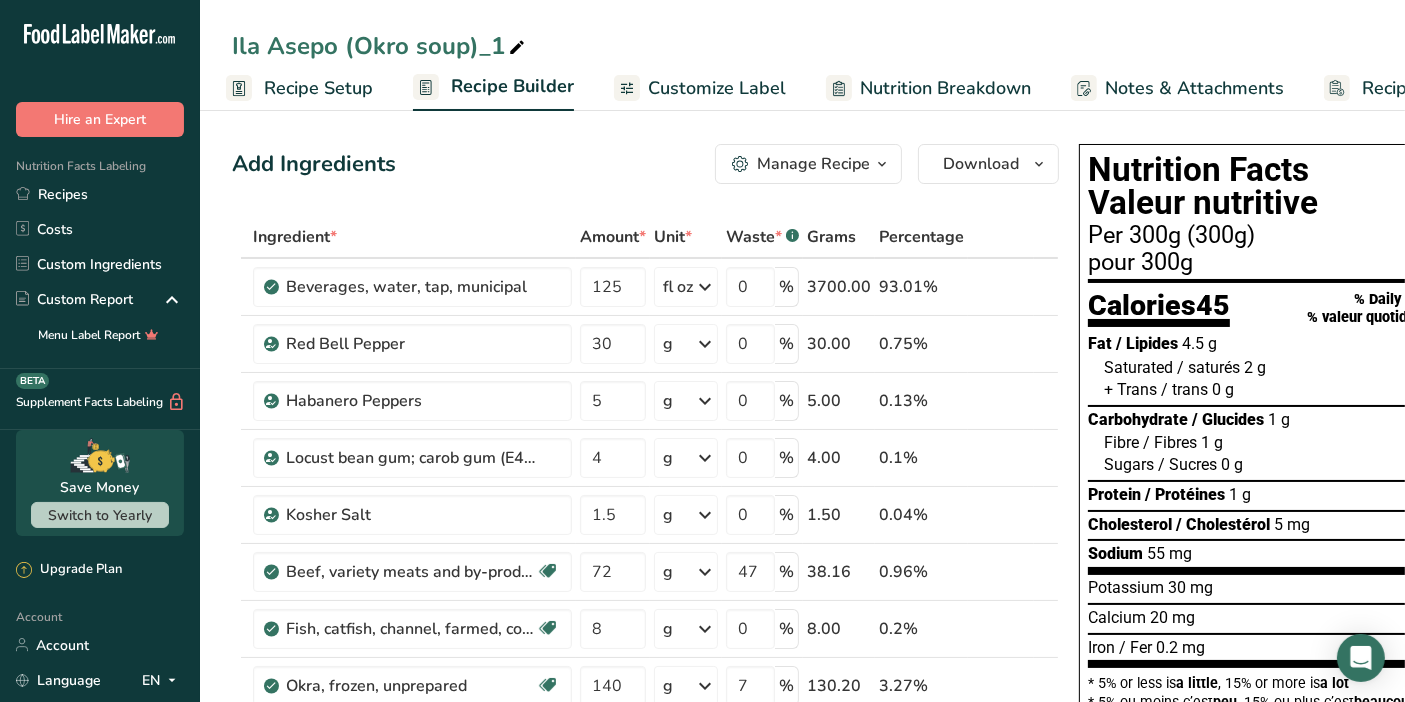 click at bounding box center [705, 287] 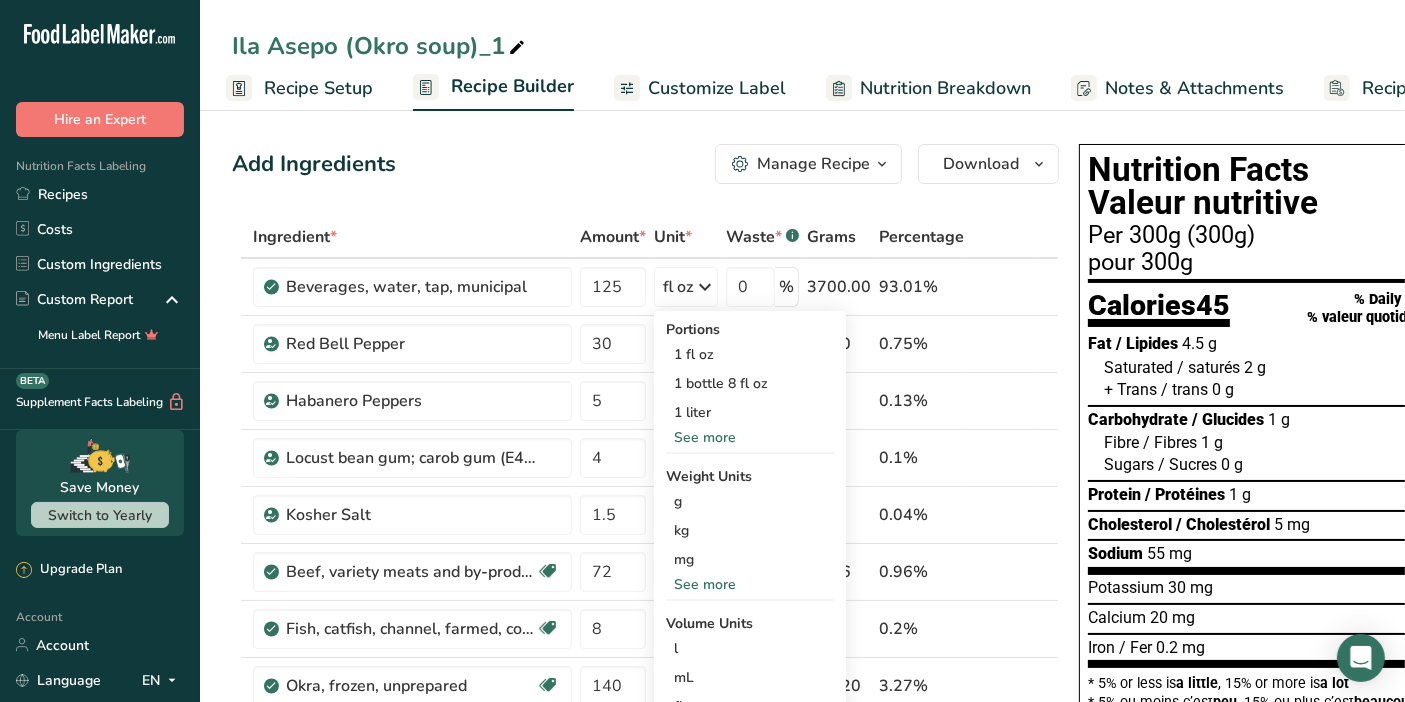 click on "Recipes" at bounding box center [100, 194] 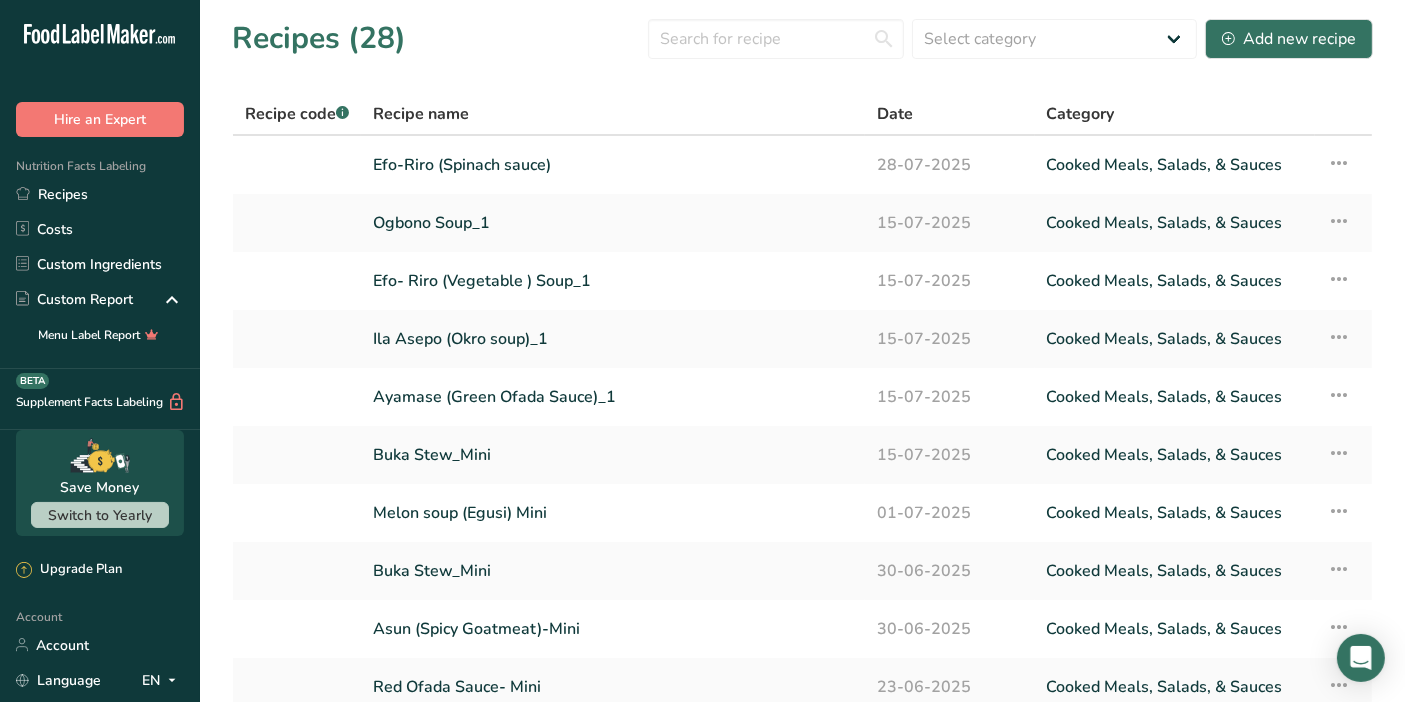 click on "Ogbono Soup_1" at bounding box center [613, 223] 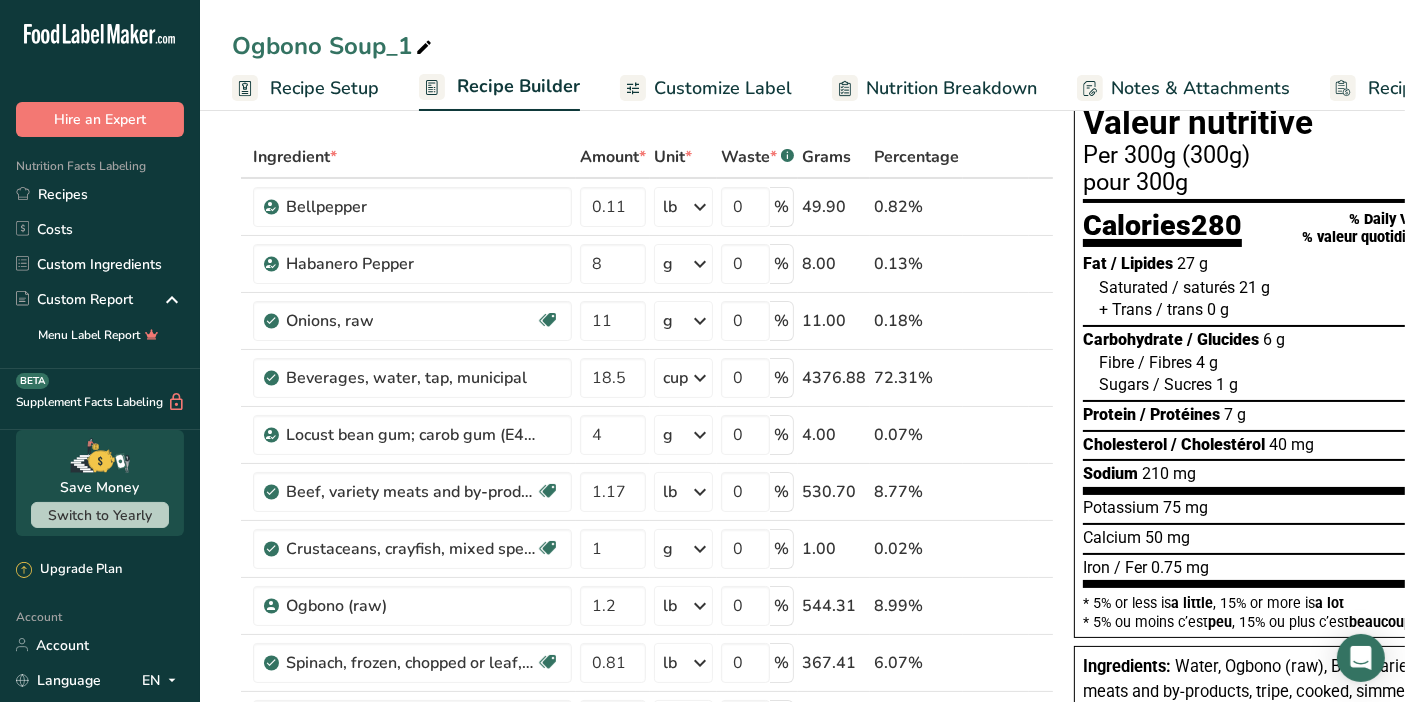scroll, scrollTop: 86, scrollLeft: 0, axis: vertical 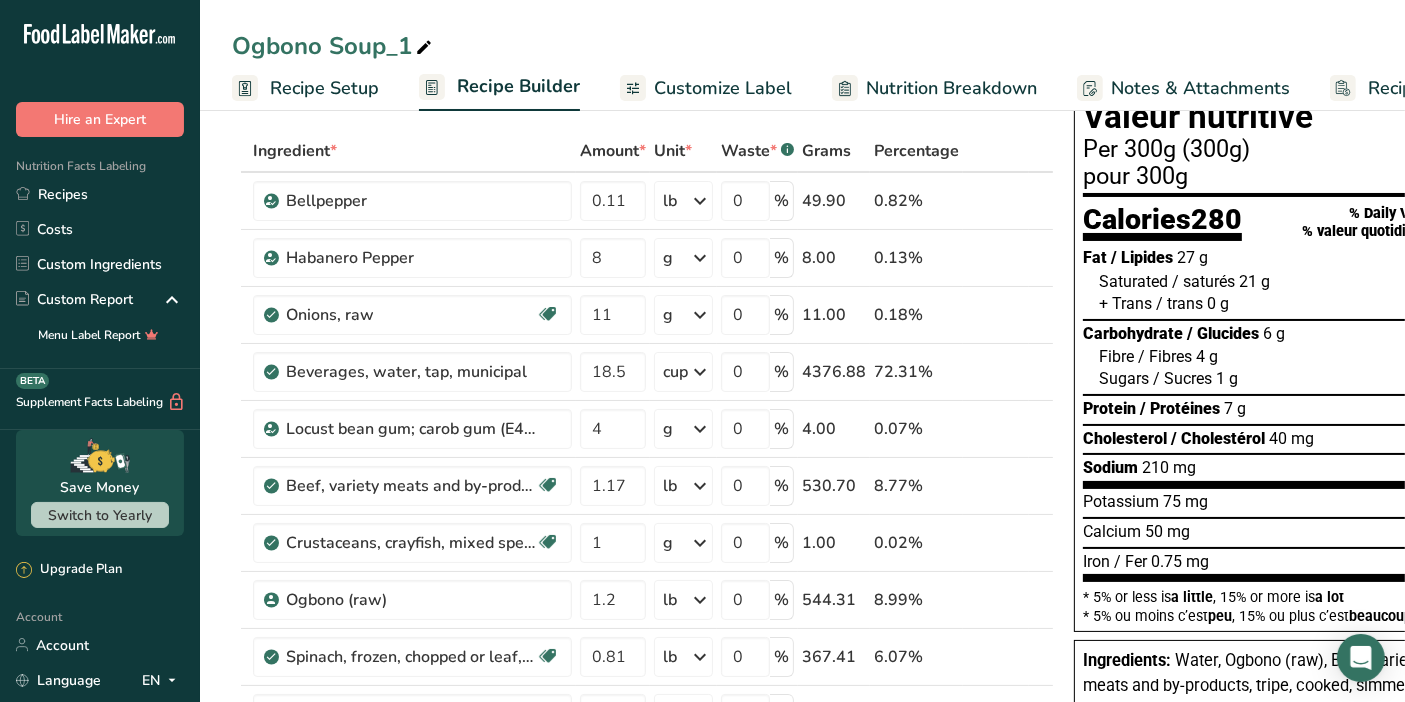 click at bounding box center [700, 372] 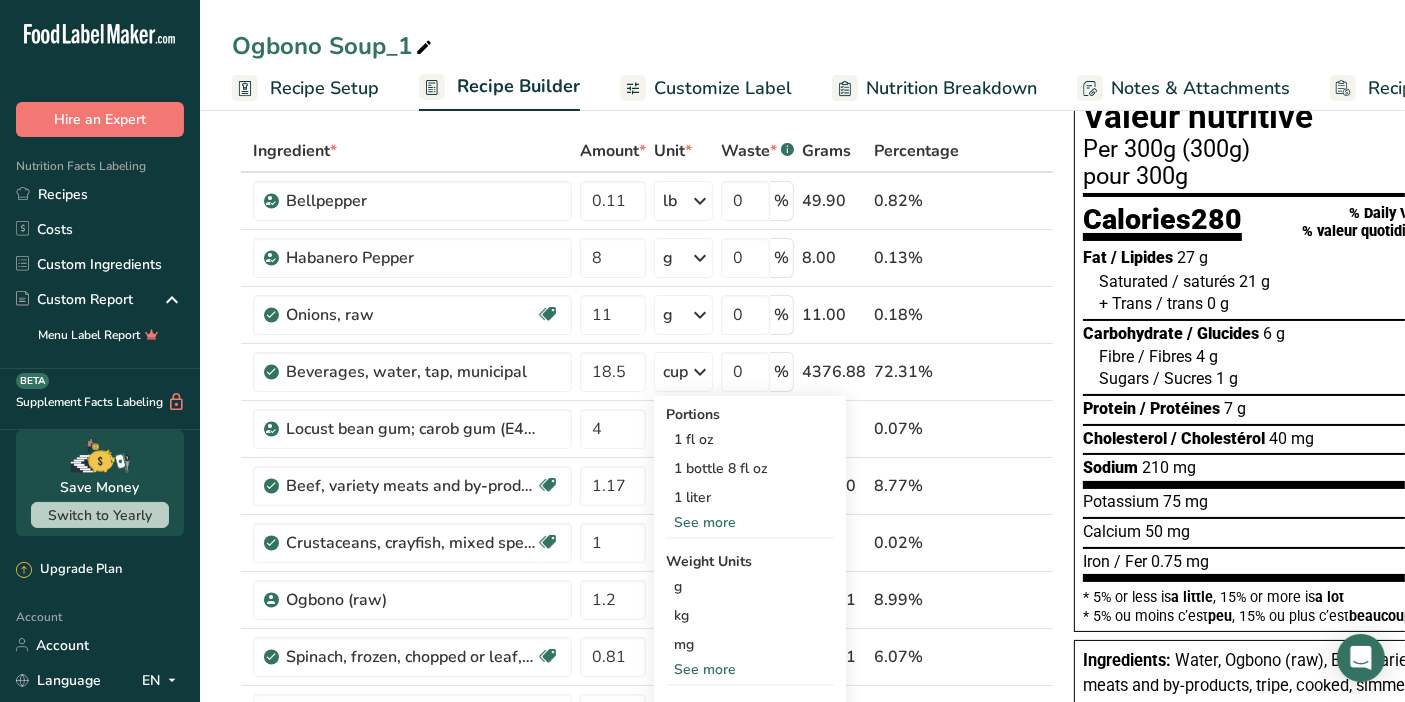 click on "1 fl oz" at bounding box center (750, 439) 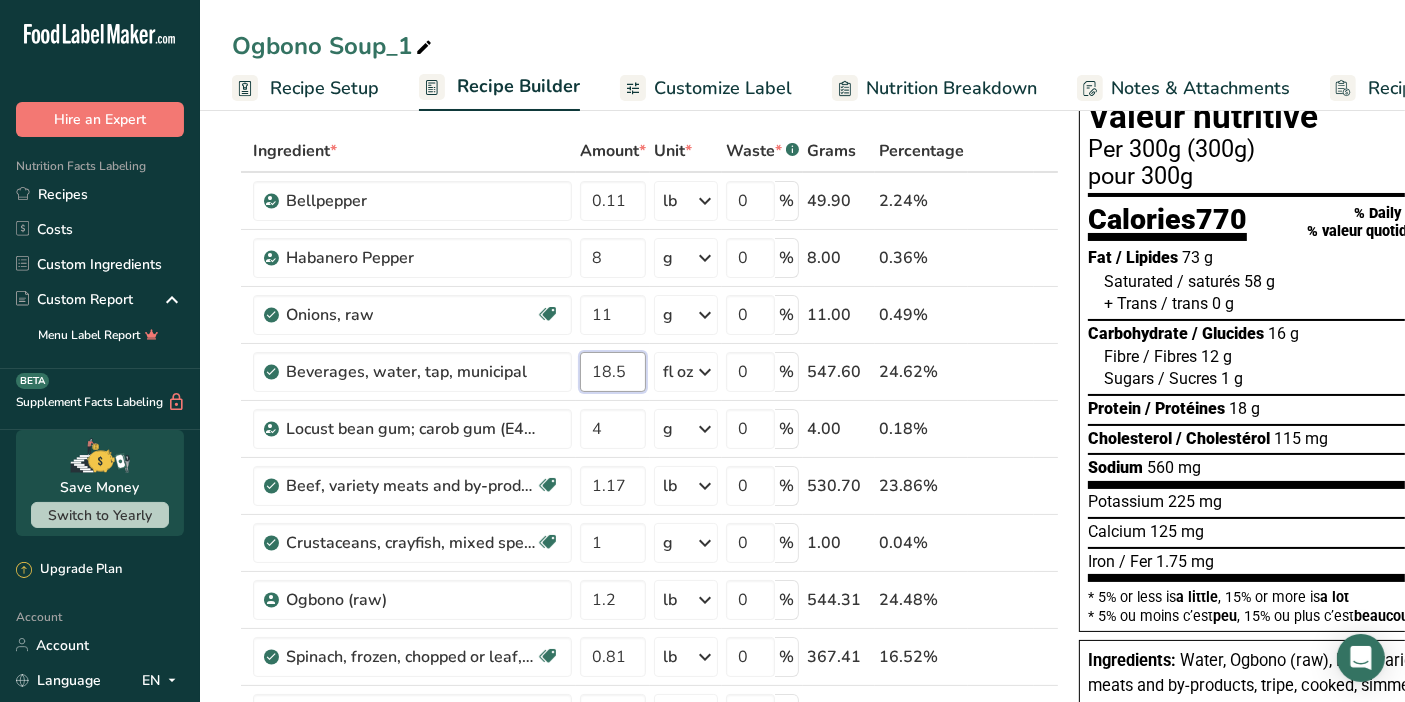 drag, startPoint x: 633, startPoint y: 362, endPoint x: 537, endPoint y: 370, distance: 96.332756 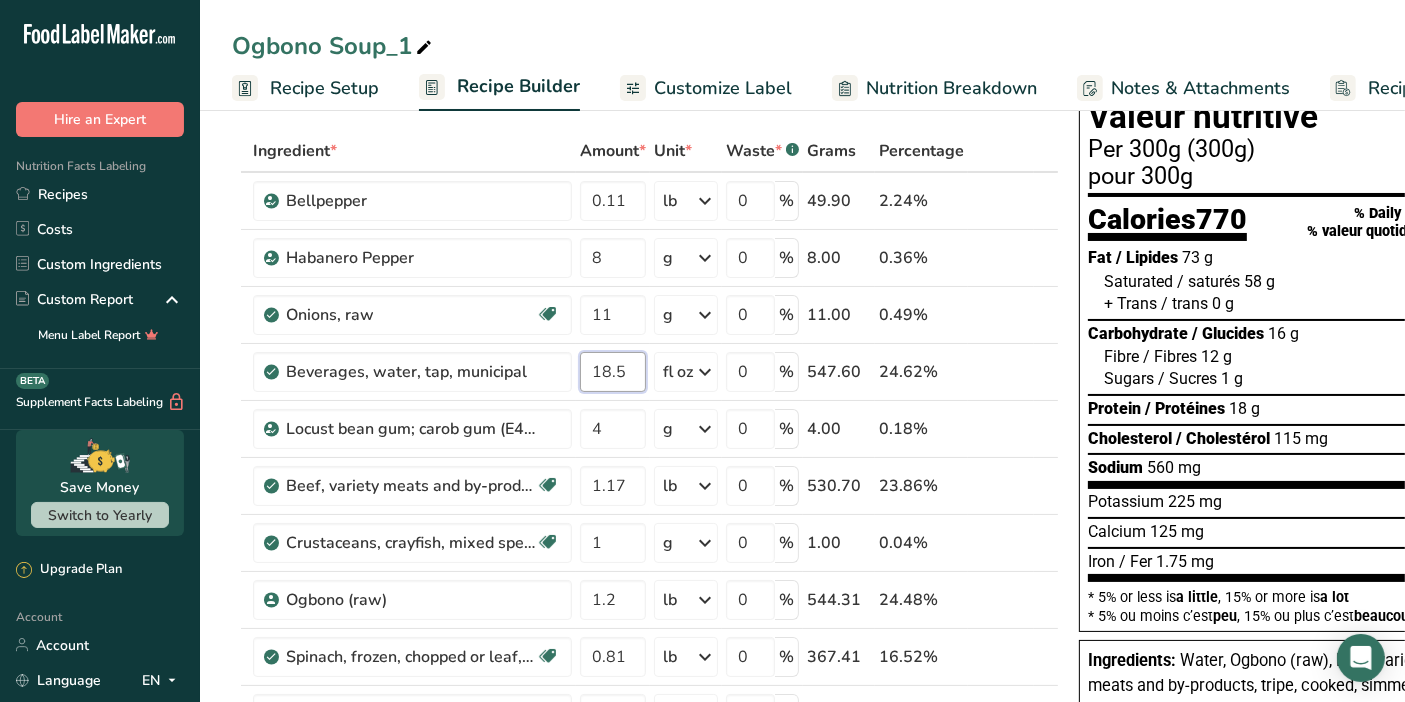 click on "Beverages, water, tap, municipal
18.5
fl oz
Portions
1 fl oz
1 bottle 8 fl oz
1 liter
See more
Weight Units
g
kg
mg
See more
Volume Units
l
Volume units require a density conversion. If you know your ingredient's density enter it below. Otherwise, click on "RIA" our AI Regulatory bot - she will be able to help you
1
lb/ft3
g/cm3
Confirm
mL
Volume units require a density conversion. If you know your ingredient's density enter it below. Otherwise, click on "RIA" our AI Regulatory bot - she will be able to help you
1
lb/ft3
fl oz
1" at bounding box center [645, 372] 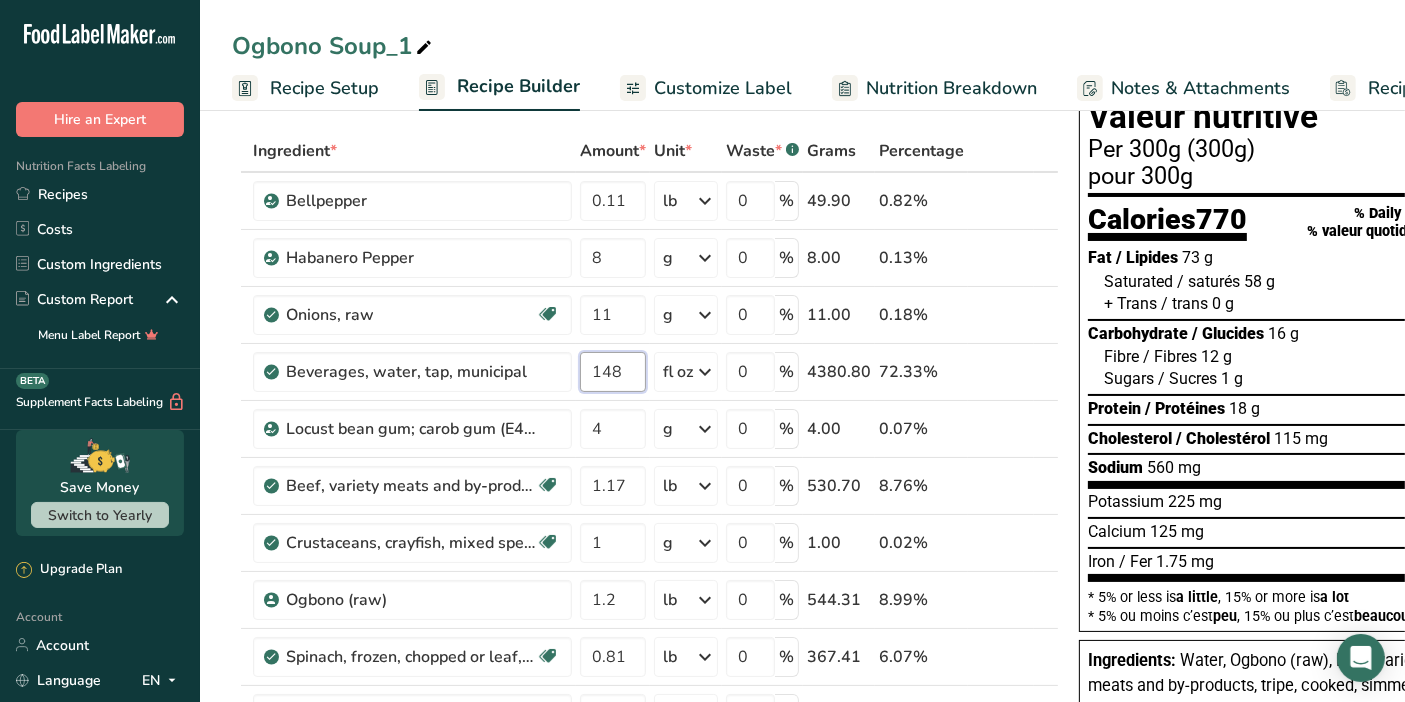 type on "148" 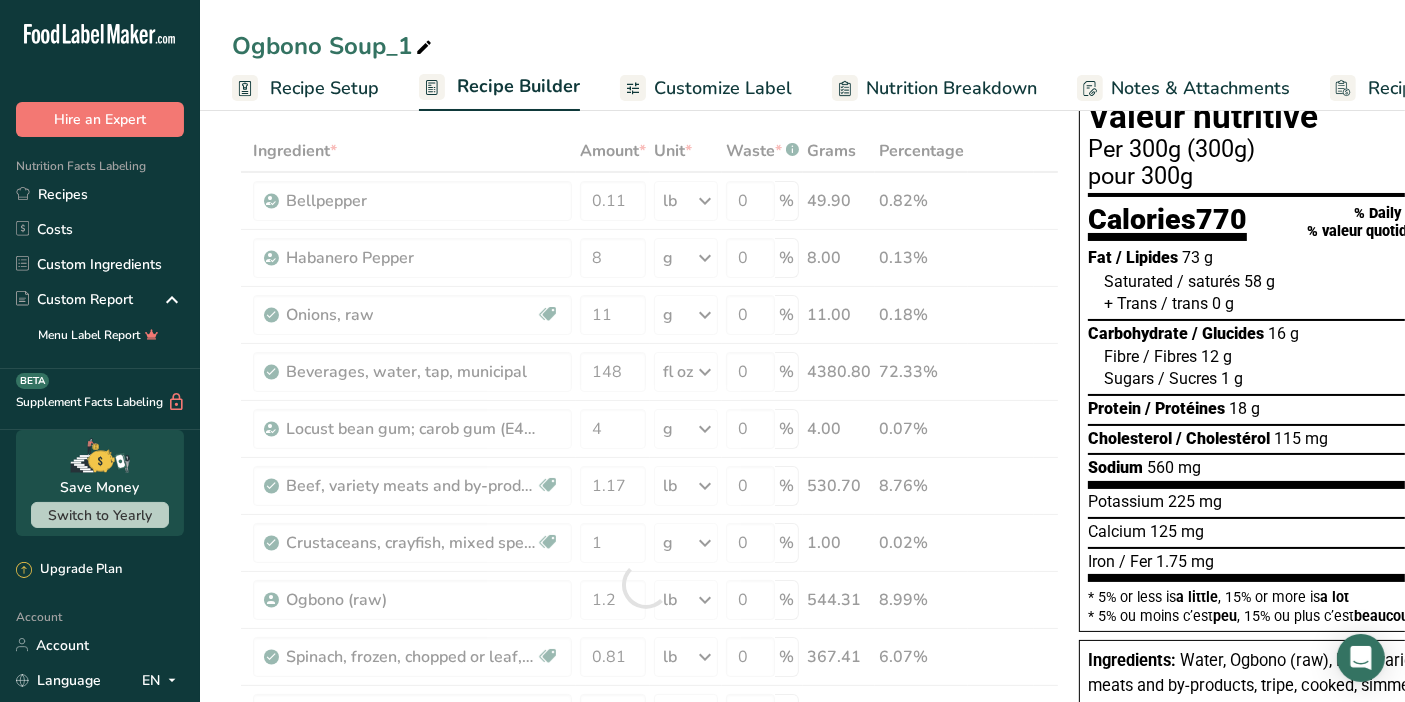 click on "Ingredient *
Amount *
Unit *
Waste *   .a-a{fill:#347362;}.b-a{fill:#fff;}          Grams
Percentage
Bellpepper
0.11
lb
Weight Units
g
kg
mg
See more
Volume Units
l
Volume units require a density conversion. If you know your ingredient's density enter it below. Otherwise, click on "RIA" our AI Regulatory bot - she will be able to help you
0.3
lb/ft3
g/cm3
Confirm
mL
Volume units require a density conversion. If you know your ingredient's density enter it below. Otherwise, click on "RIA" our AI Regulatory bot - she will be able to help you
0.3
lb/ft3" at bounding box center (645, 584) 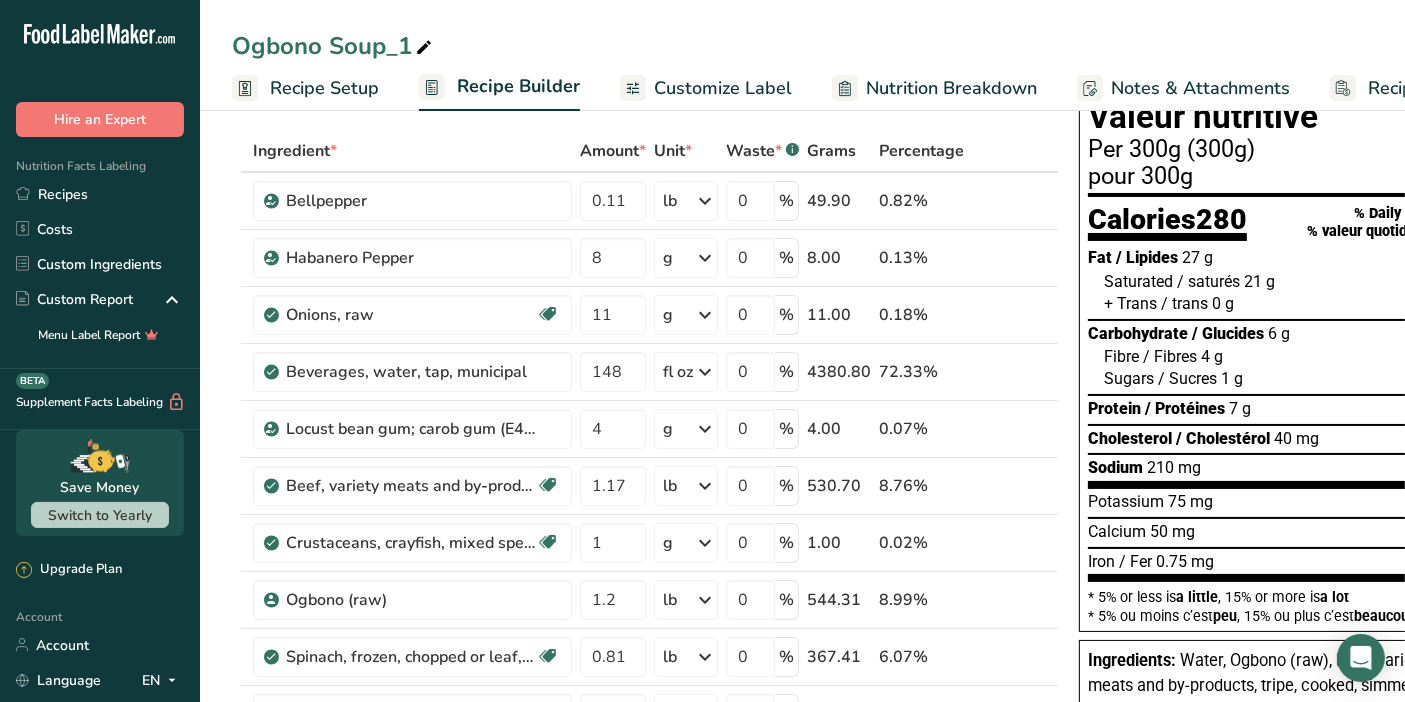 click on "Recipes" at bounding box center (100, 194) 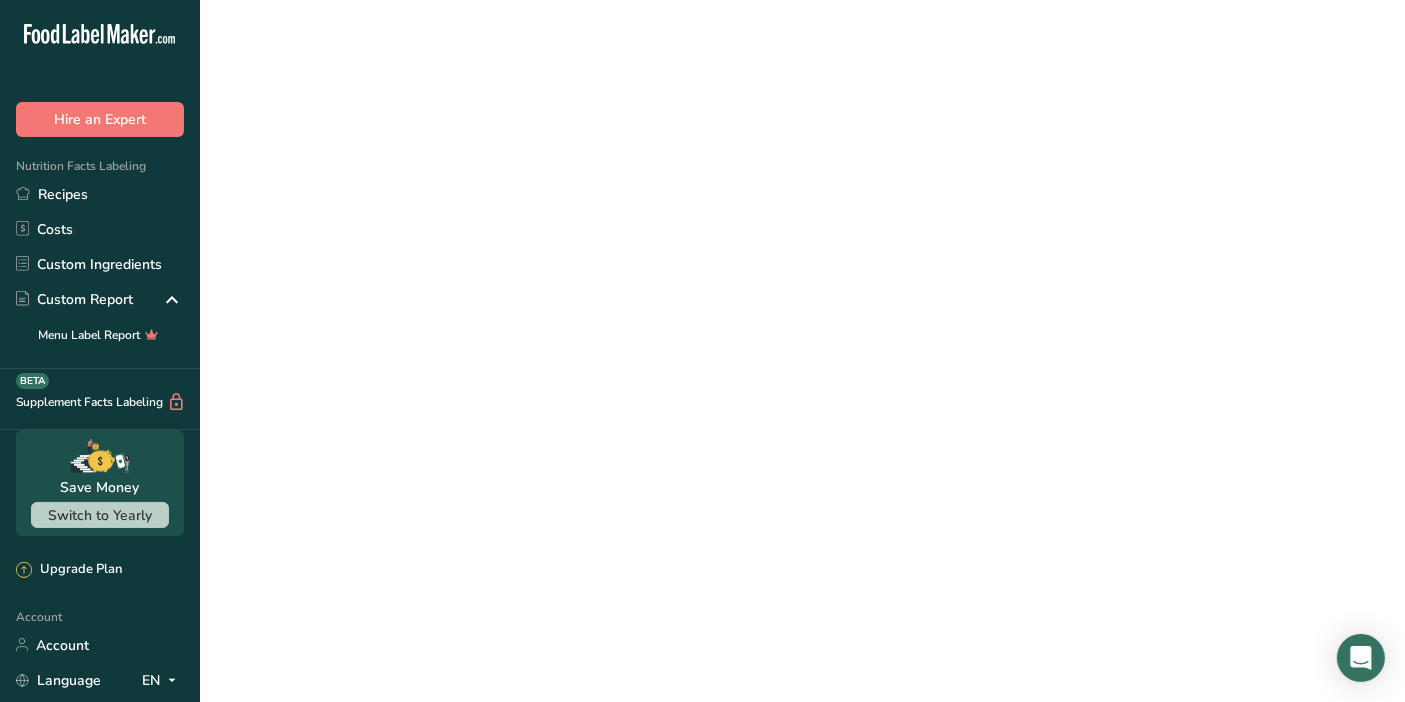scroll, scrollTop: 0, scrollLeft: 0, axis: both 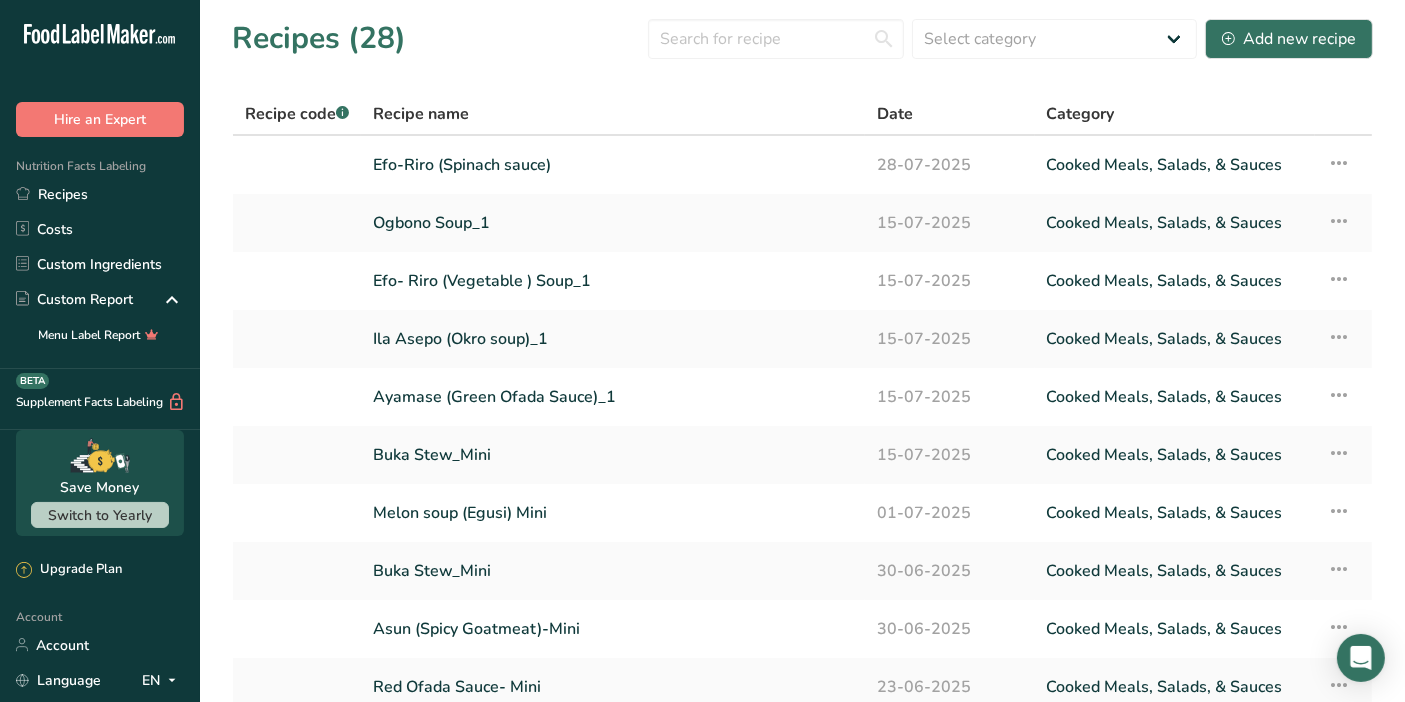 click on "Ila Asepo (Okro soup)_1" at bounding box center (613, 339) 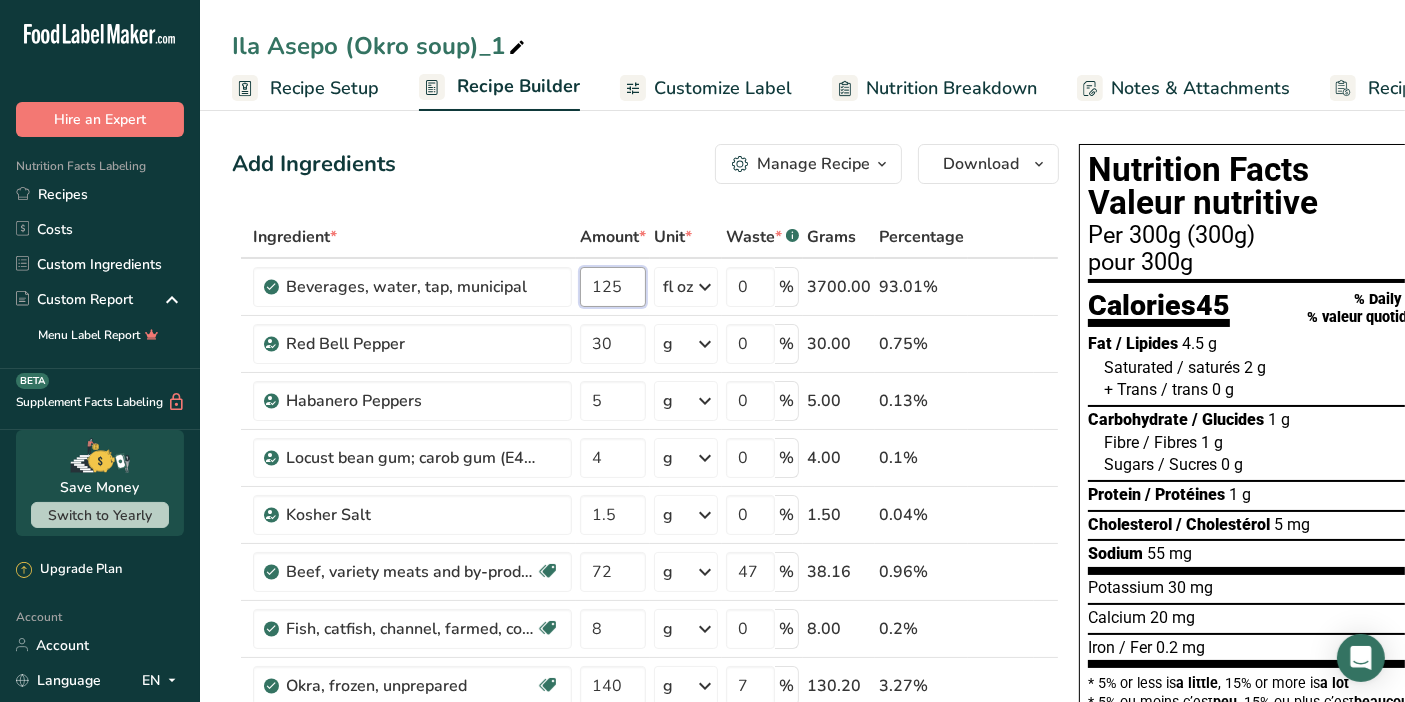 click on "125" at bounding box center [613, 287] 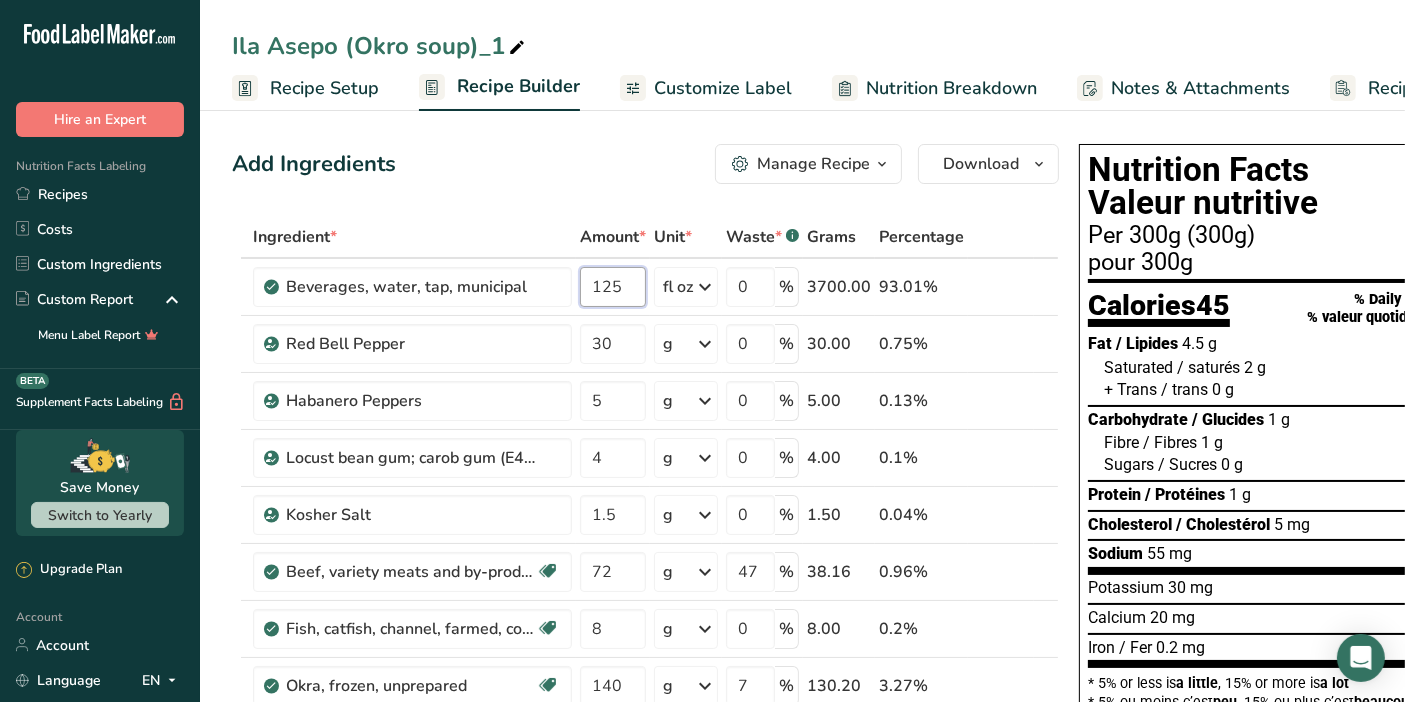 drag, startPoint x: 634, startPoint y: 284, endPoint x: 543, endPoint y: 301, distance: 92.574295 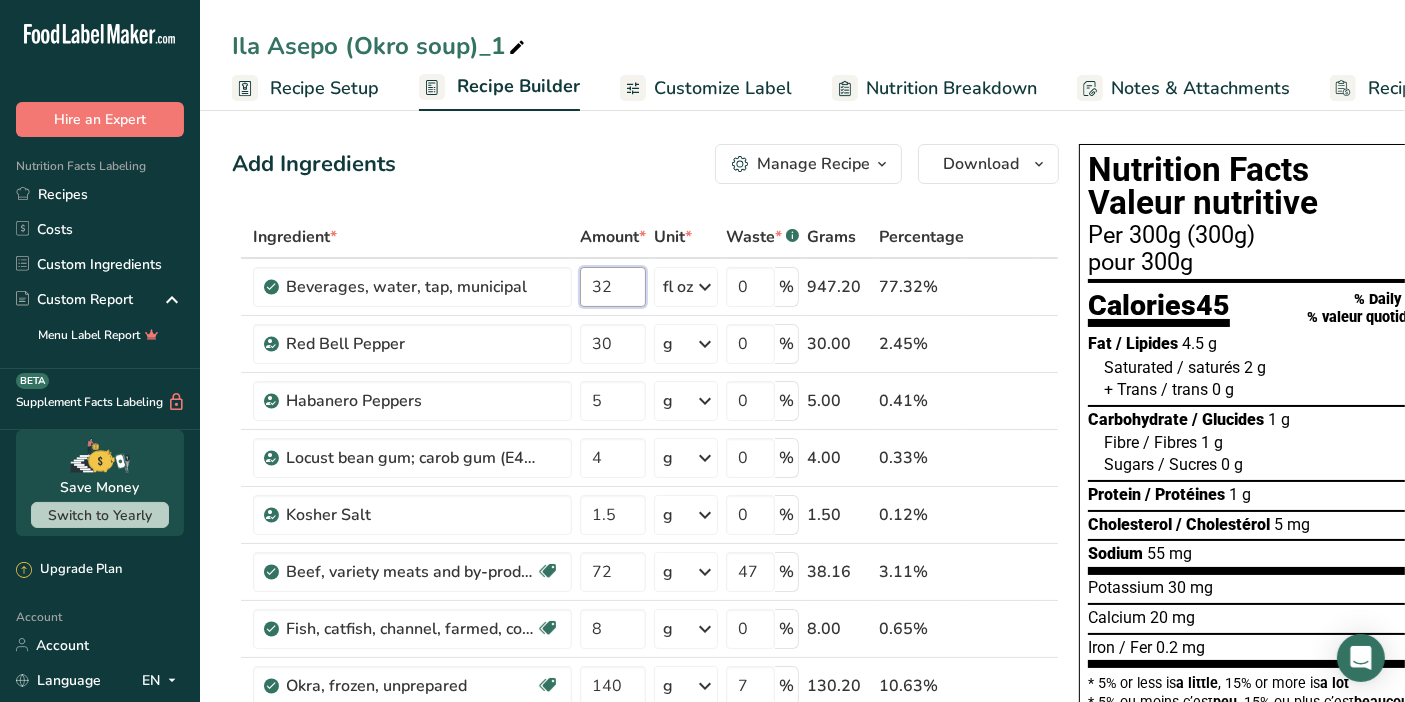 type on "32" 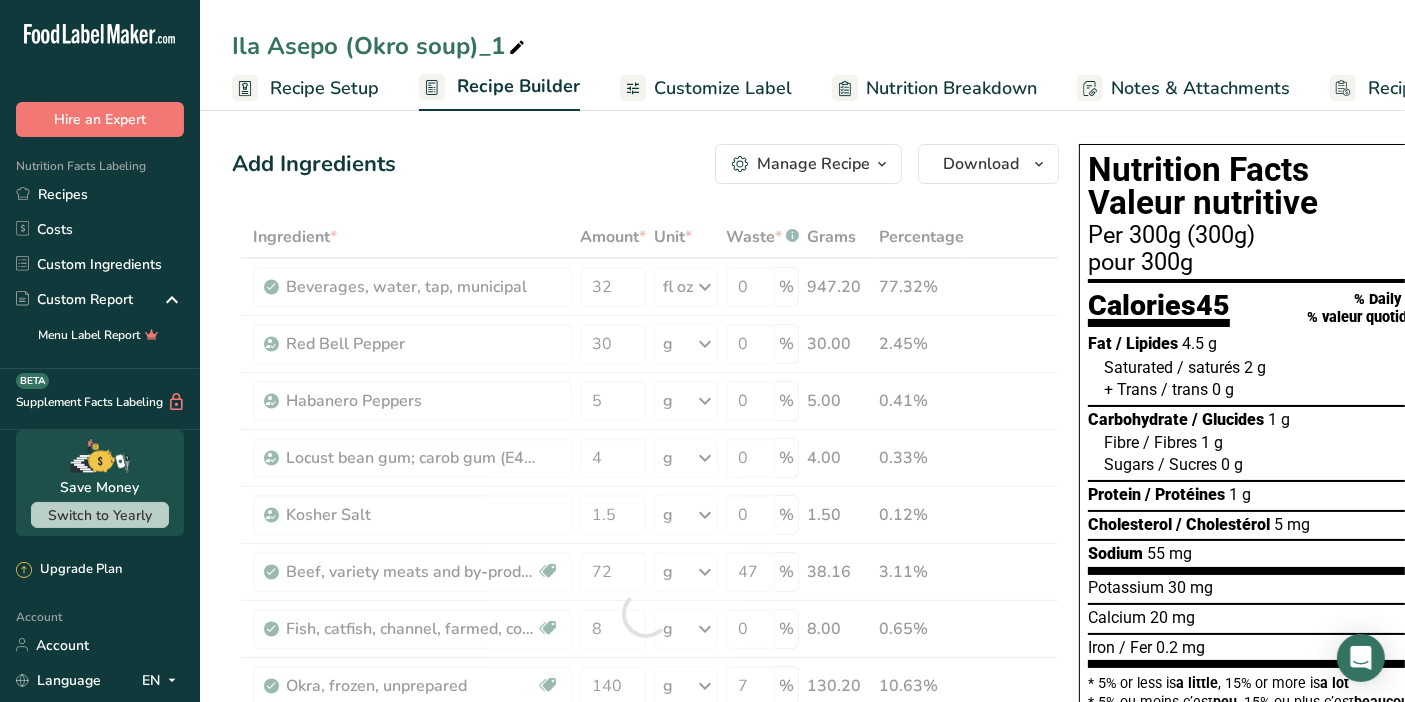 click on "Add Ingredients
Manage Recipe         Delete Recipe           Duplicate Recipe             Scale Recipe             Save as Sub-Recipe   .a-a{fill:#347362;}.b-a{fill:#fff;}                               Nutrition Breakdown                 Recipe Card
NEW
Amino Acids Pattern Report             Activity History
Download
Choose your preferred label style
Standard FDA label
Standard FDA label
The most common format for nutrition facts labels in compliance with the FDA's typeface, style and requirements
Tabular FDA label
A label format compliant with the FDA regulations presented in a tabular (horizontal) display.
Linear FDA label
A simple linear display for small sized packages.
Simplified FDA label" at bounding box center [651, 891] 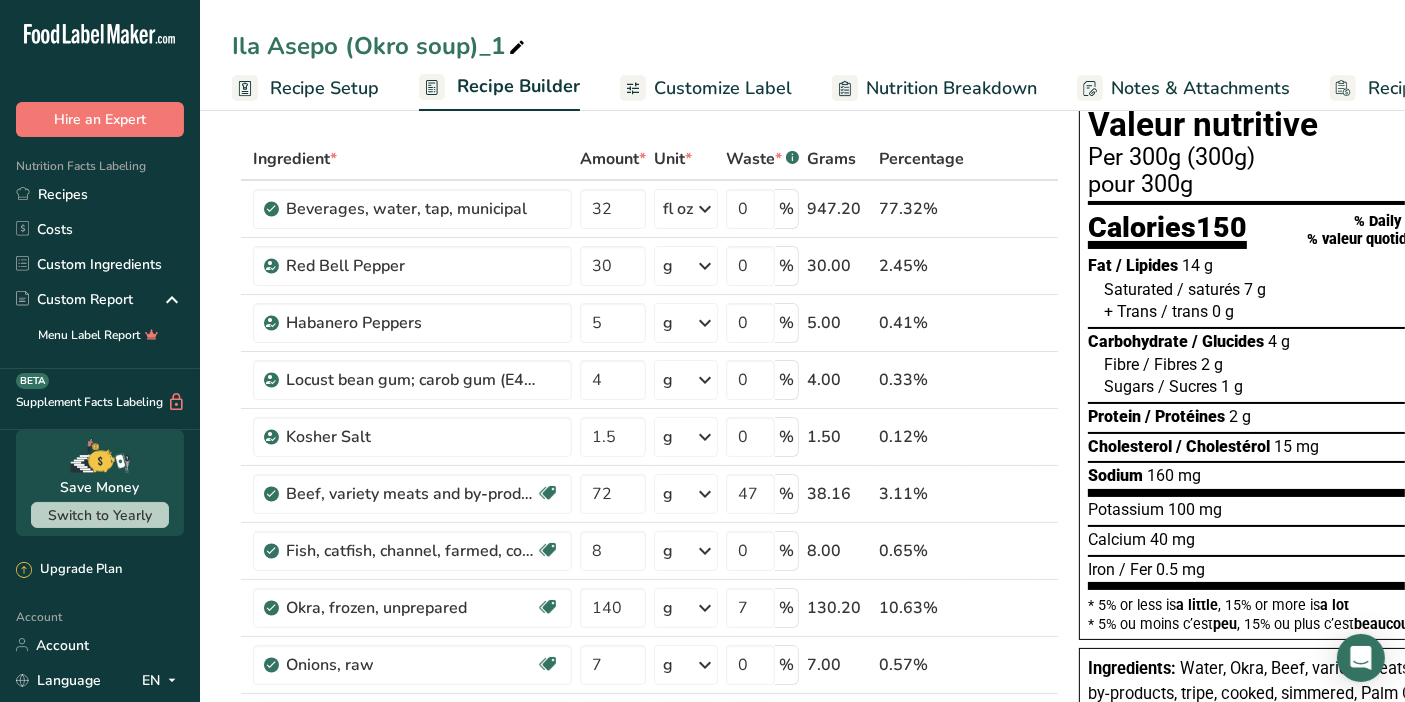 scroll, scrollTop: 0, scrollLeft: 0, axis: both 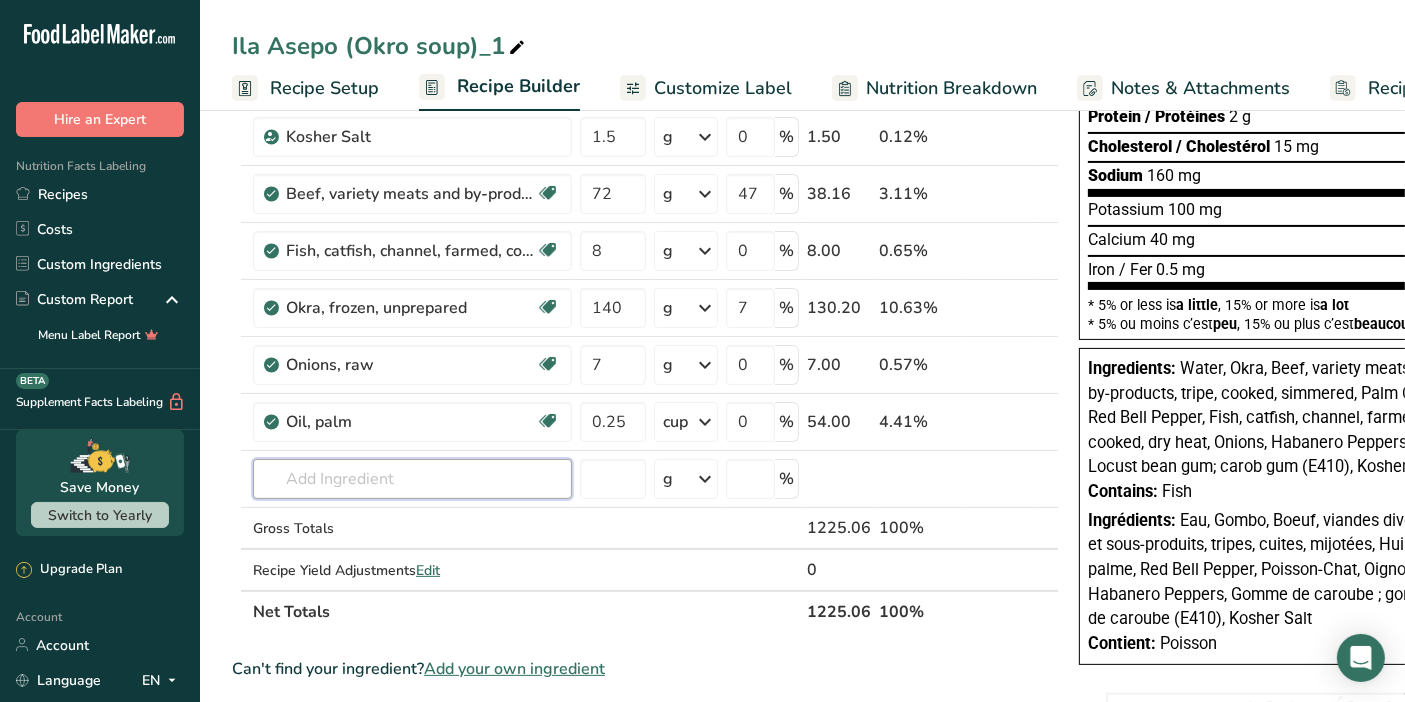 click at bounding box center [412, 479] 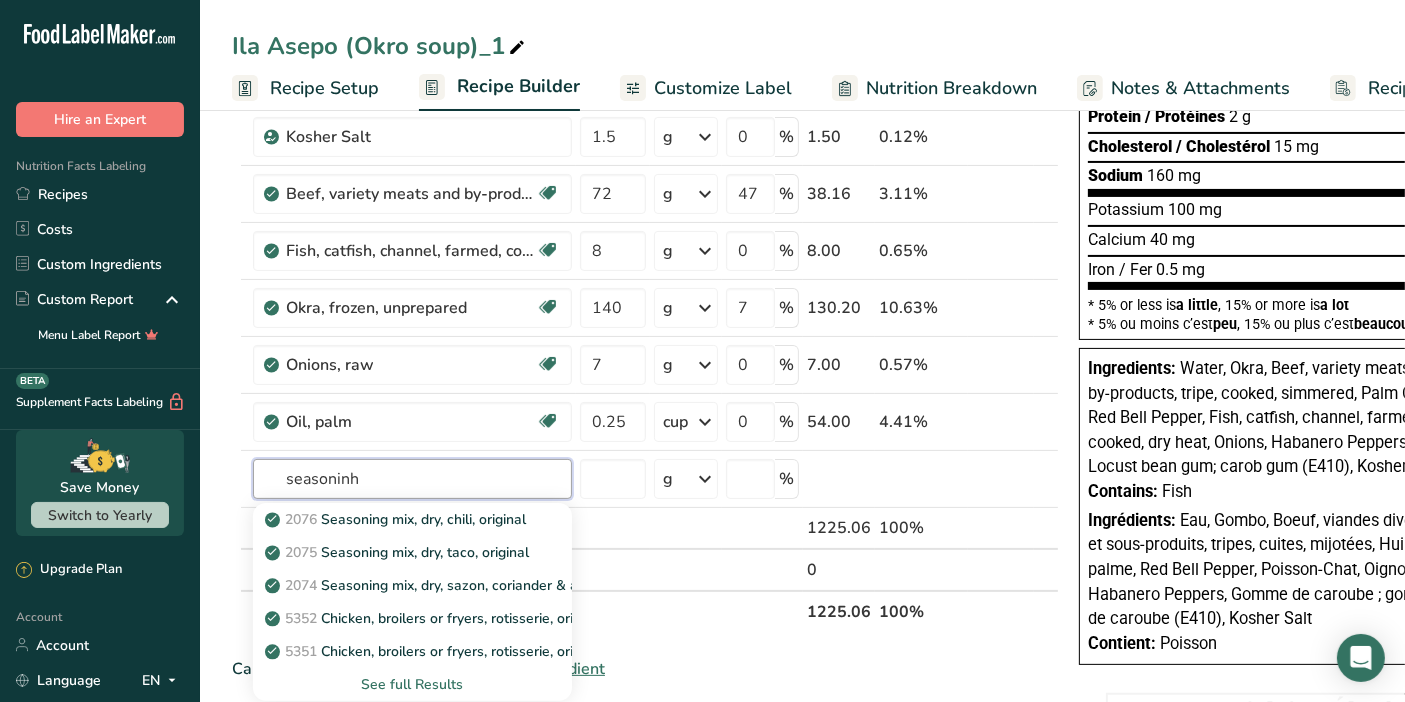 type on "seasoninh" 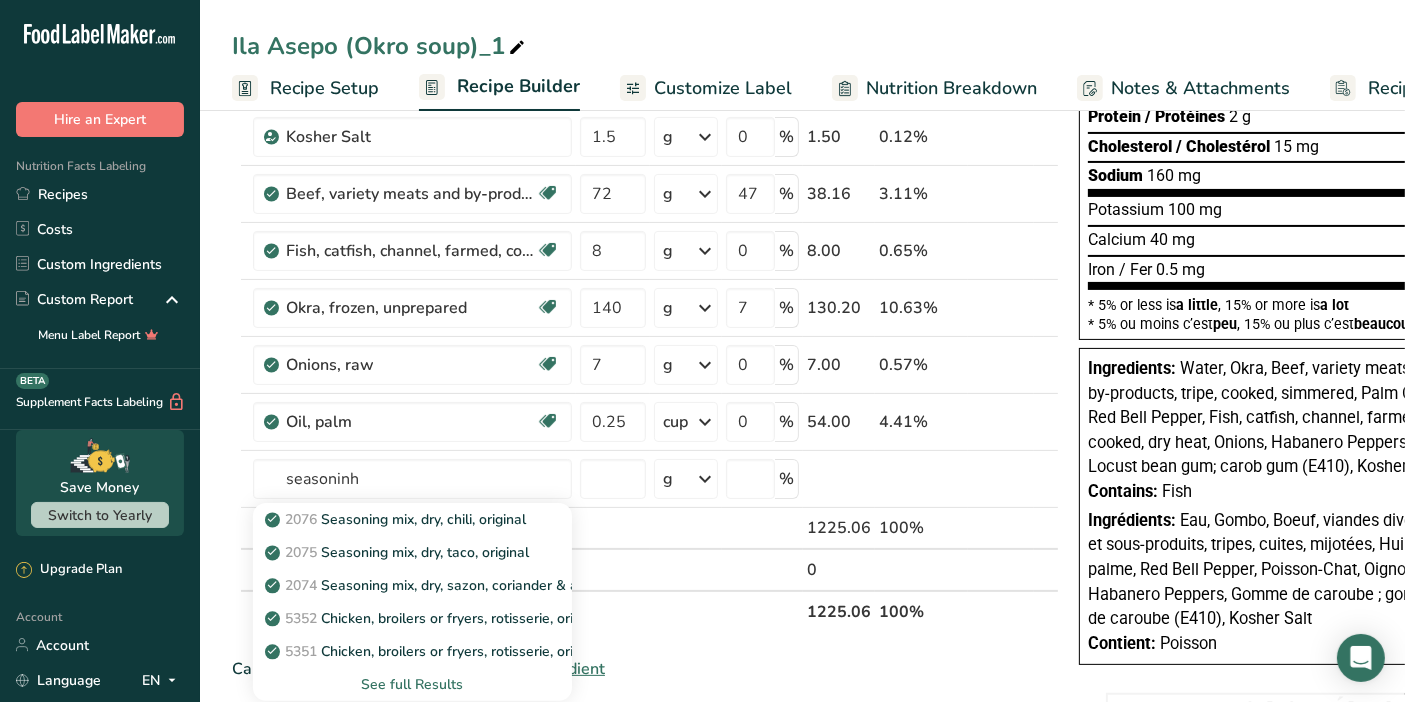 type 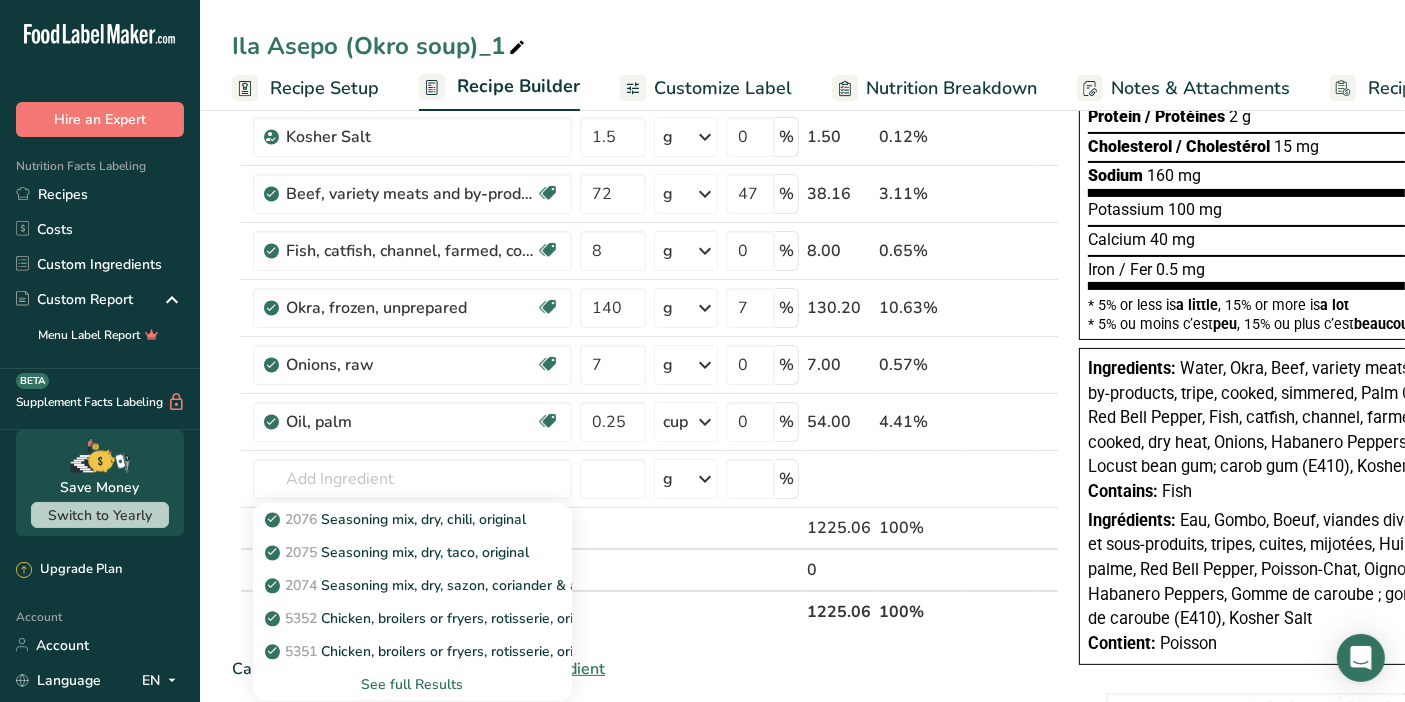 click on "See full Results" at bounding box center (412, 684) 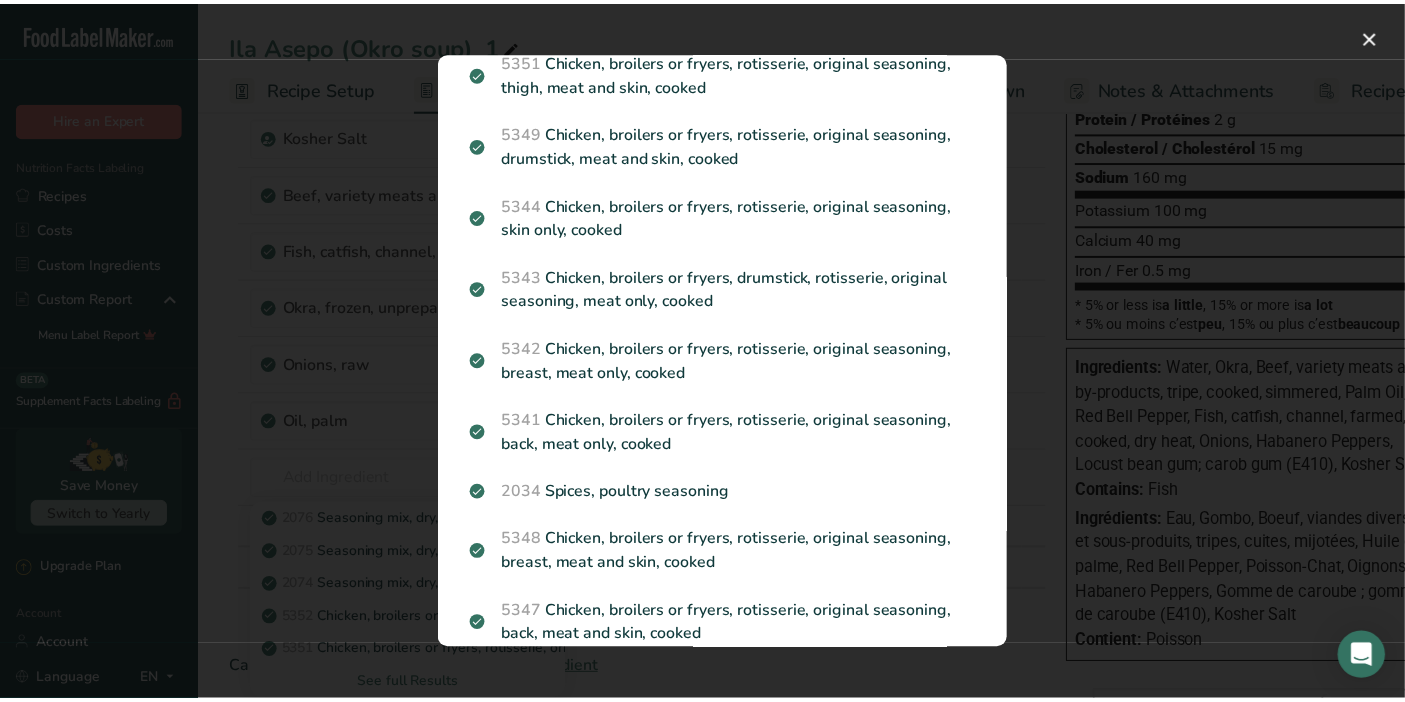 scroll, scrollTop: 293, scrollLeft: 0, axis: vertical 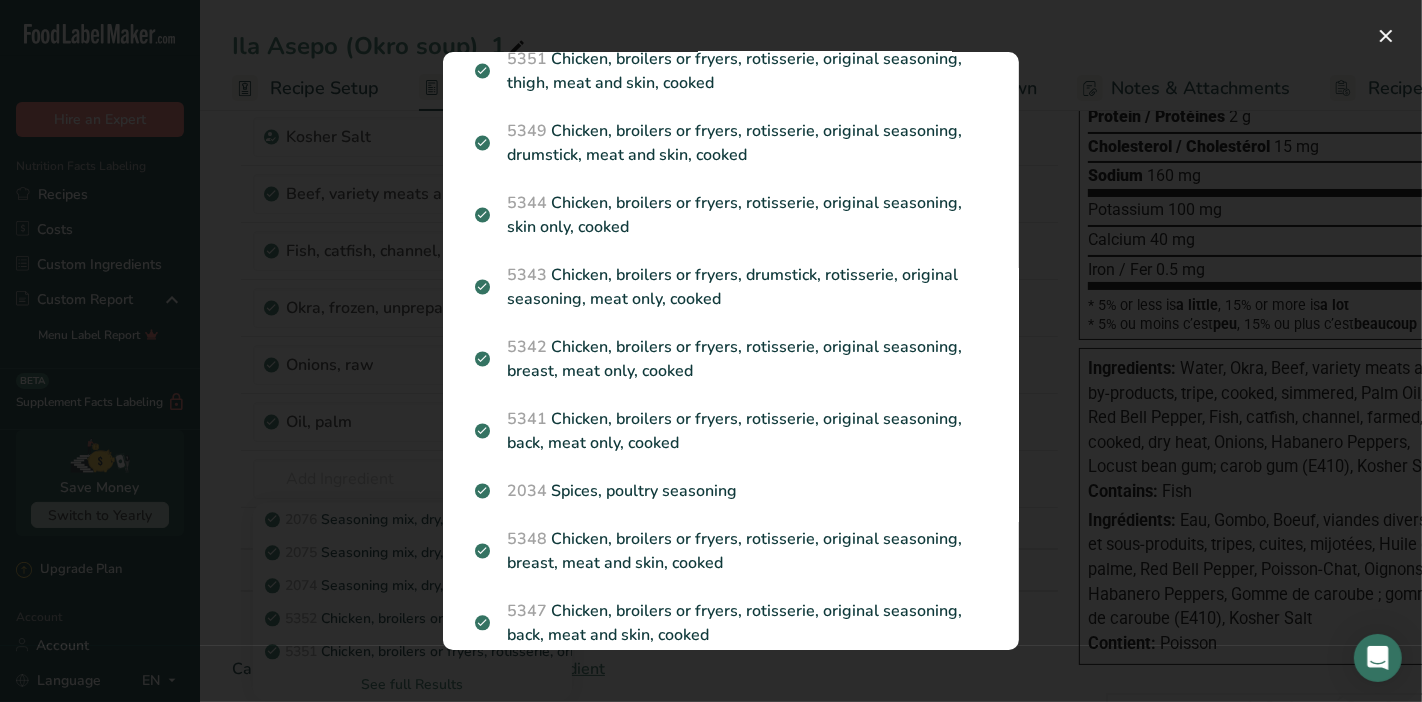 click on "2034
Spices, poultry seasoning" at bounding box center [731, 491] 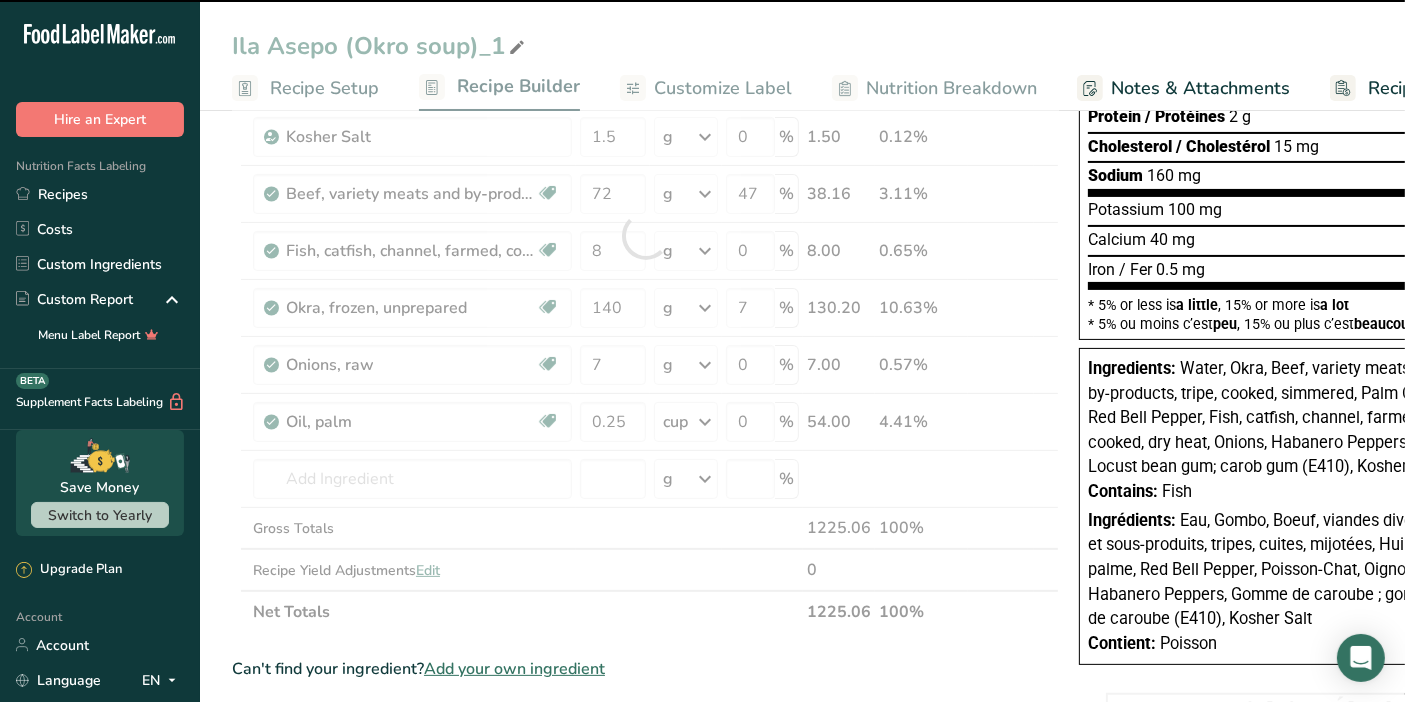 type on "0" 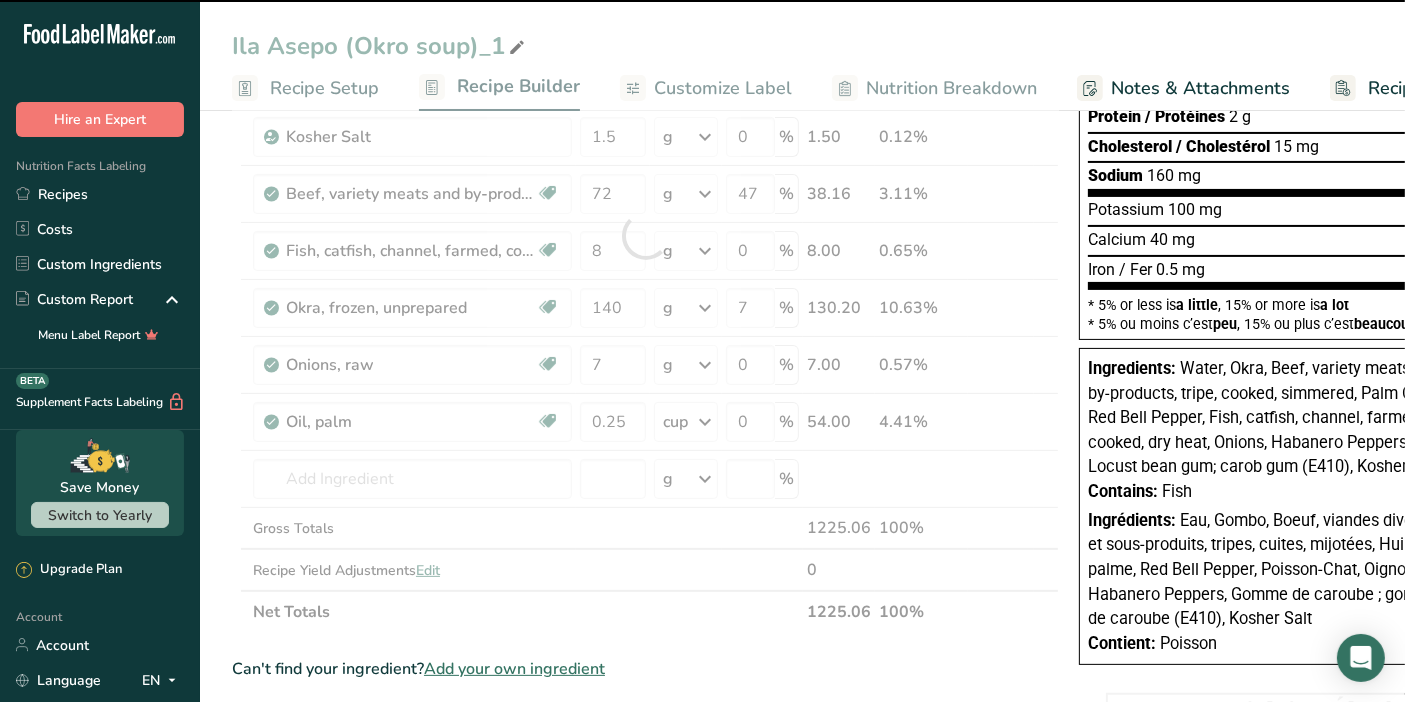 type on "0" 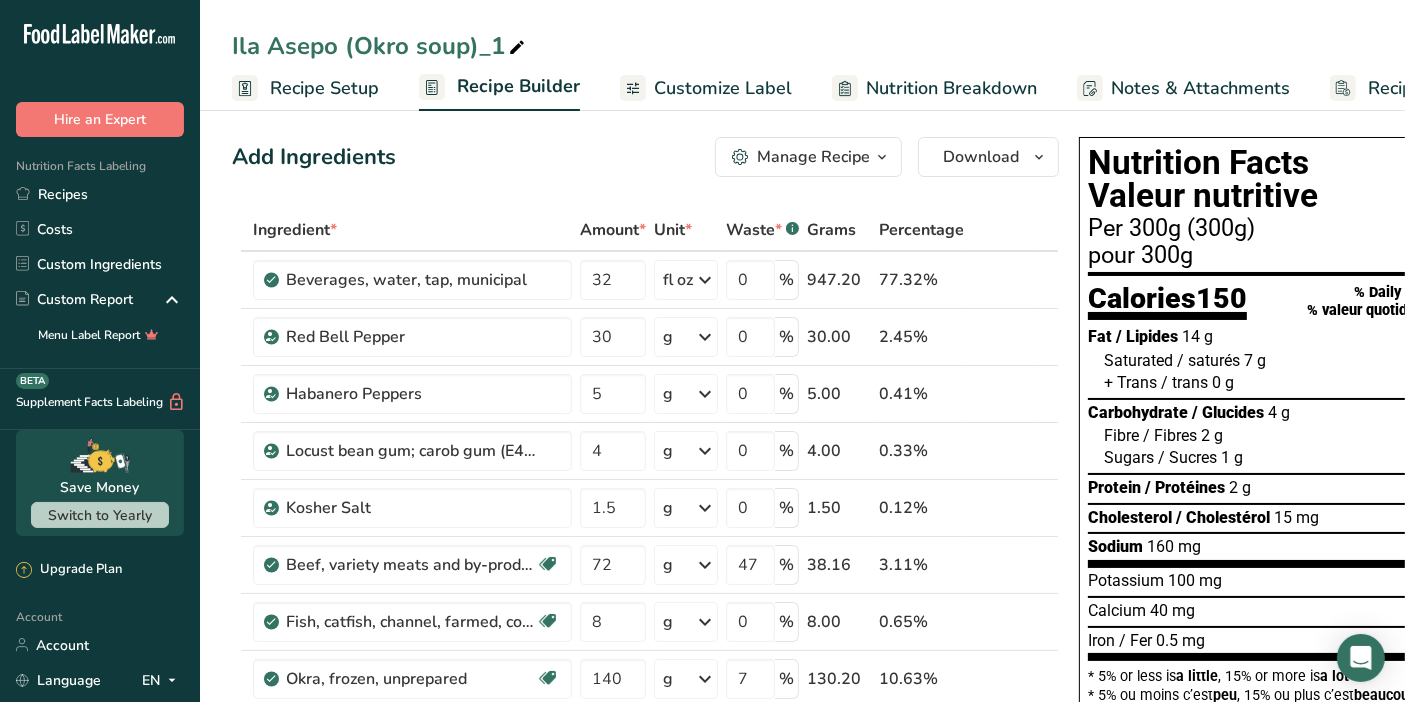 scroll, scrollTop: 0, scrollLeft: 0, axis: both 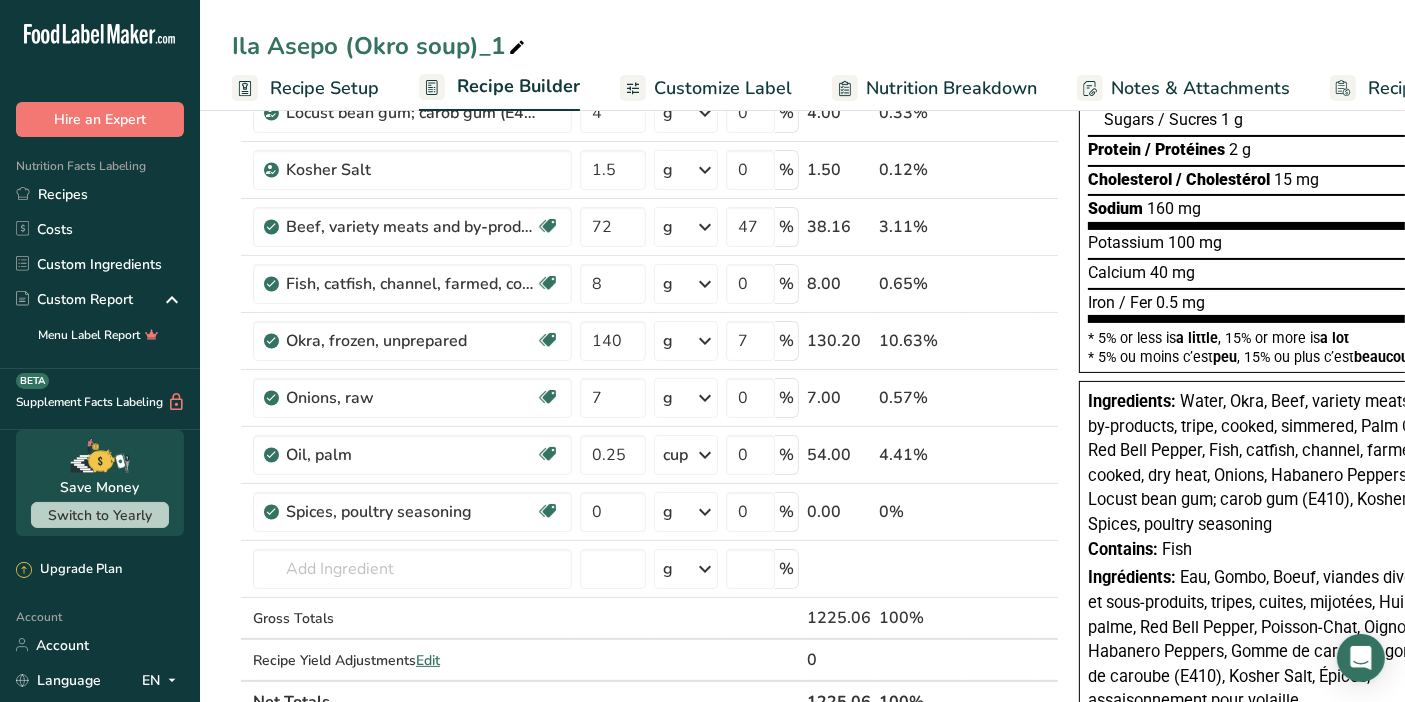 click at bounding box center [705, 512] 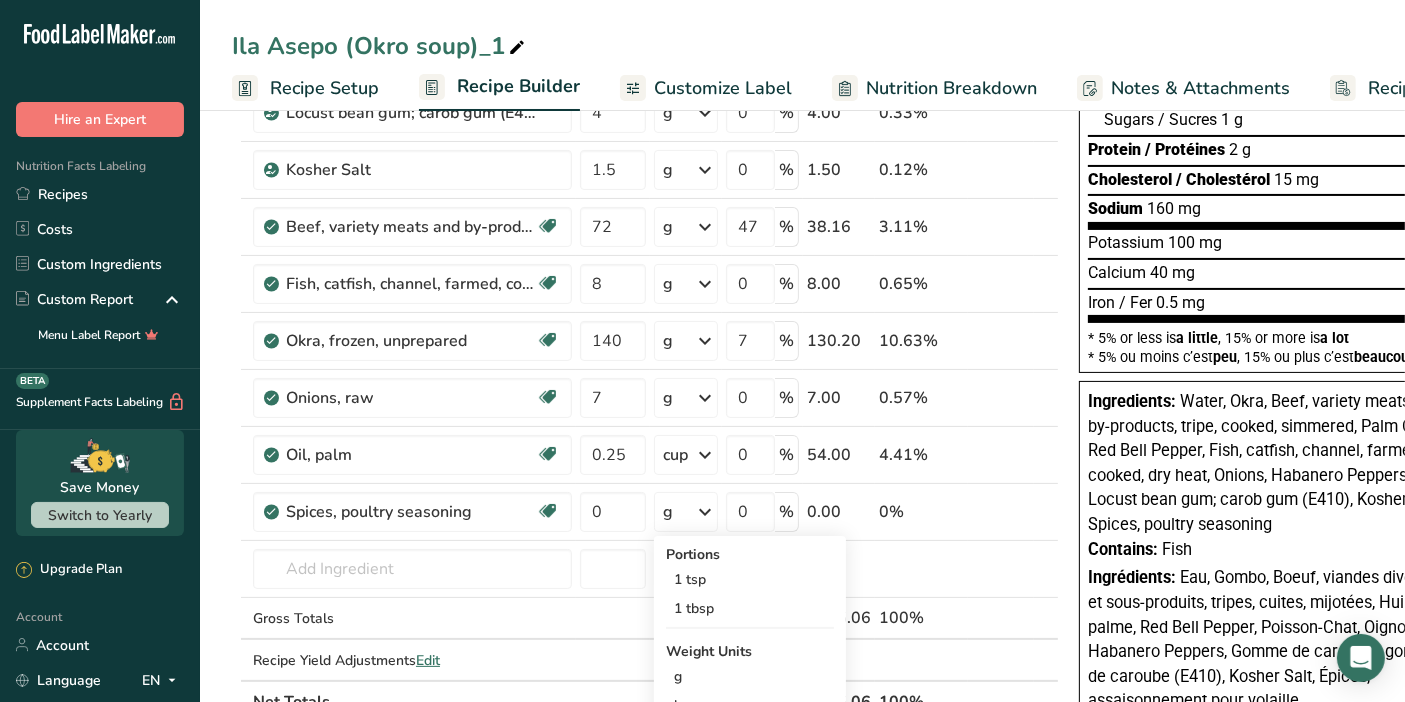 click on "1 tsp" at bounding box center (750, 579) 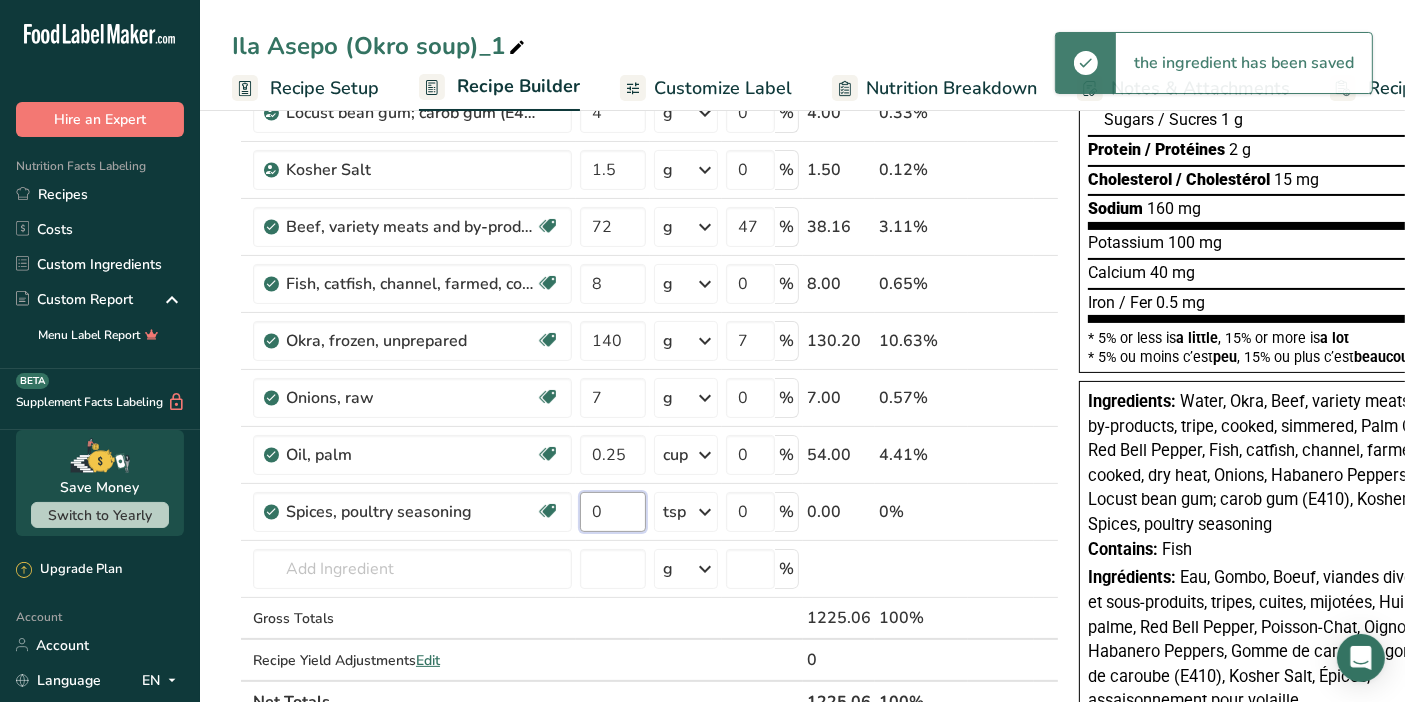 click on "0" at bounding box center (613, 512) 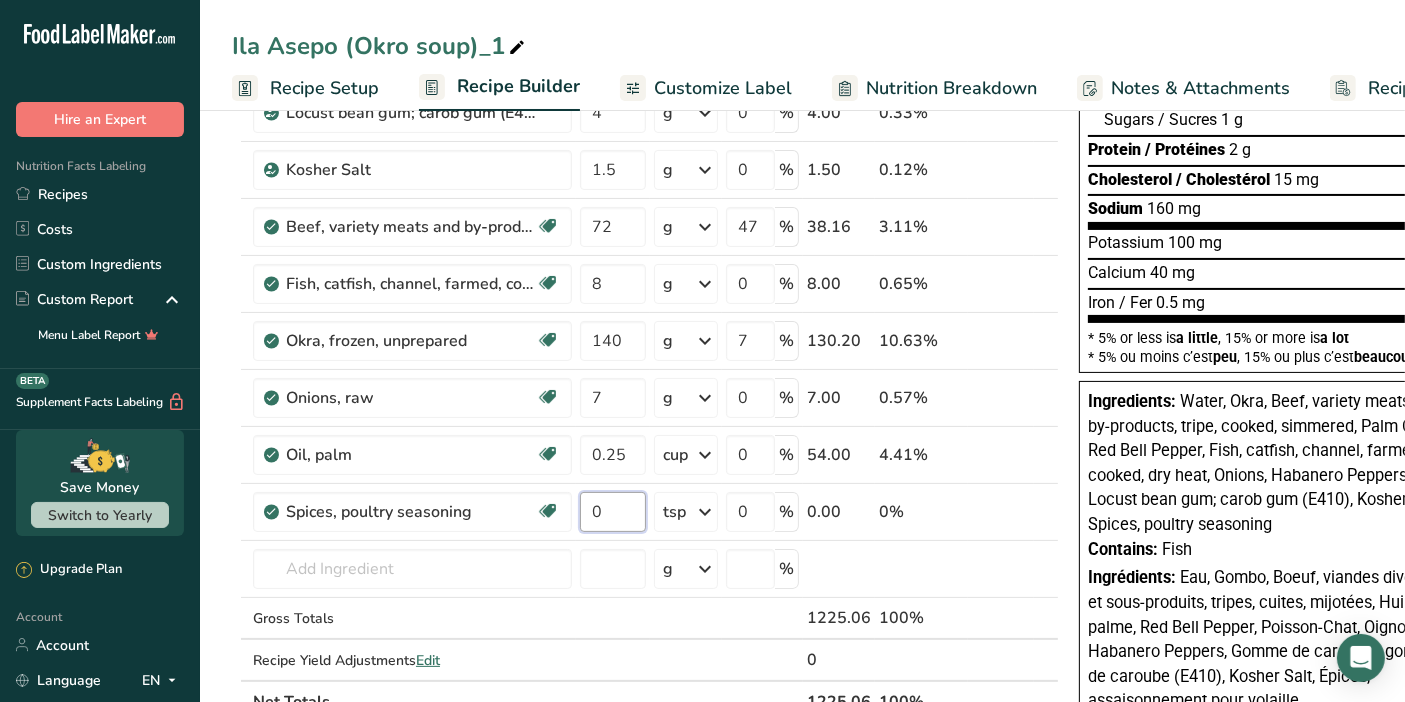 drag, startPoint x: 617, startPoint y: 509, endPoint x: 585, endPoint y: 510, distance: 32.01562 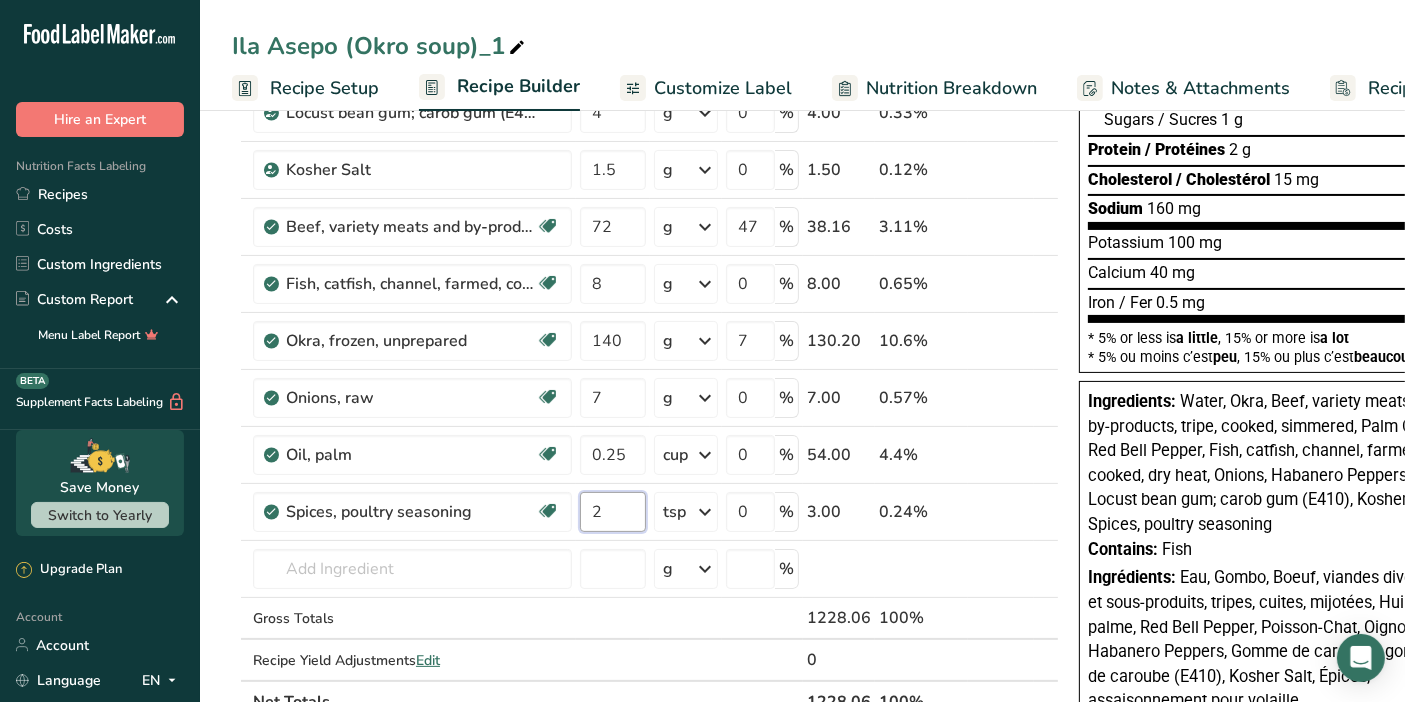 type on "2" 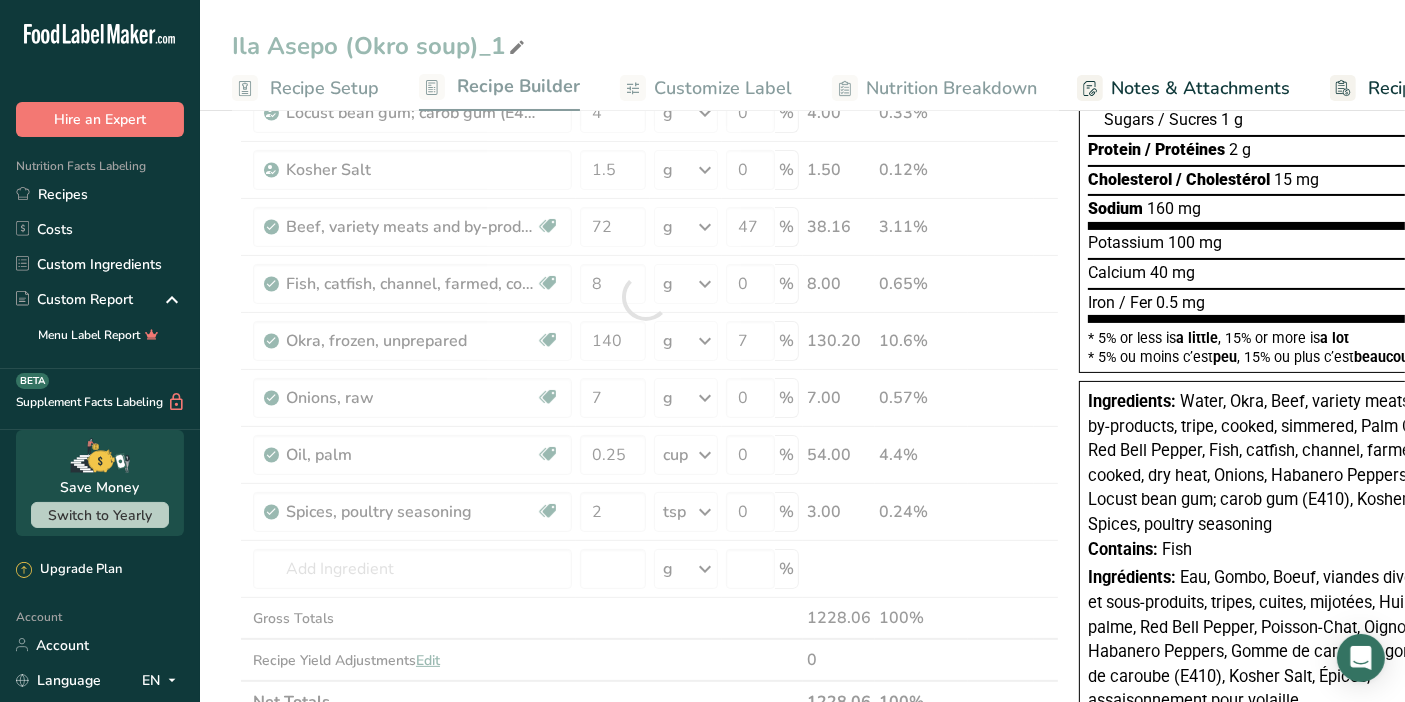 click on "Ingredient *
Amount *
Unit *
Waste *   .a-a{fill:#347362;}.b-a{fill:#fff;}          Grams
Percentage
Beverages, water, tap, municipal
32
fl oz
Portions
1 fl oz
1 bottle 8 fl oz
1 liter
See more
Weight Units
g
kg
mg
See more
Volume Units
l
Volume units require a density conversion. If you know your ingredient's density enter it below. Otherwise, click on "RIA" our AI Regulatory bot - she will be able to help you
1
lb/ft3
g/cm3
Confirm
mL
1
lb/ft3
g/cm3
fl oz" at bounding box center [645, 297] 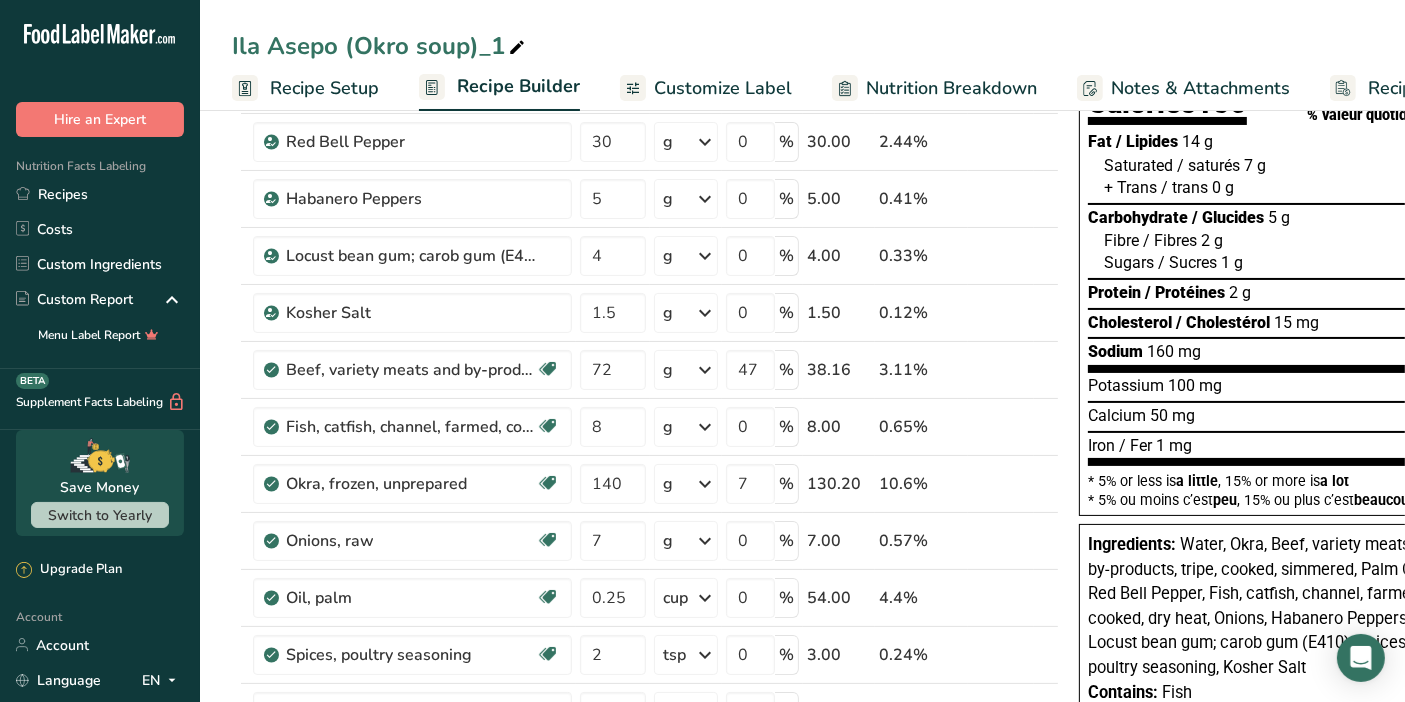 scroll, scrollTop: 200, scrollLeft: 0, axis: vertical 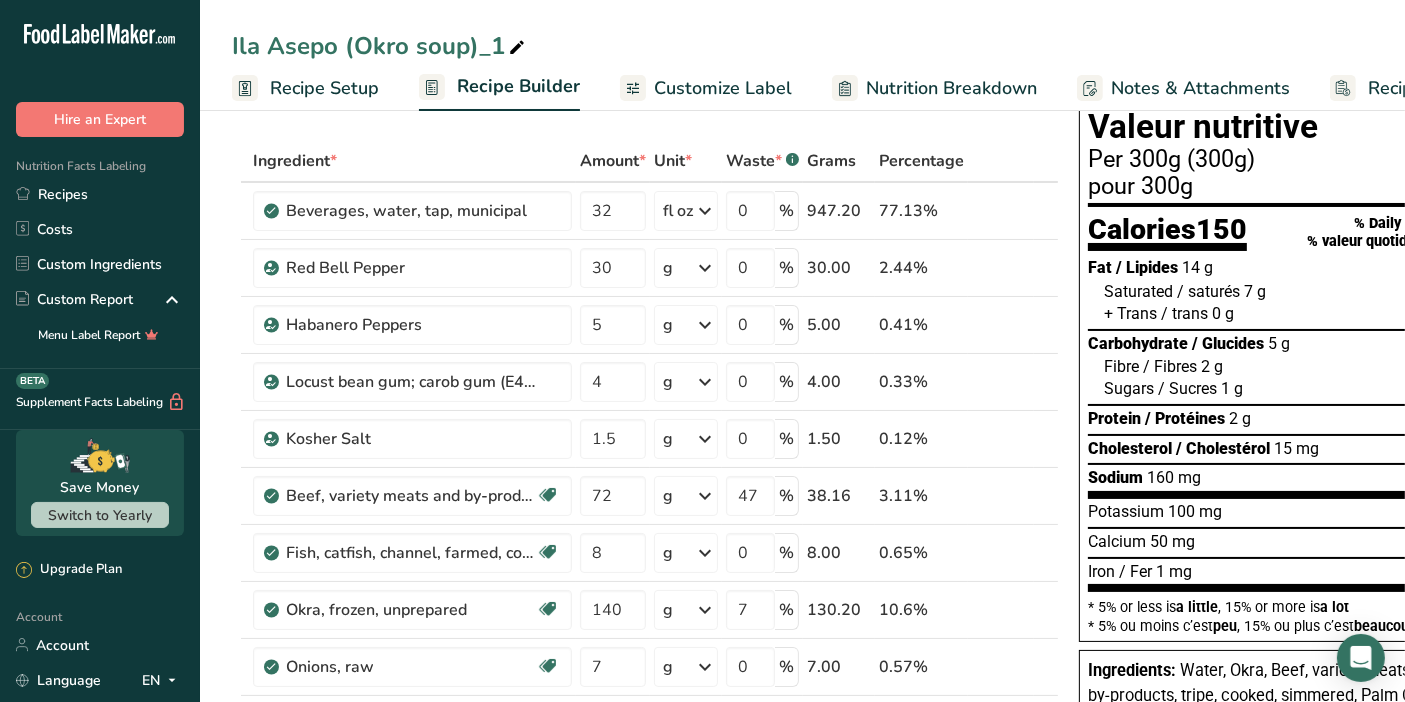 click at bounding box center (705, 439) 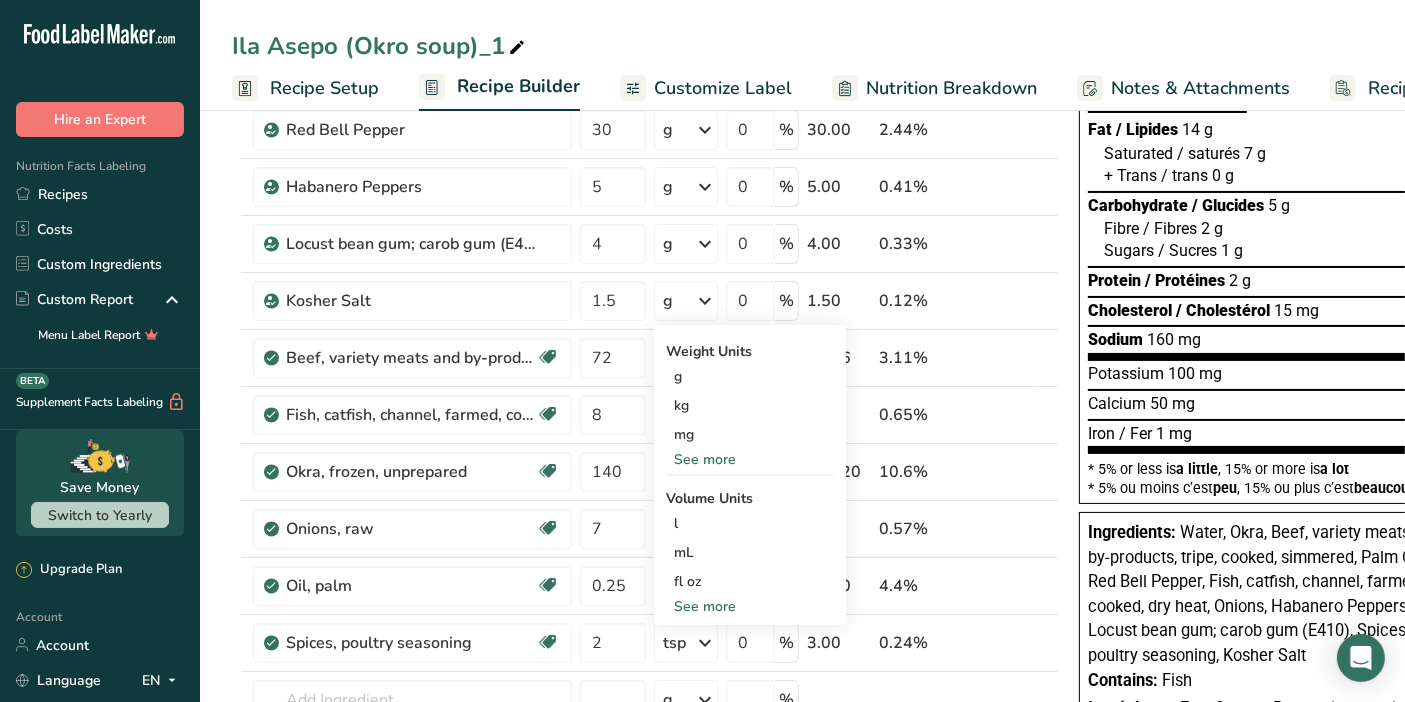 scroll, scrollTop: 239, scrollLeft: 0, axis: vertical 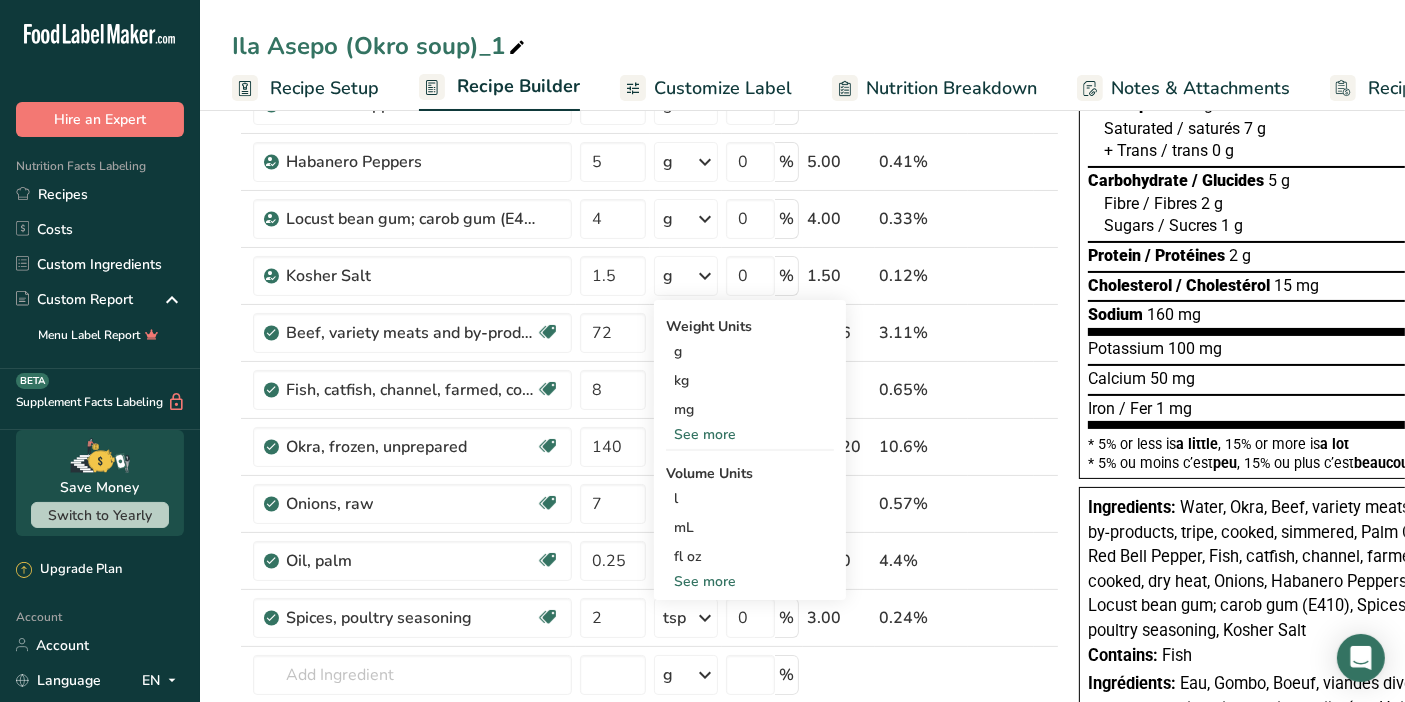 click on "See more" at bounding box center [750, 434] 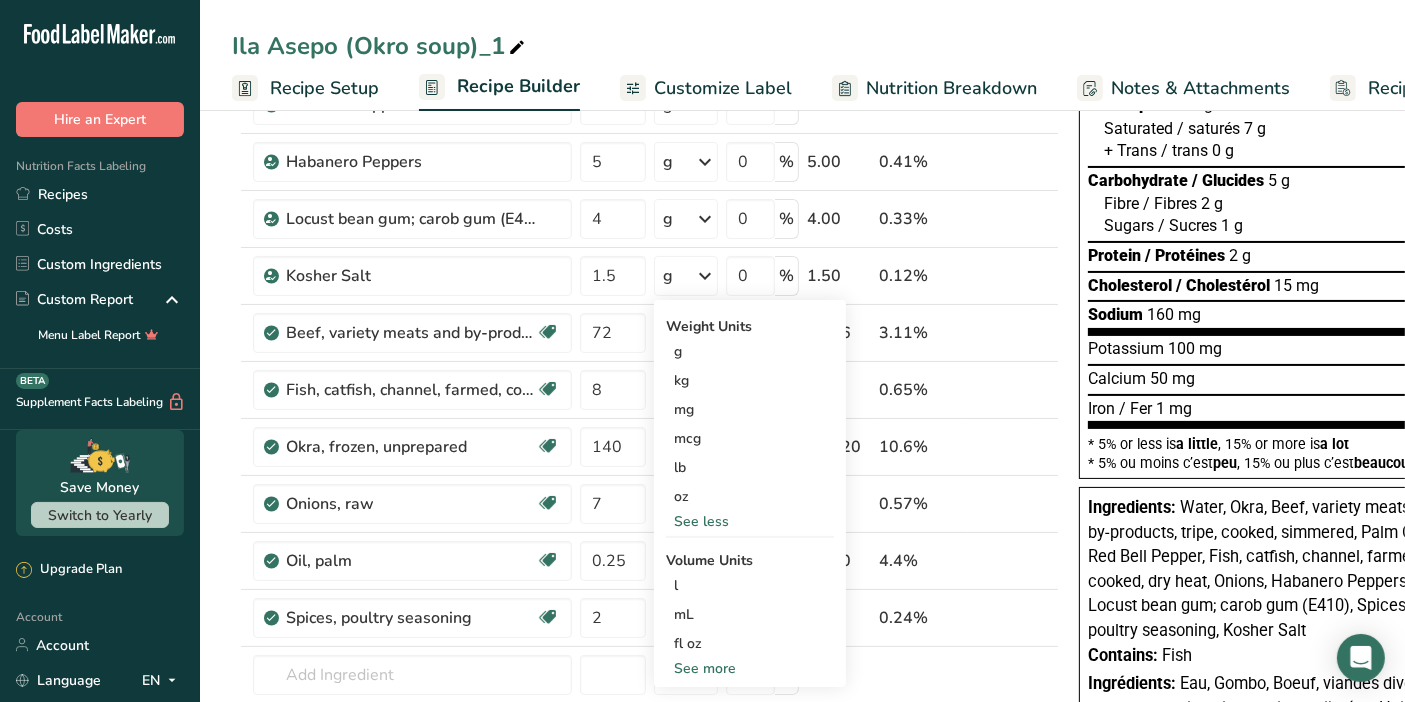 click on "See more" at bounding box center (750, 668) 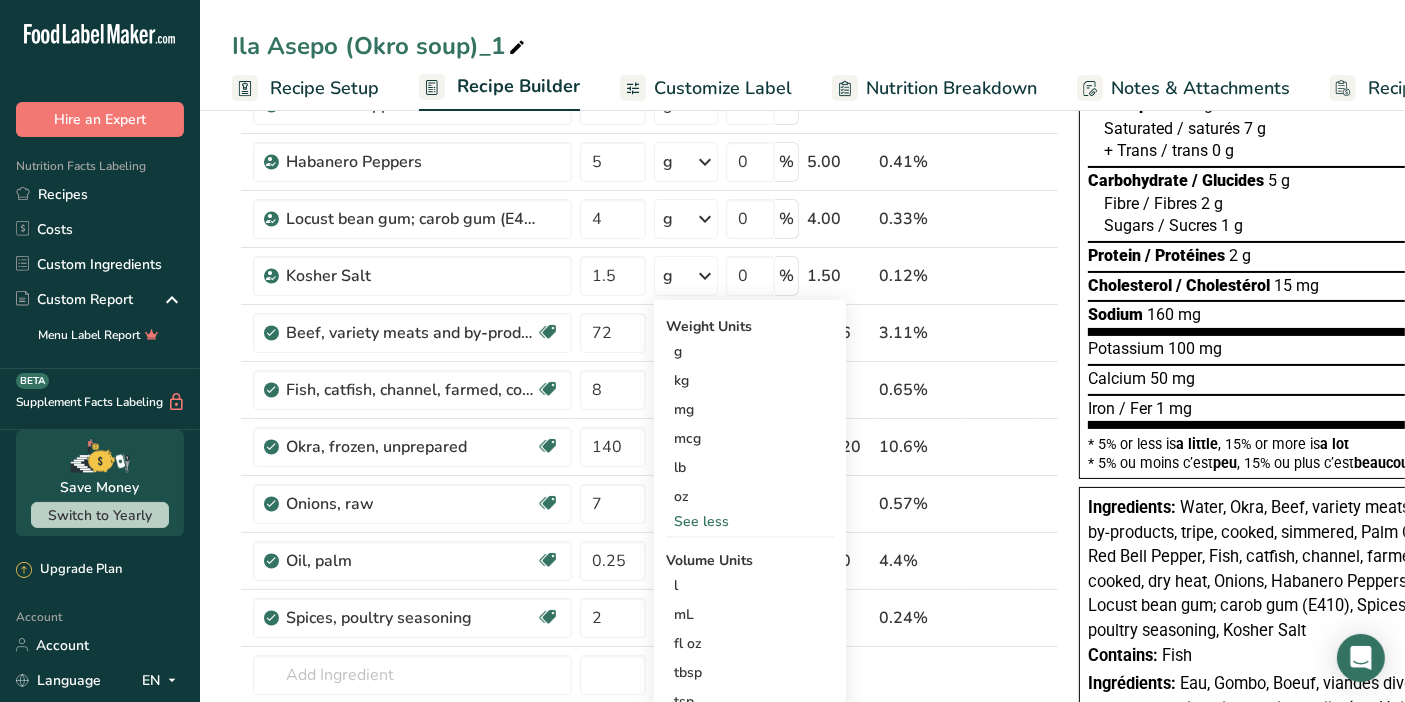 click on "tsp" at bounding box center [750, 701] 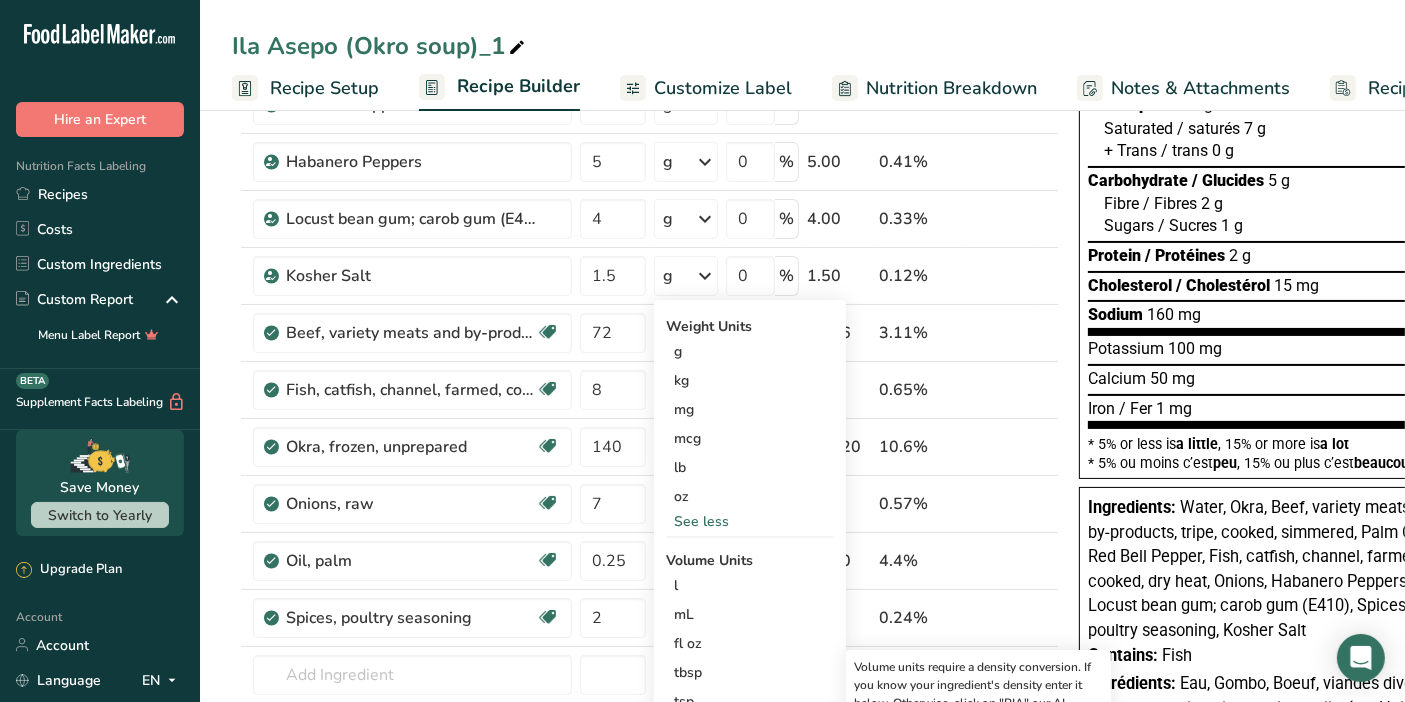 click on "tsp" at bounding box center [750, 701] 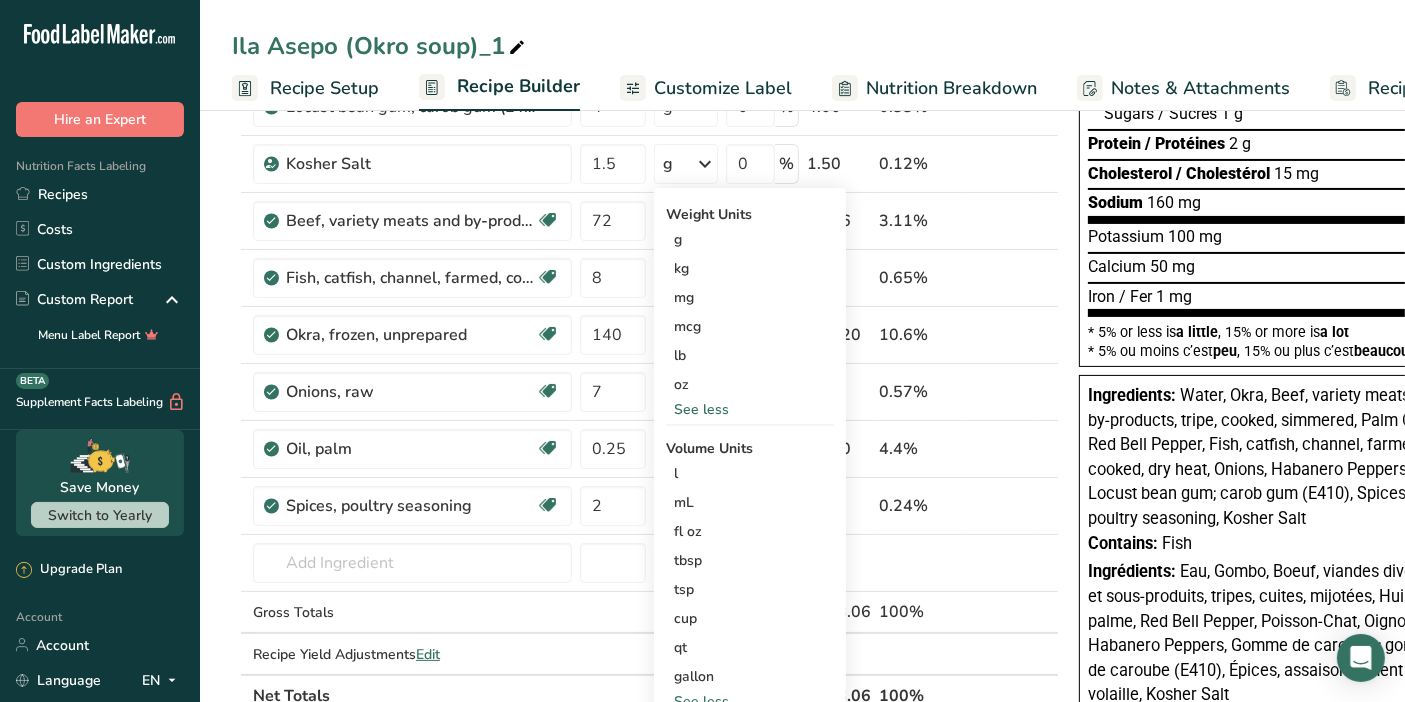 scroll, scrollTop: 357, scrollLeft: 0, axis: vertical 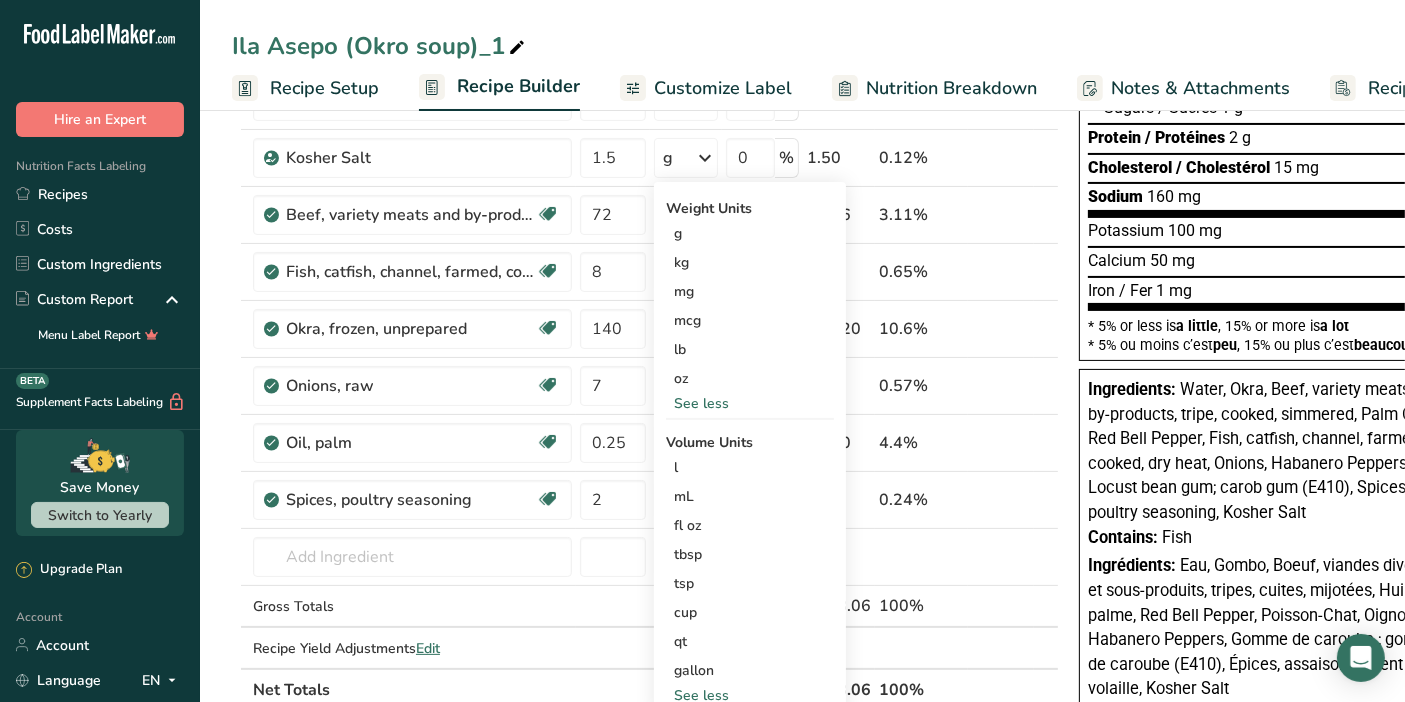 click on "tsp" at bounding box center (750, 583) 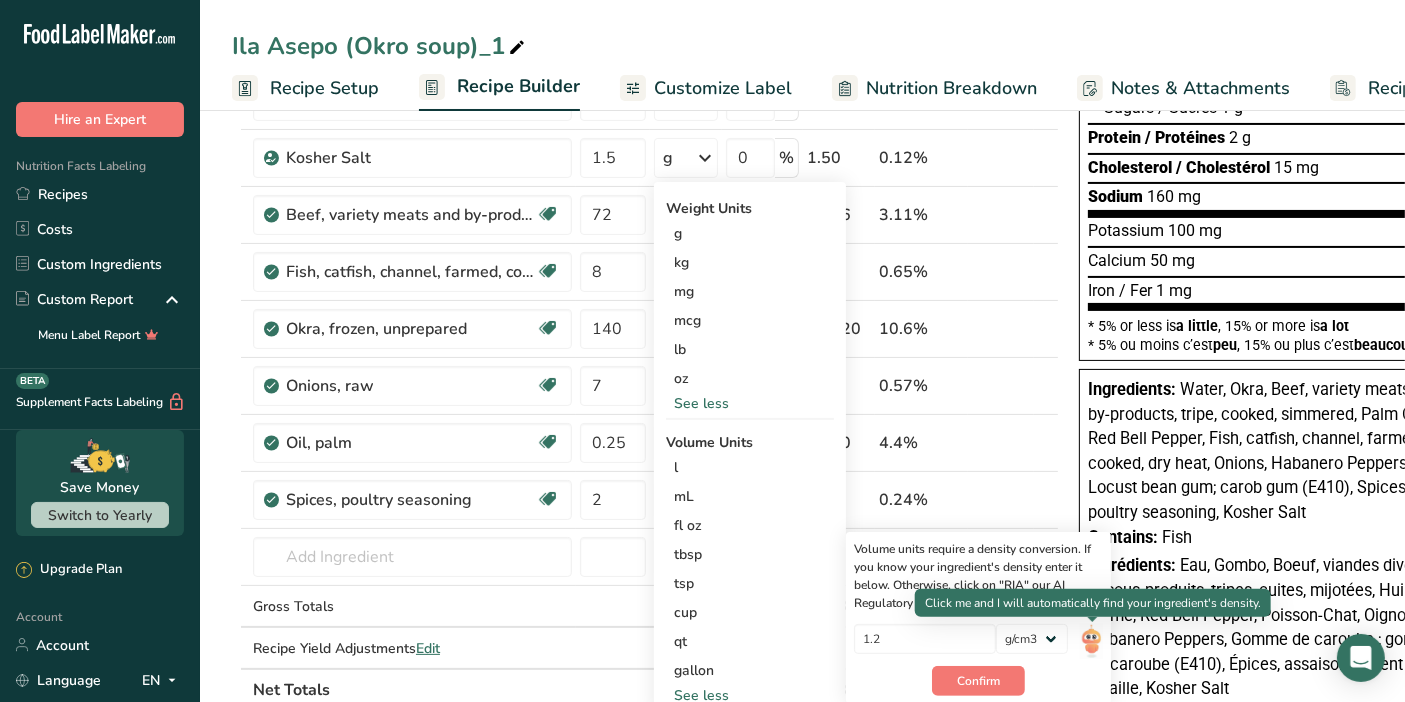 click at bounding box center [1091, 641] 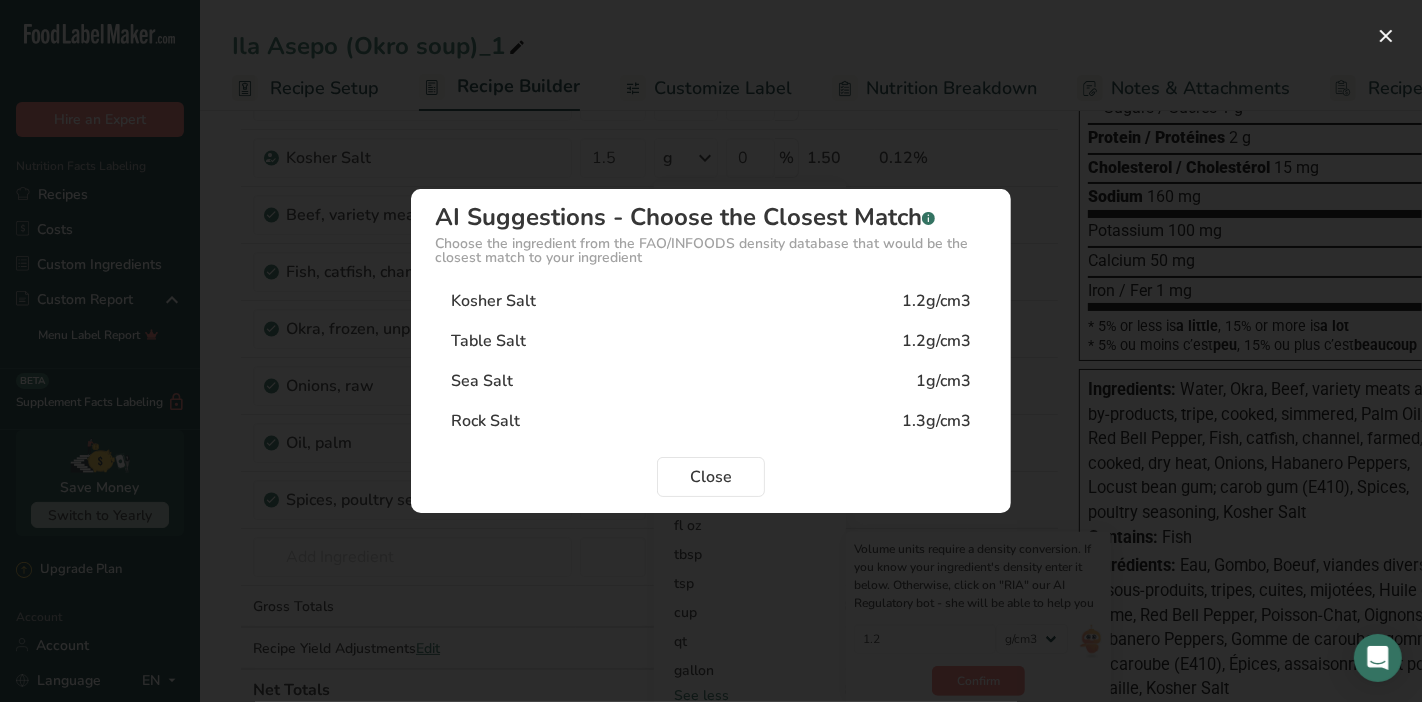 click on "Kosher Salt   1.2g/cm3" at bounding box center [711, 301] 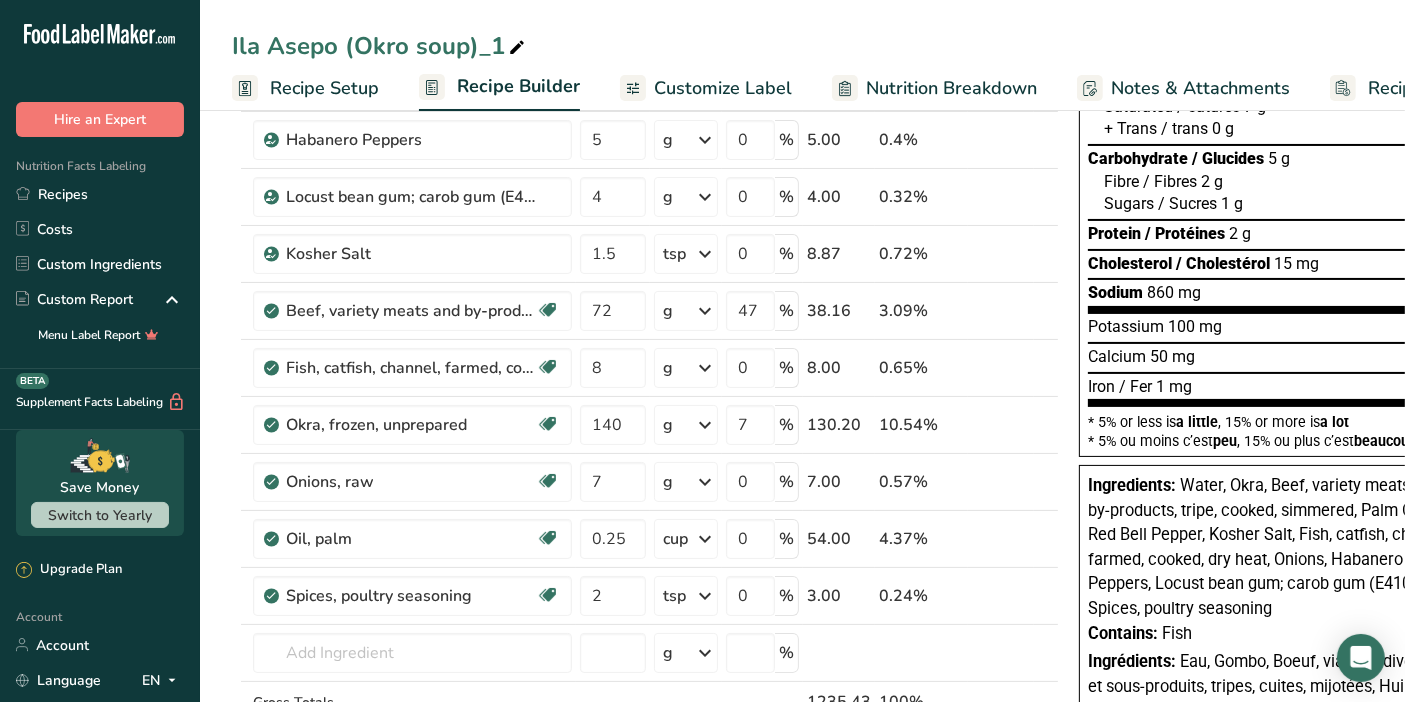 scroll, scrollTop: 259, scrollLeft: 0, axis: vertical 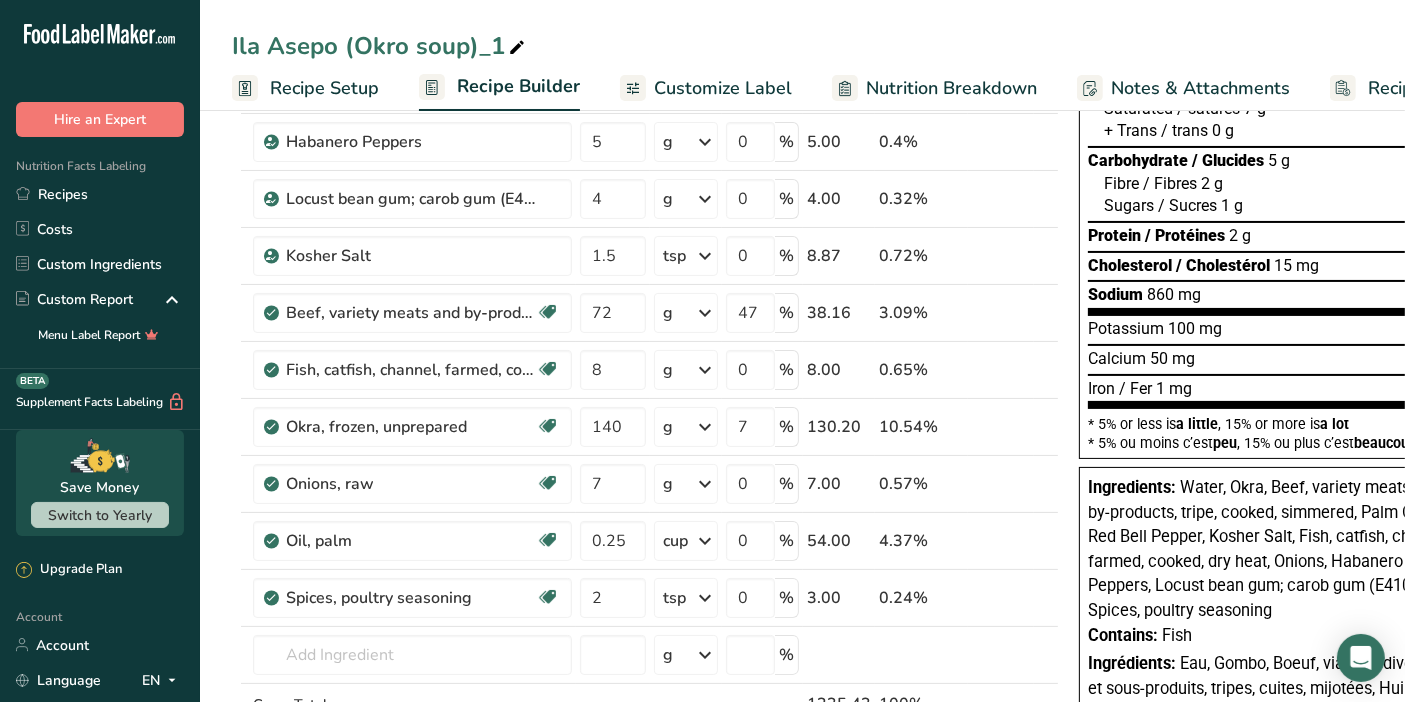 click on "g" at bounding box center [686, 313] 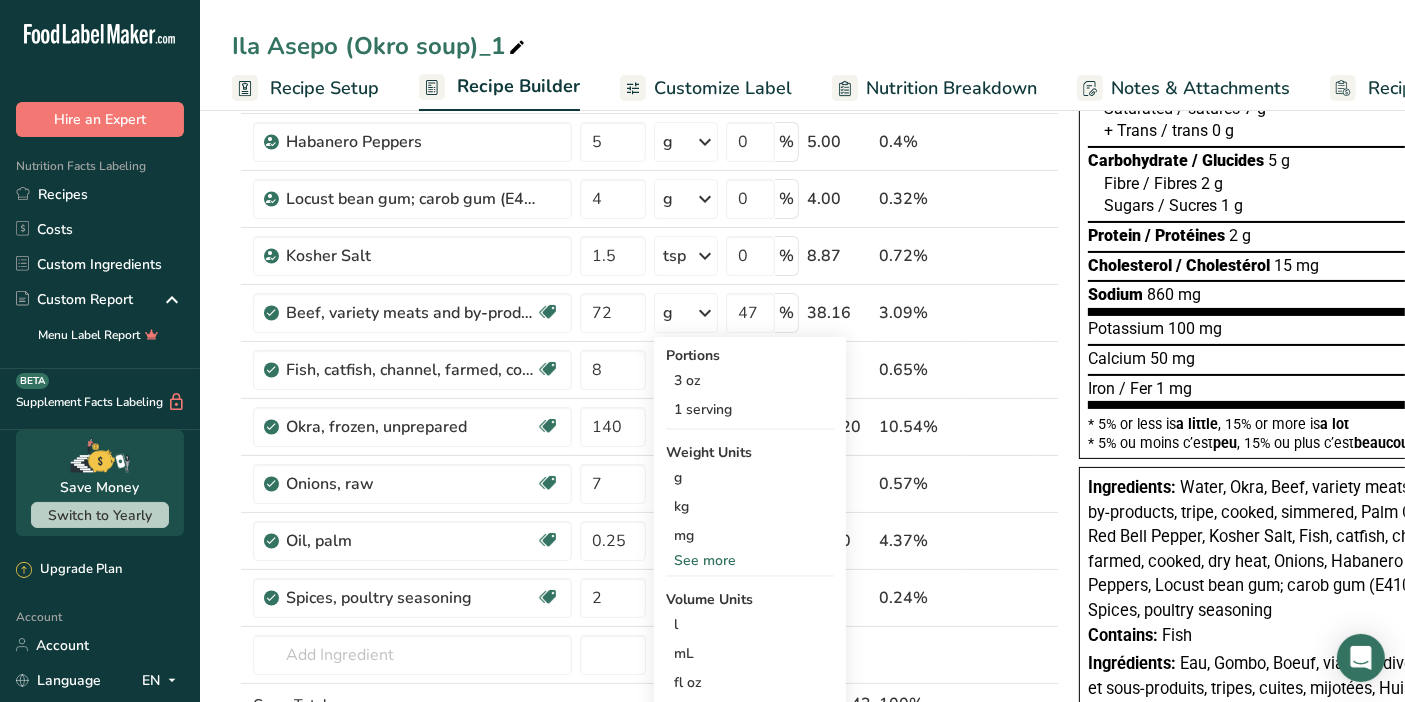 click on "g" at bounding box center (686, 313) 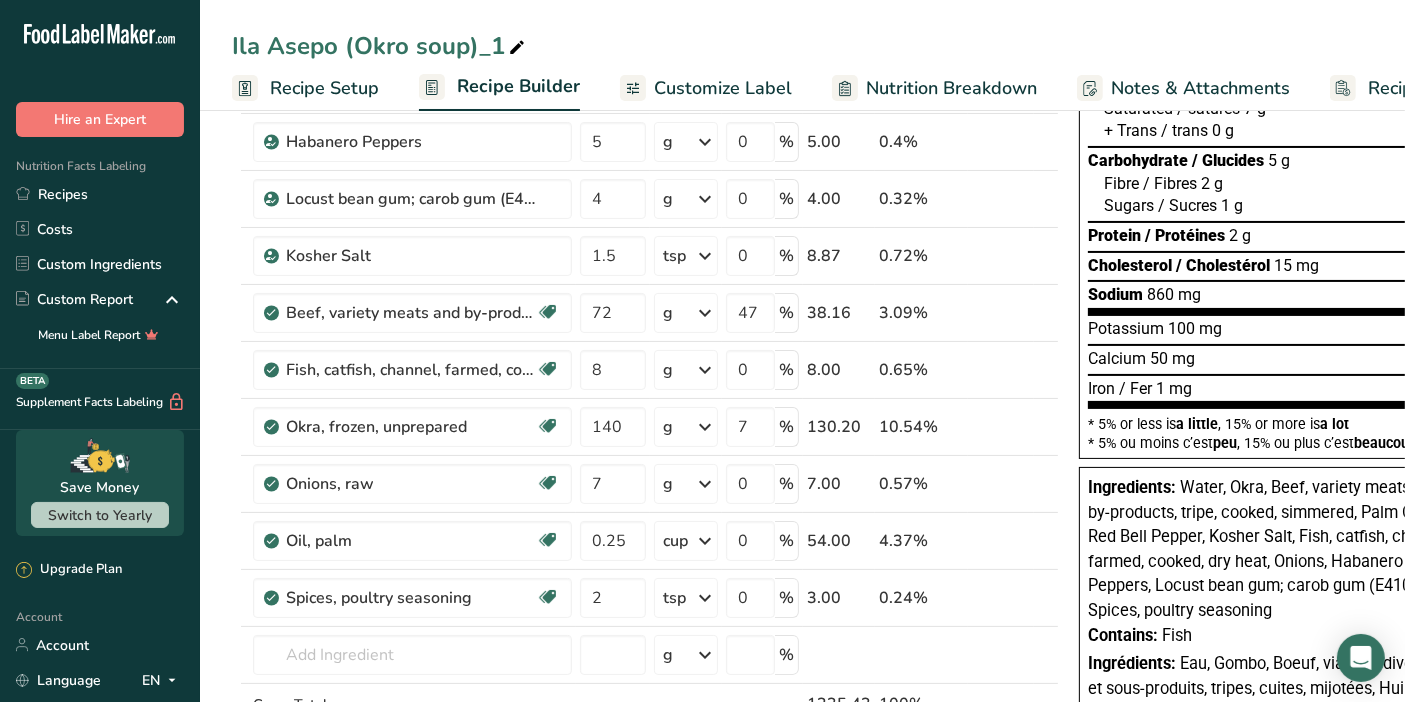 click on "g" at bounding box center (686, 313) 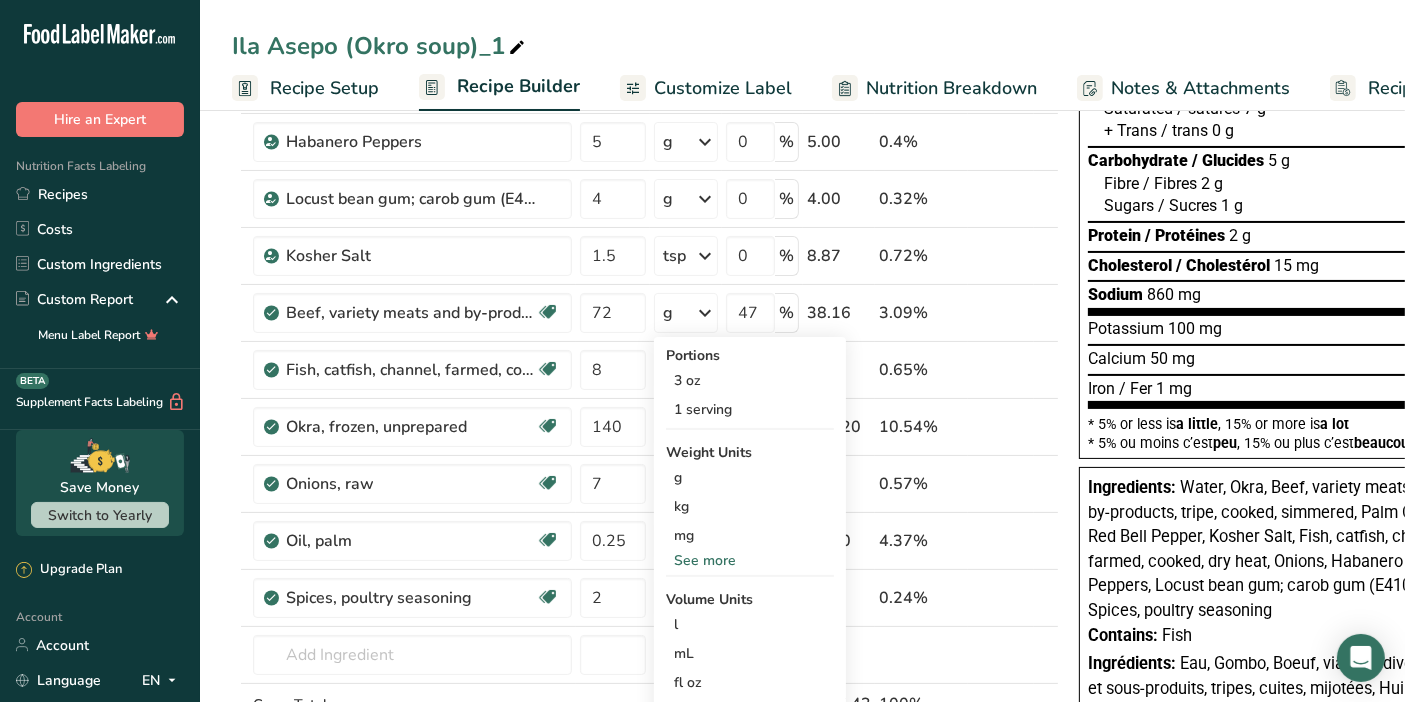 click on "g
Portions
3 oz
1 serving
Weight Units
g
kg
mg
See more
Volume Units
l
Volume units require a density conversion. If you know your ingredient's density enter it below. Otherwise, click on "RIA" our AI Regulatory bot - she will be able to help you
lb/ft3
g/cm3
Confirm
mL
Volume units require a density conversion. If you know your ingredient's density enter it below. Otherwise, click on "RIA" our AI Regulatory bot - she will be able to help you
lb/ft3
g/cm3
Confirm
fl oz
lb/ft3" at bounding box center (686, 313) 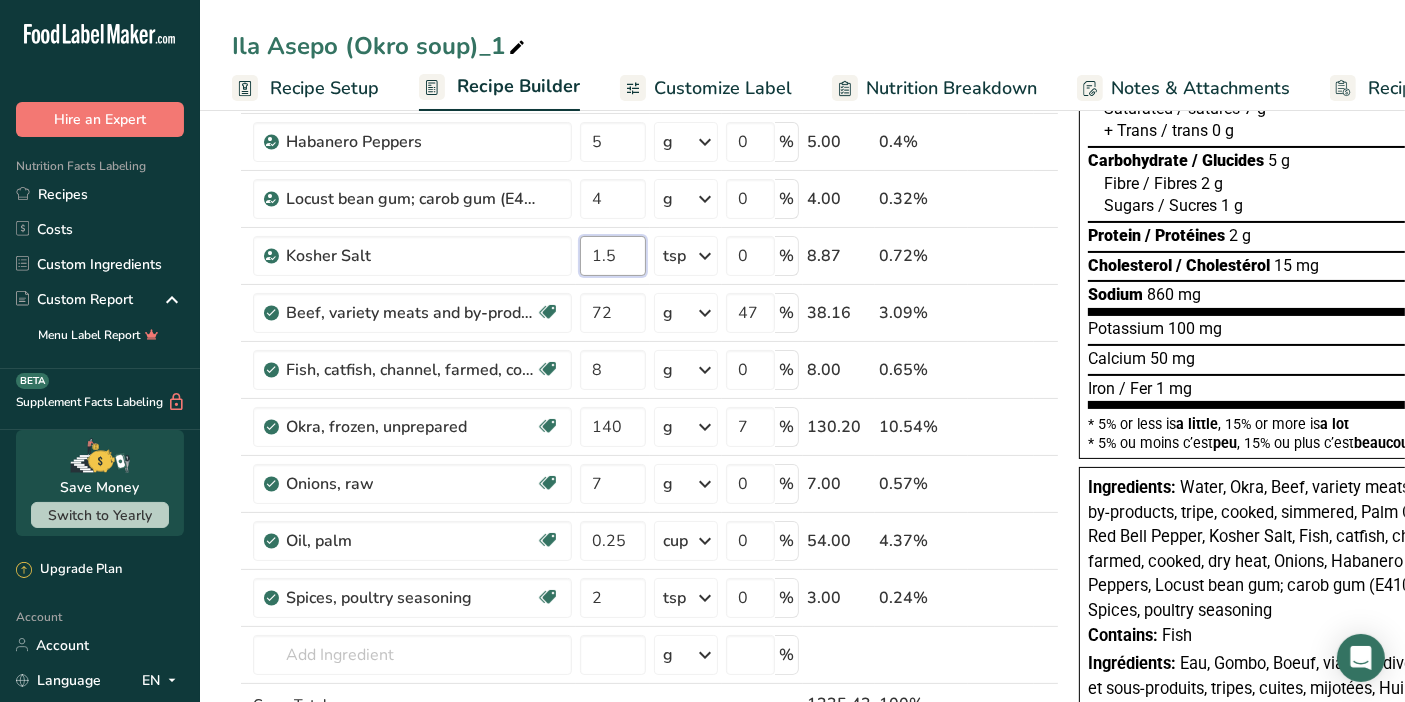click on "1.5" at bounding box center (613, 256) 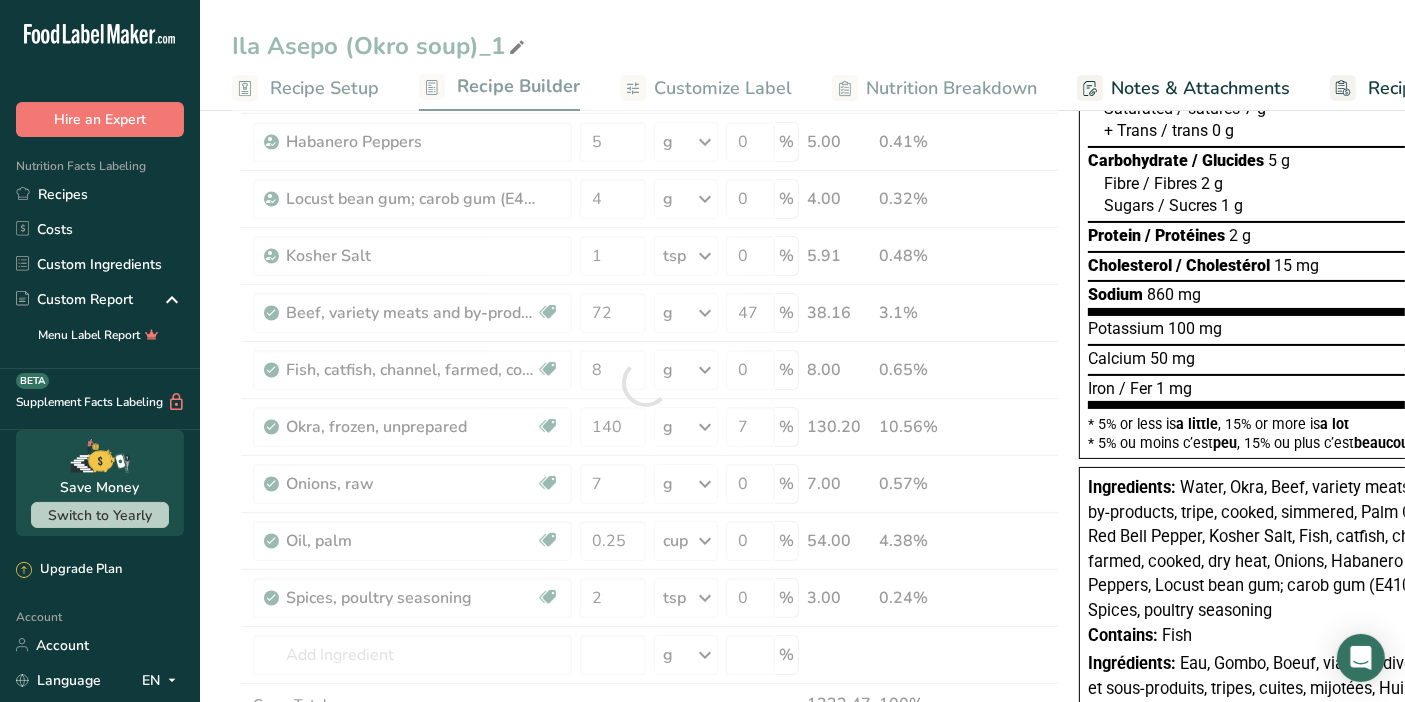 click on "Ila Asepo (Okro soup)_1
Recipe Setup                       Recipe Builder   Customize Label               Nutrition Breakdown               Notes & Attachments                 Recipe Costing
Add Ingredients
Manage Recipe         Delete Recipe           Duplicate Recipe             Scale Recipe             Save as Sub-Recipe   .a-a{fill:#347362;}.b-a{fill:#fff;}                               Nutrition Breakdown                 Recipe Card
NEW
Amino Acids Pattern Report             Activity History
Download
Choose your preferred label style
Standard FDA label
Standard FDA label
The most common format for nutrition facts labels in compliance with the FDA's typeface, style and requirements
Tabular FDA label
Linear FDA label" at bounding box center (802, 661) 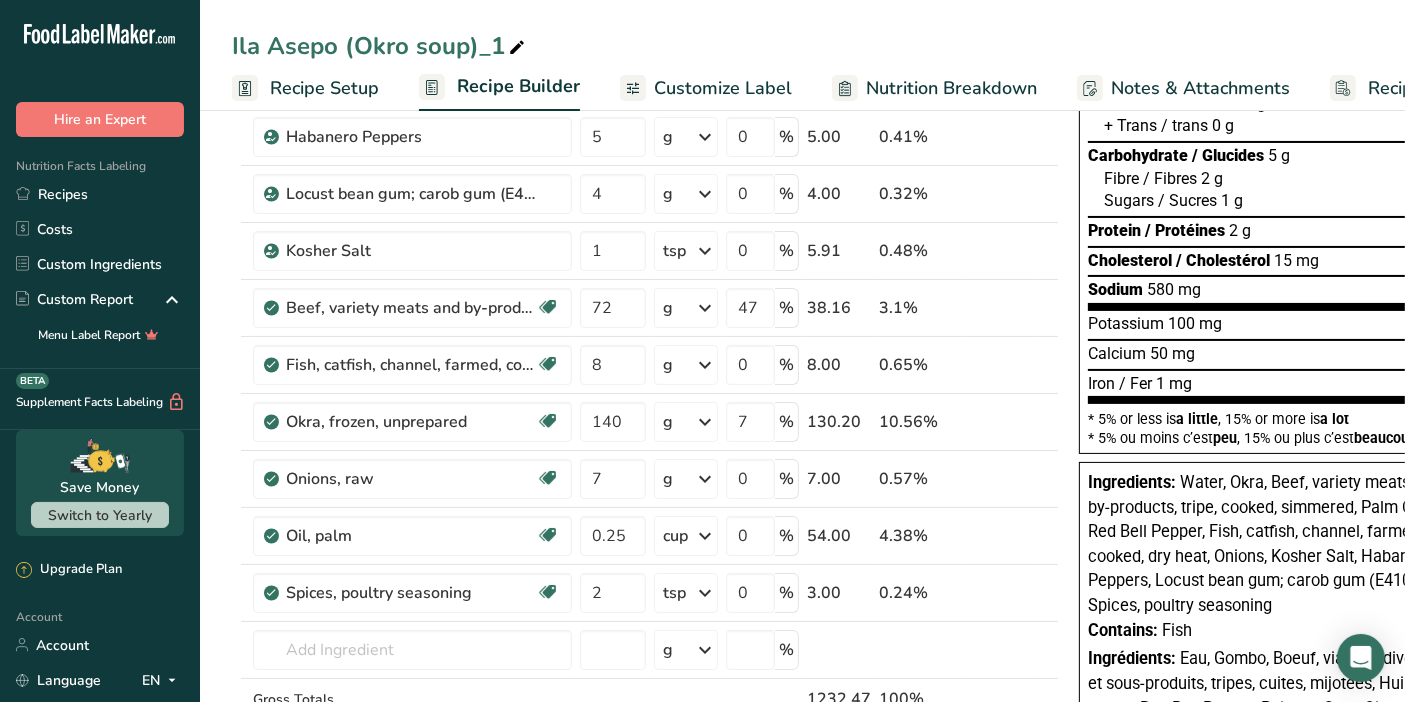 scroll, scrollTop: 266, scrollLeft: 0, axis: vertical 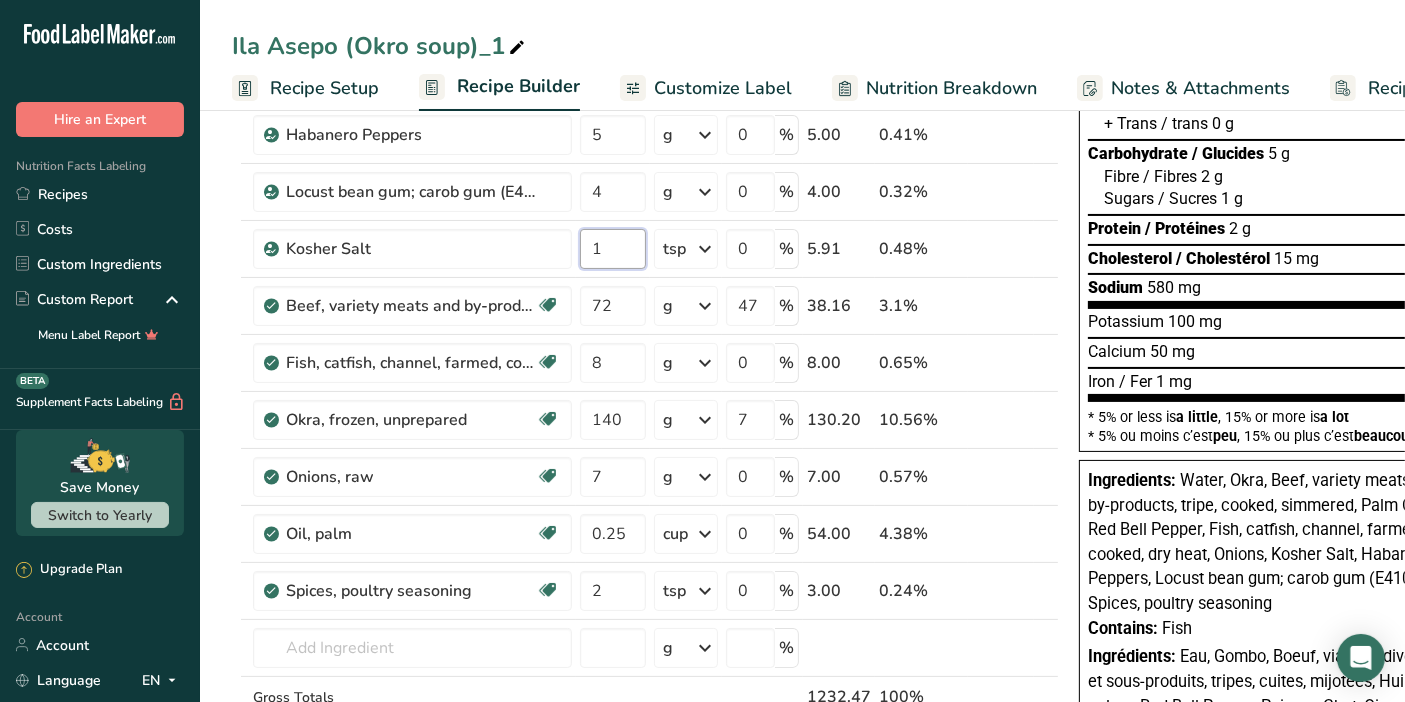 click on "1" at bounding box center [613, 249] 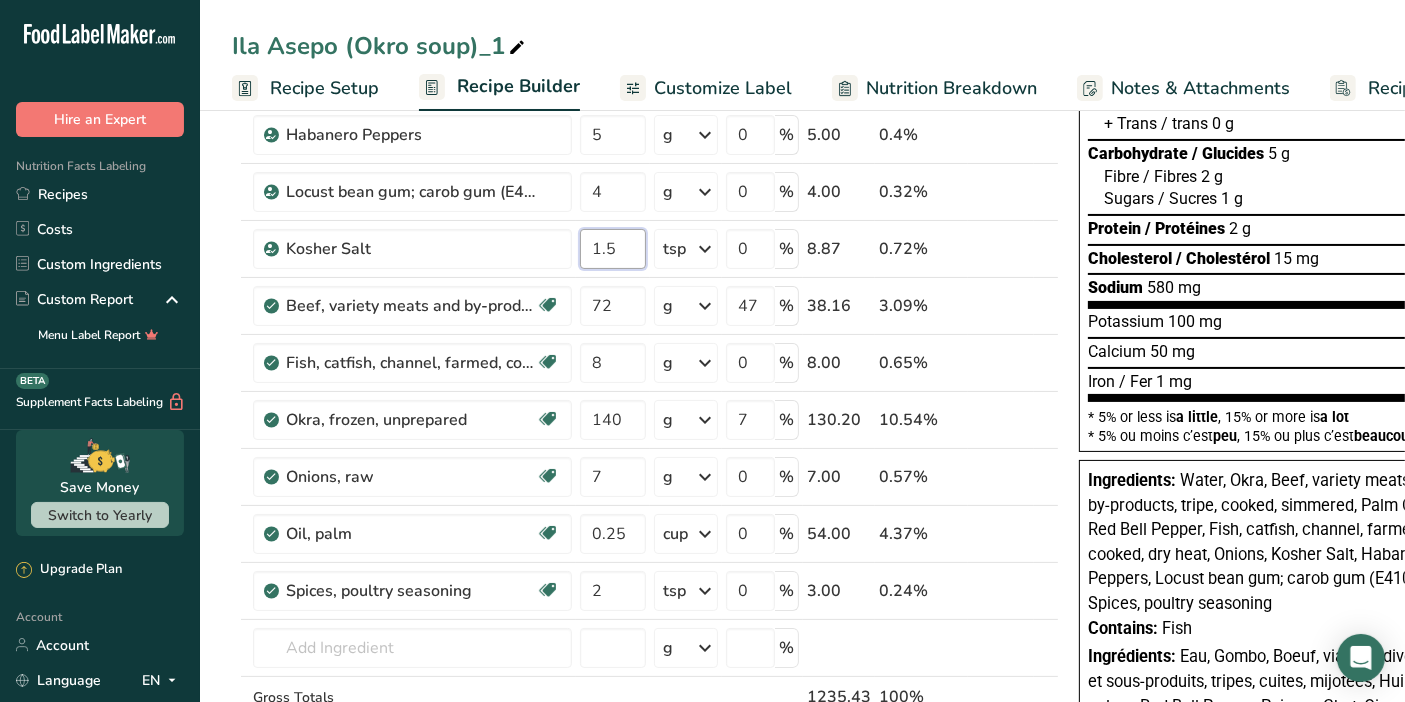 type on "1.5" 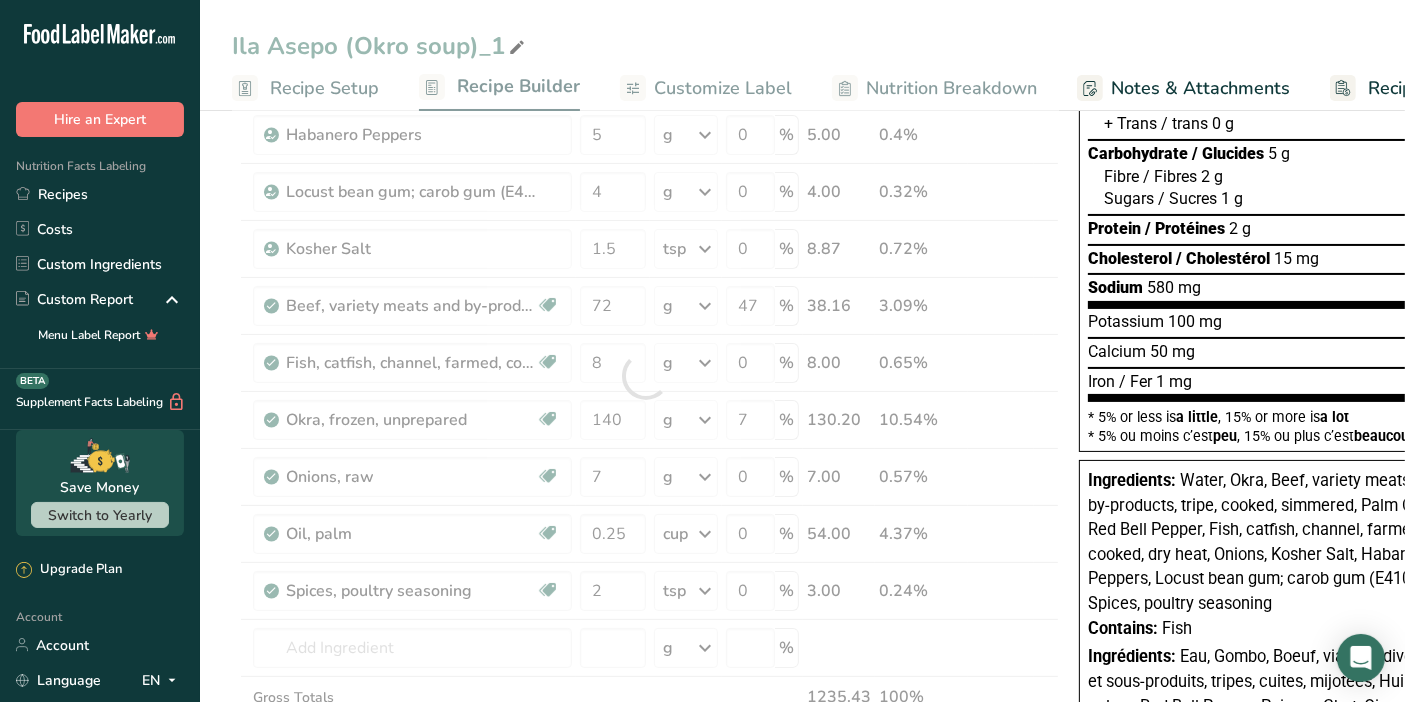 click on "Ila Asepo (Okro soup)_1
Recipe Setup                       Recipe Builder   Customize Label               Nutrition Breakdown               Notes & Attachments                 Recipe Costing
Add Ingredients
Manage Recipe         Delete Recipe           Duplicate Recipe             Scale Recipe             Save as Sub-Recipe   .a-a{fill:#347362;}.b-a{fill:#fff;}                               Nutrition Breakdown                 Recipe Card
NEW
Amino Acids Pattern Report             Activity History
Download
Choose your preferred label style
Standard FDA label
Standard FDA label
The most common format for nutrition facts labels in compliance with the FDA's typeface, style and requirements
Tabular FDA label
Linear FDA label" at bounding box center [802, 654] 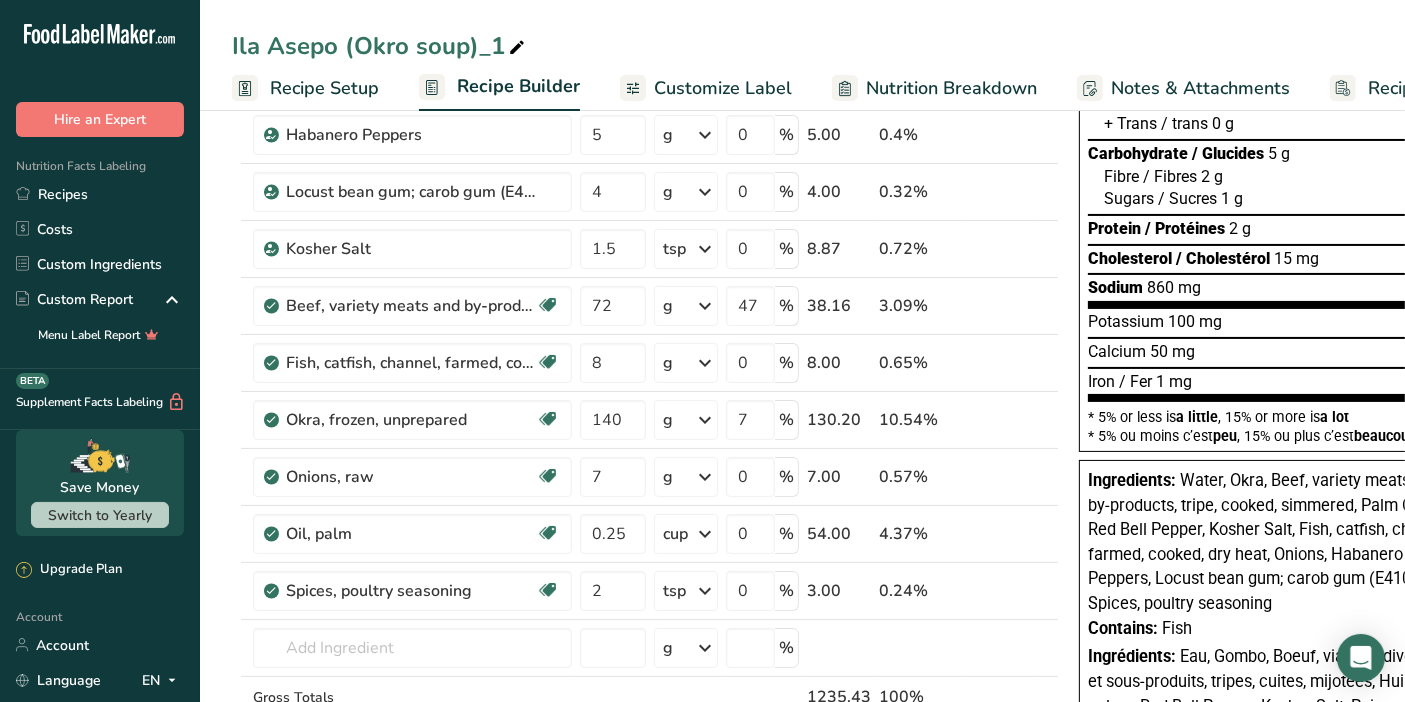 click at bounding box center (705, 420) 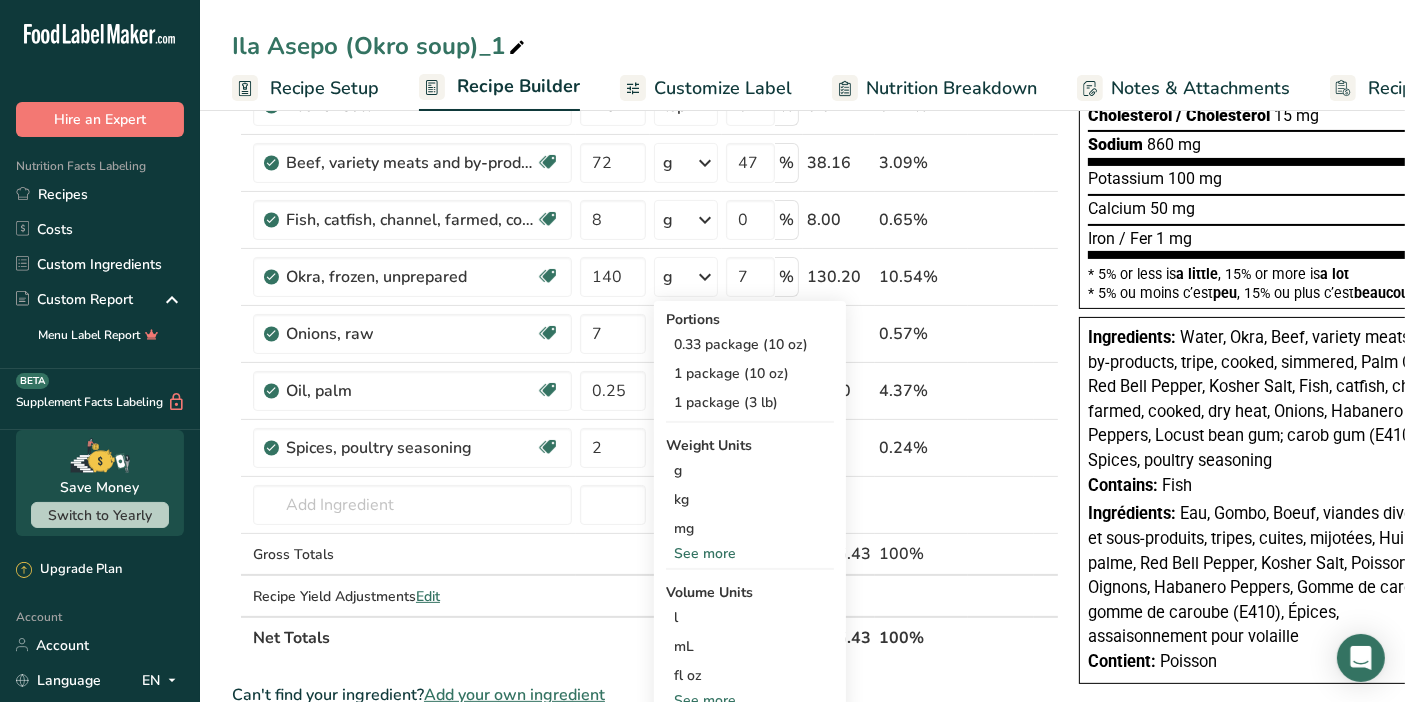 scroll, scrollTop: 435, scrollLeft: 0, axis: vertical 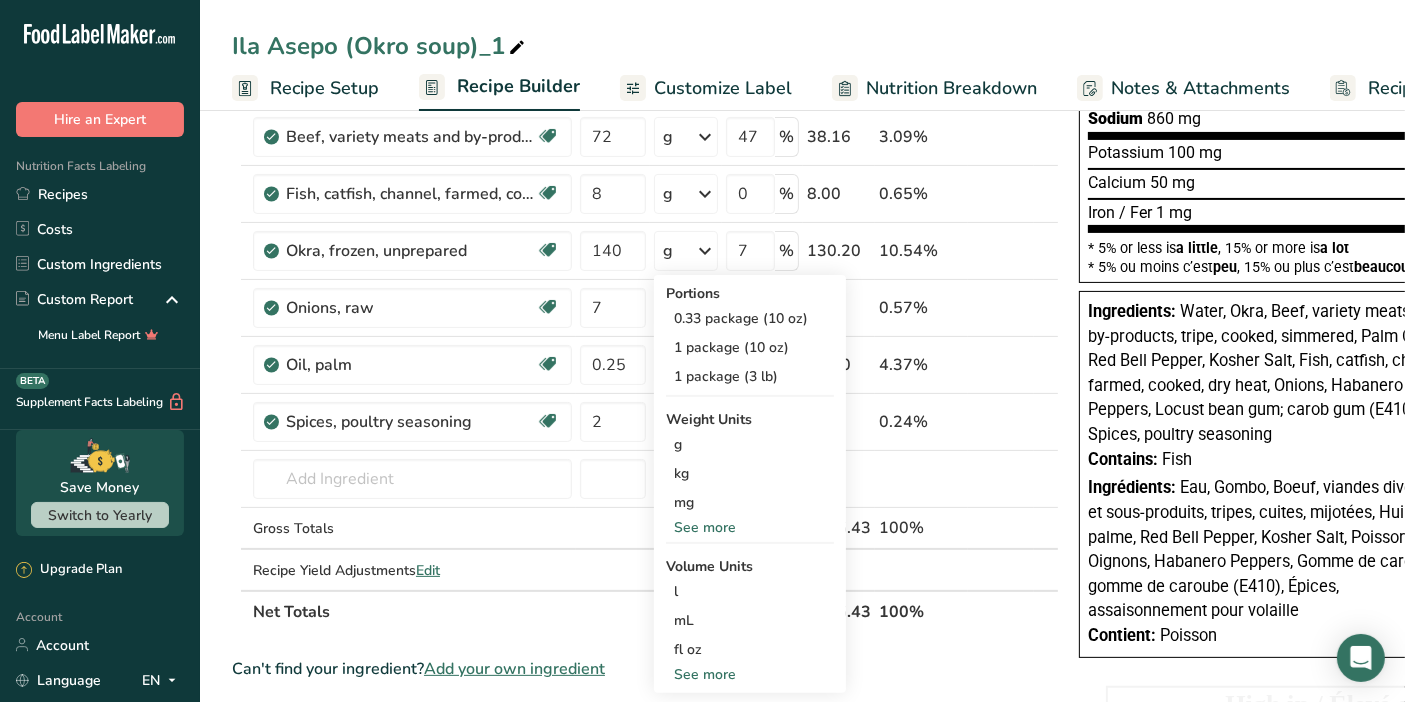 click on "See more" at bounding box center [750, 674] 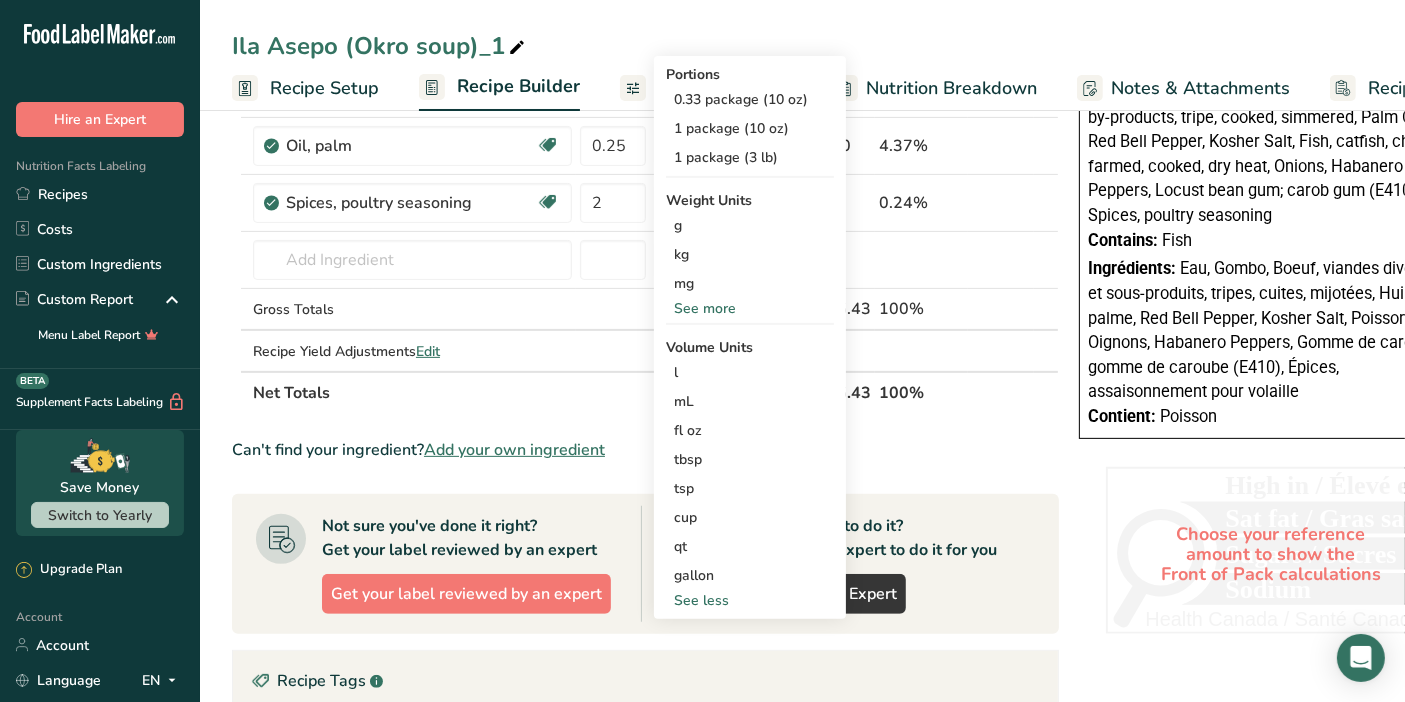 scroll, scrollTop: 666, scrollLeft: 0, axis: vertical 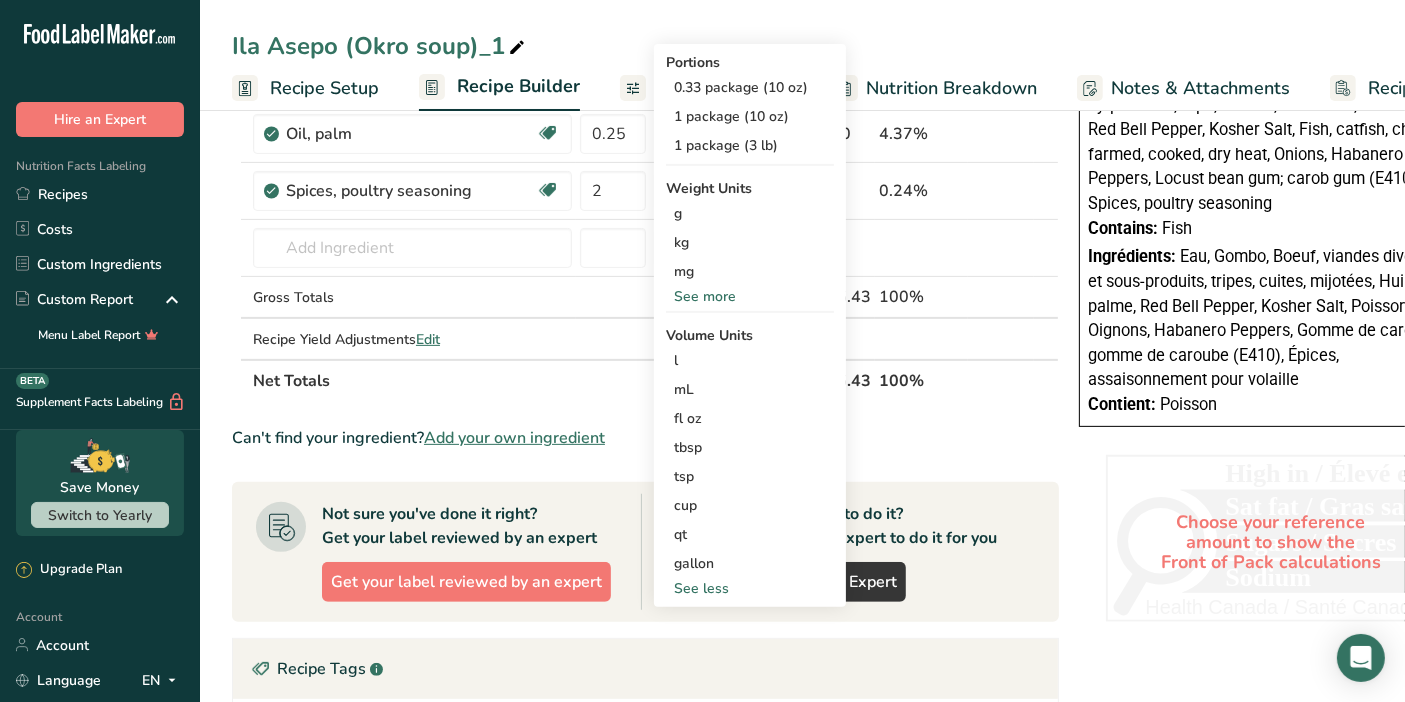 click on "See more" at bounding box center (750, 296) 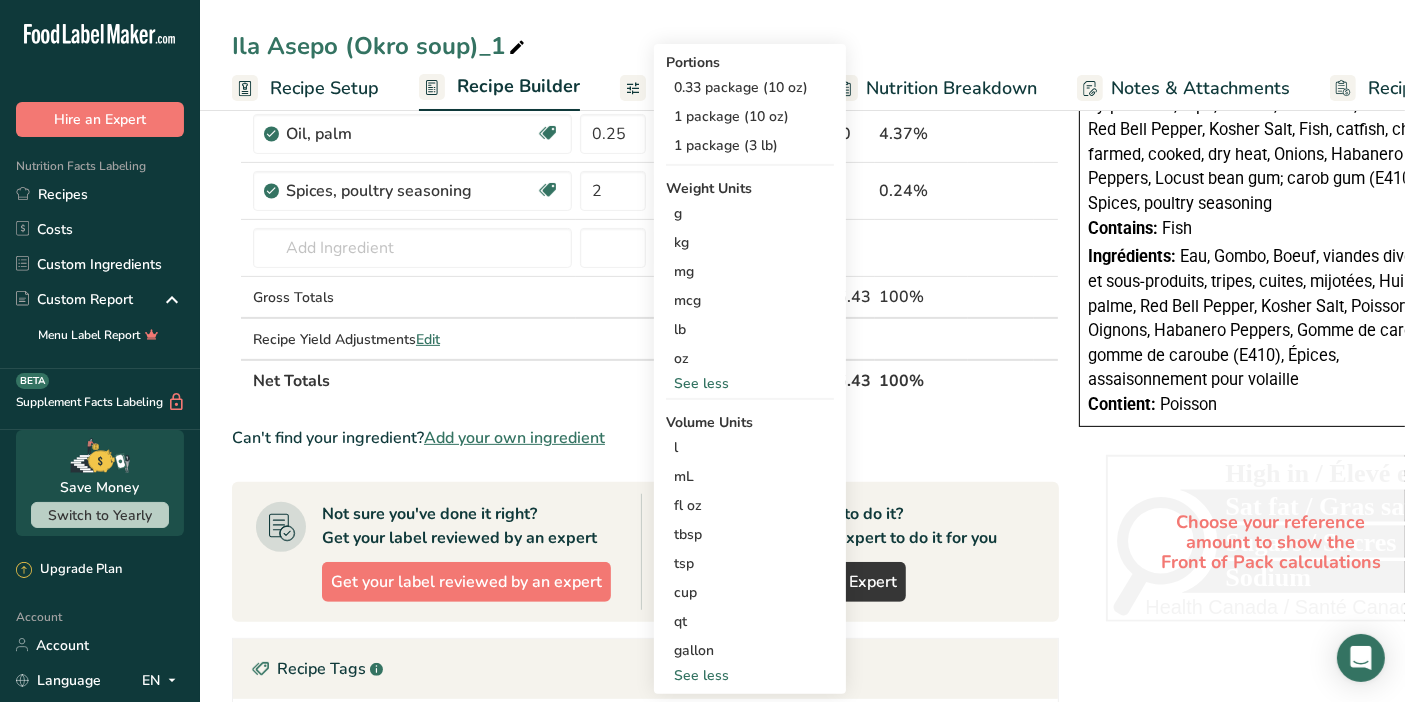 click on "lb" at bounding box center (750, 329) 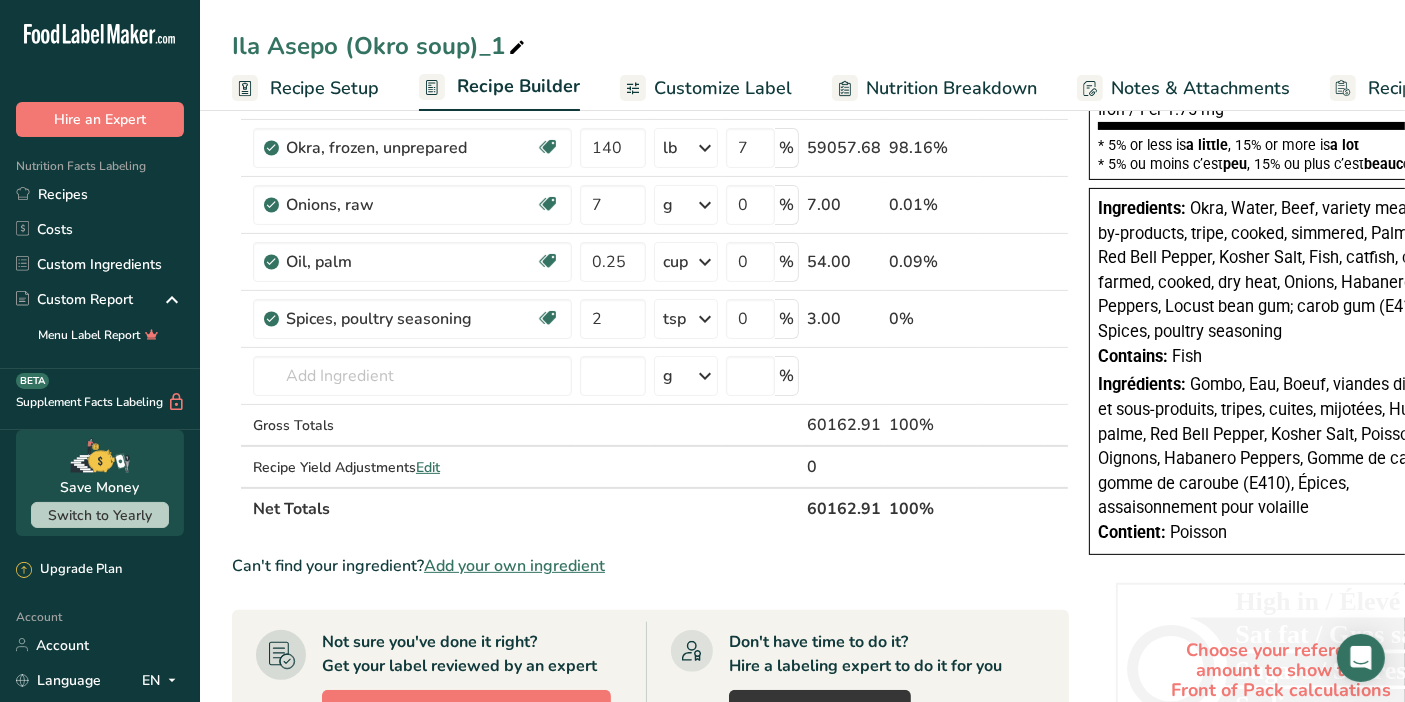 scroll, scrollTop: 514, scrollLeft: 0, axis: vertical 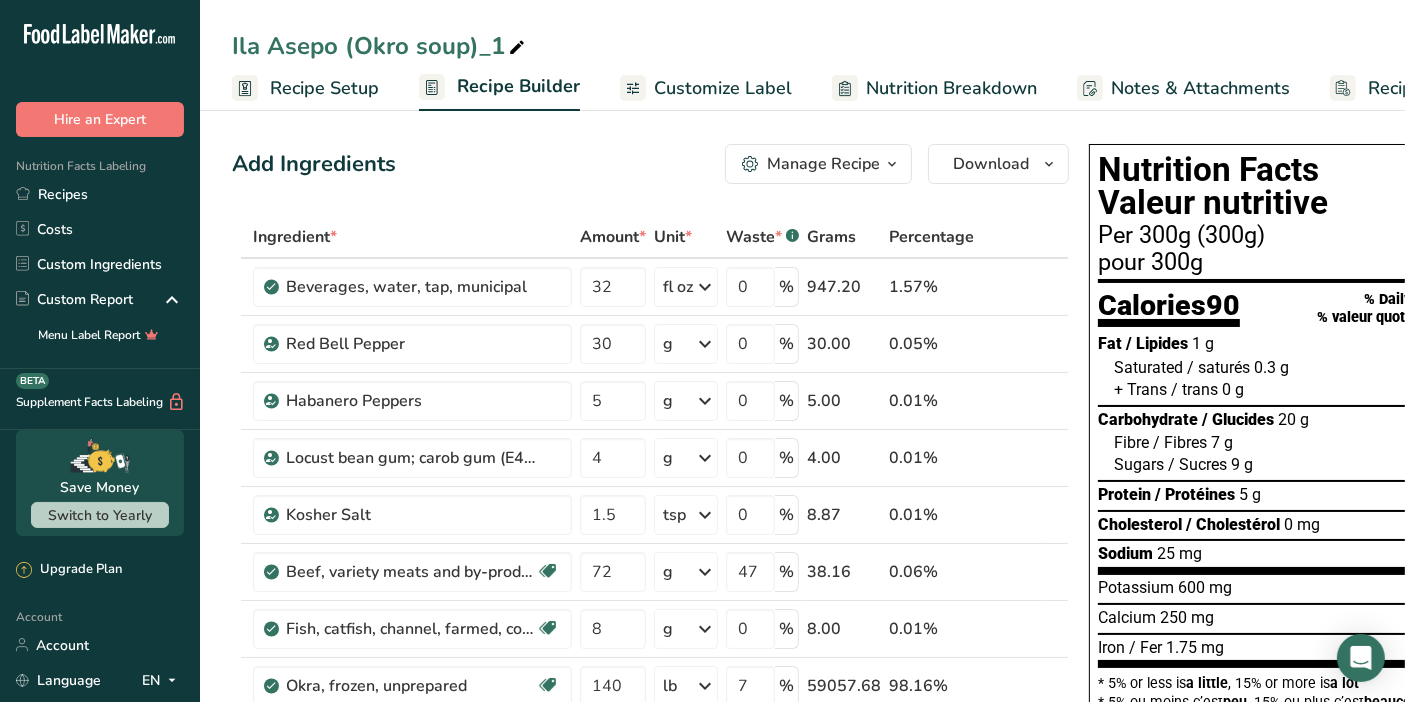 click on "Ila Asepo (Okro soup)_1" at bounding box center (802, 46) 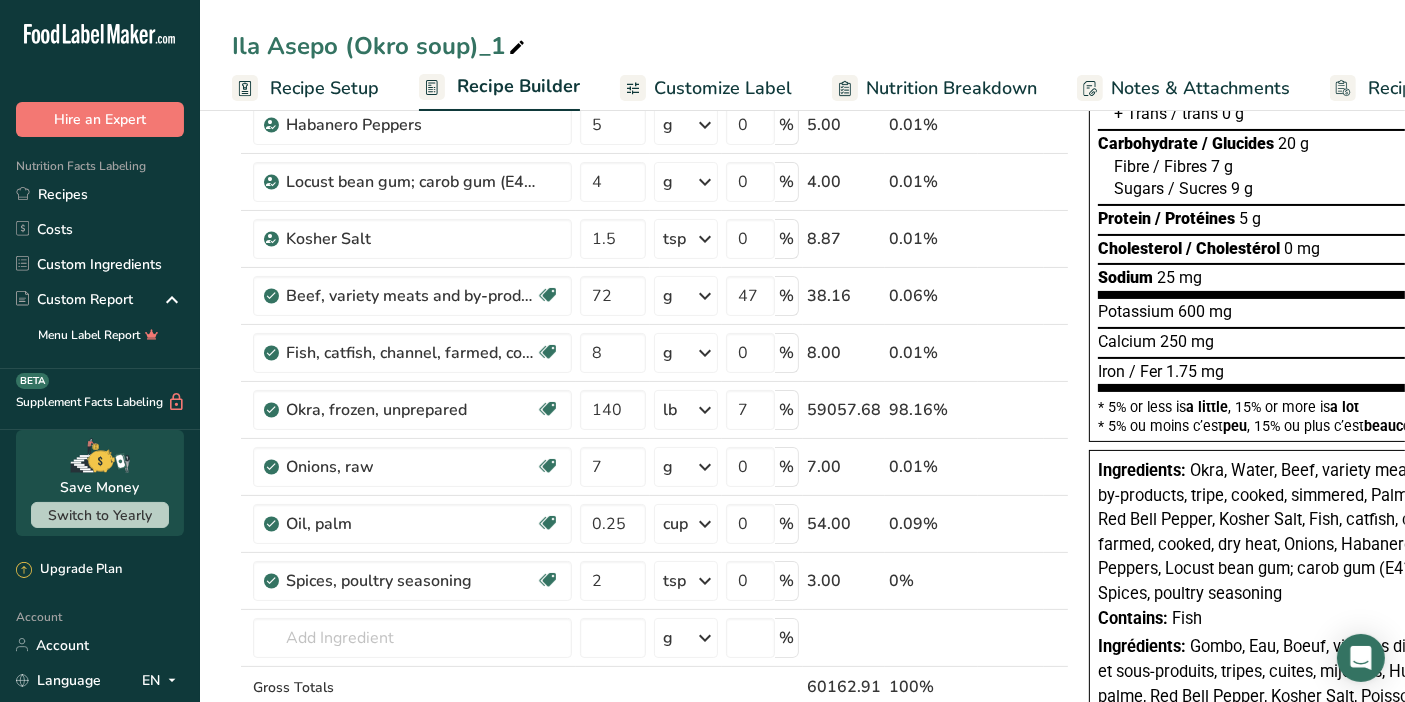 scroll, scrollTop: 0, scrollLeft: 0, axis: both 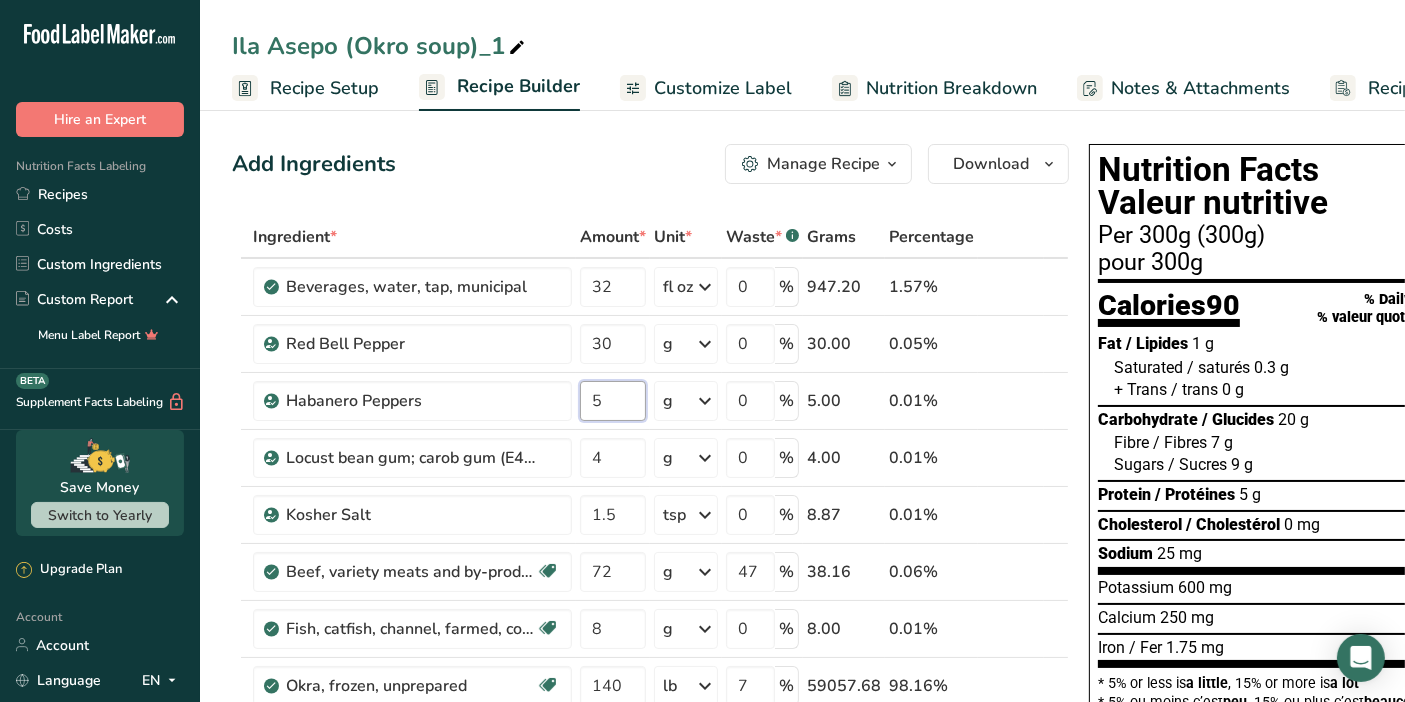 click on "5" at bounding box center (613, 401) 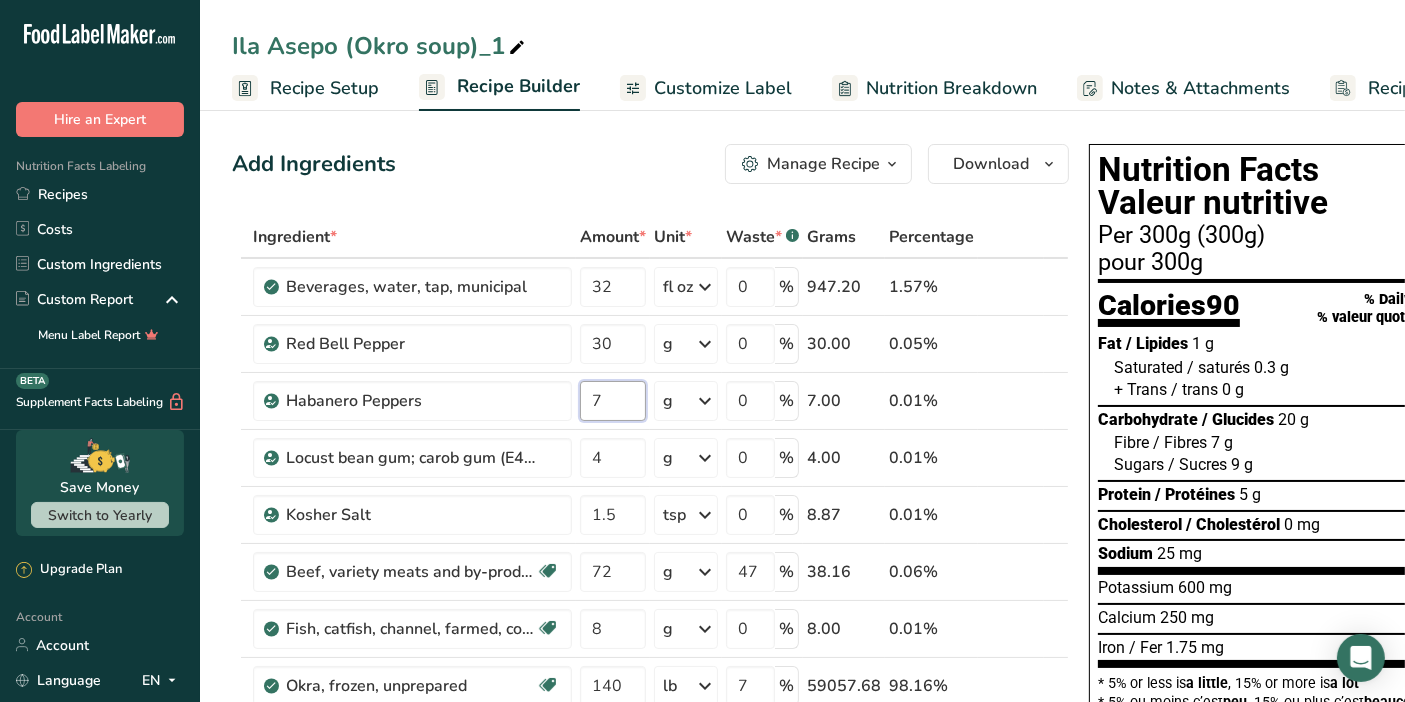 type on "7" 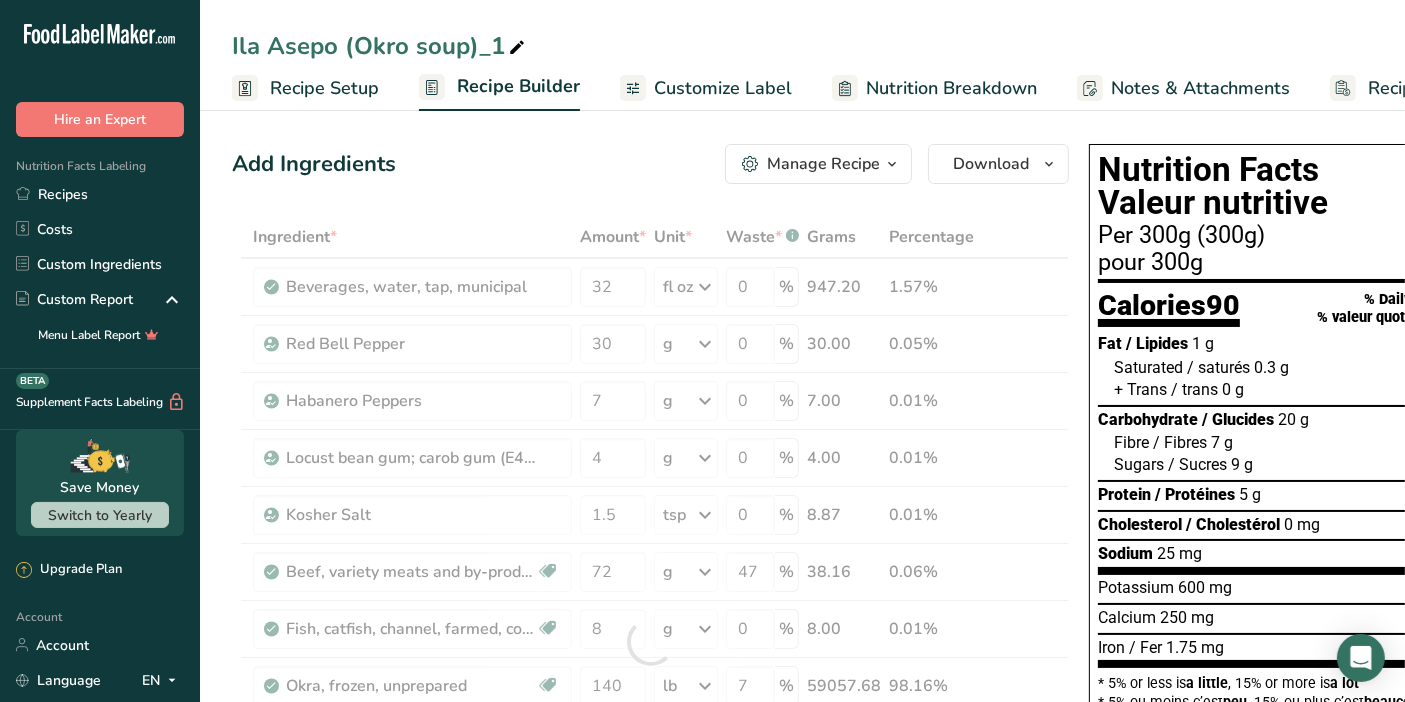 click on "Add Ingredients
Manage Recipe         Delete Recipe           Duplicate Recipe             Scale Recipe             Save as Sub-Recipe   .a-a{fill:#347362;}.b-a{fill:#fff;}                               Nutrition Breakdown                 Recipe Card
NEW
Amino Acids Pattern Report             Activity History
Download
Choose your preferred label style
Standard FDA label
Standard FDA label
The most common format for nutrition facts labels in compliance with the FDA's typeface, style and requirements
Tabular FDA label
A label format compliant with the FDA regulations presented in a tabular (horizontal) display.
Linear FDA label
A simple linear display for small sized packages.
Simplified FDA label" at bounding box center (650, 164) 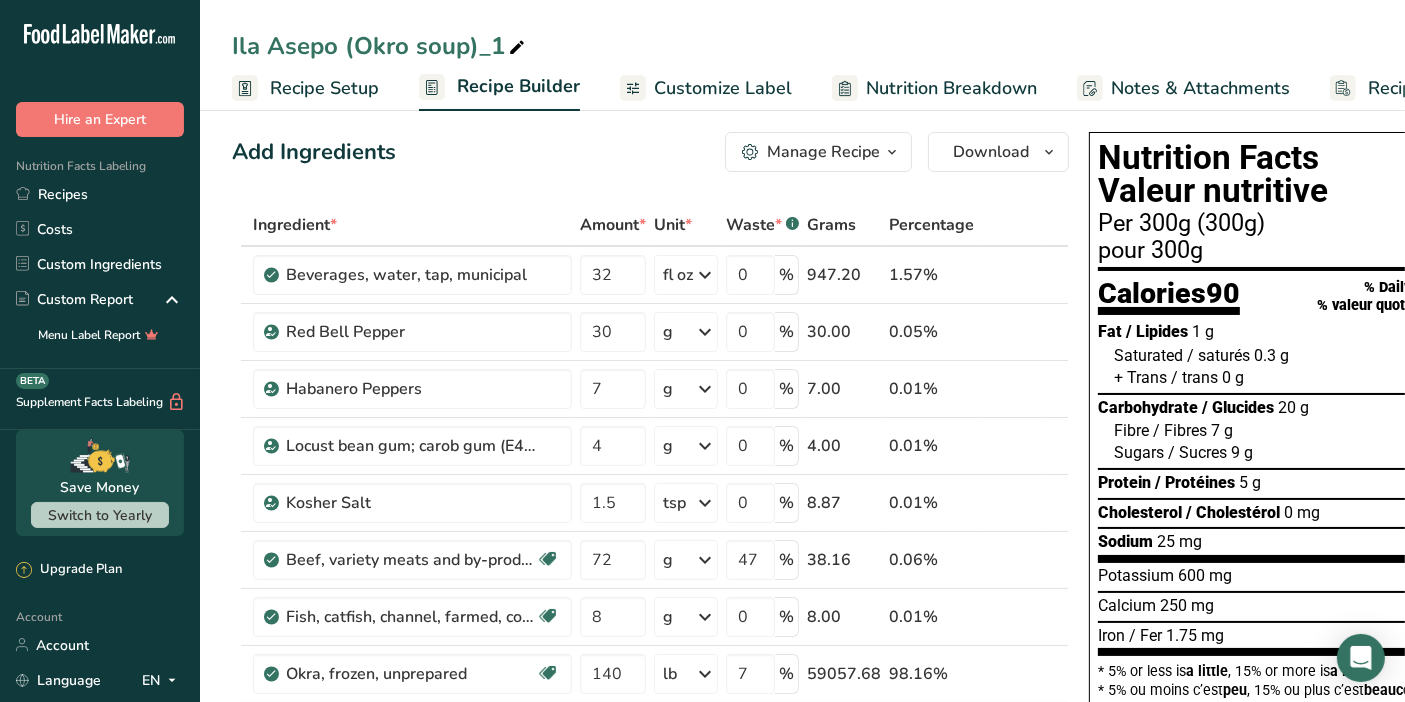 scroll, scrollTop: 0, scrollLeft: 0, axis: both 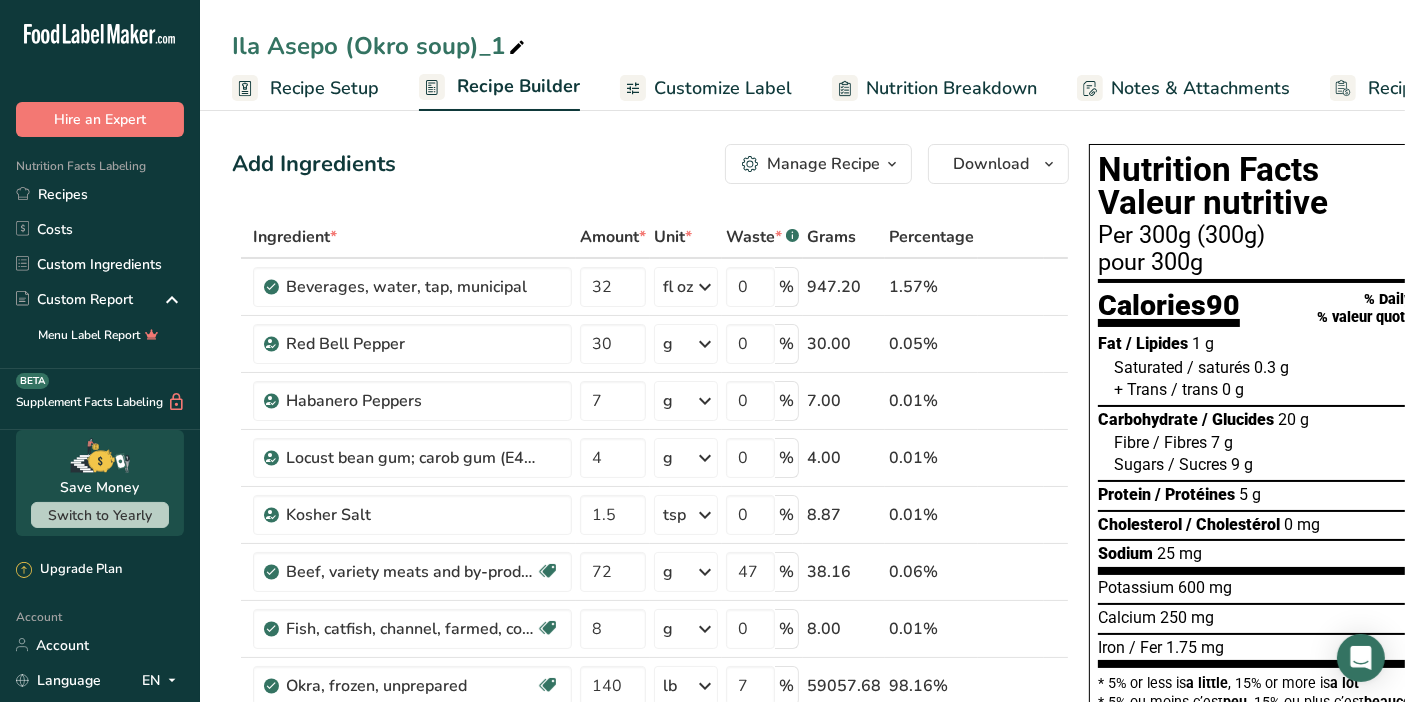 click on "Add Ingredients
Manage Recipe         Delete Recipe           Duplicate Recipe             Scale Recipe             Save as Sub-Recipe   .a-a{fill:#347362;}.b-a{fill:#fff;}                               Nutrition Breakdown                 Recipe Card
NEW
Amino Acids Pattern Report             Activity History
Download
Choose your preferred label style
Standard FDA label
Standard FDA label
The most common format for nutrition facts labels in compliance with the FDA's typeface, style and requirements
Tabular FDA label
A label format compliant with the FDA regulations presented in a tabular (horizontal) display.
Linear FDA label
A simple linear display for small sized packages.
Simplified FDA label" at bounding box center (650, 164) 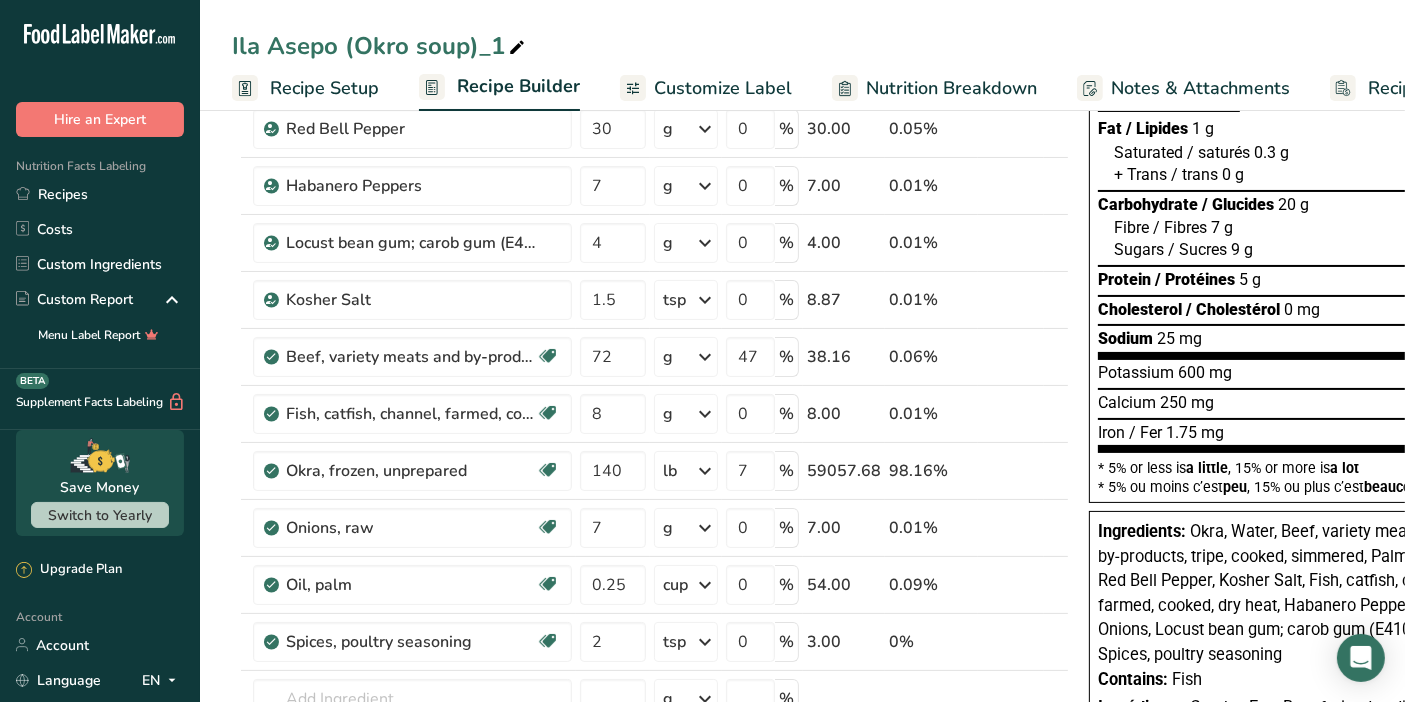 scroll, scrollTop: 0, scrollLeft: 0, axis: both 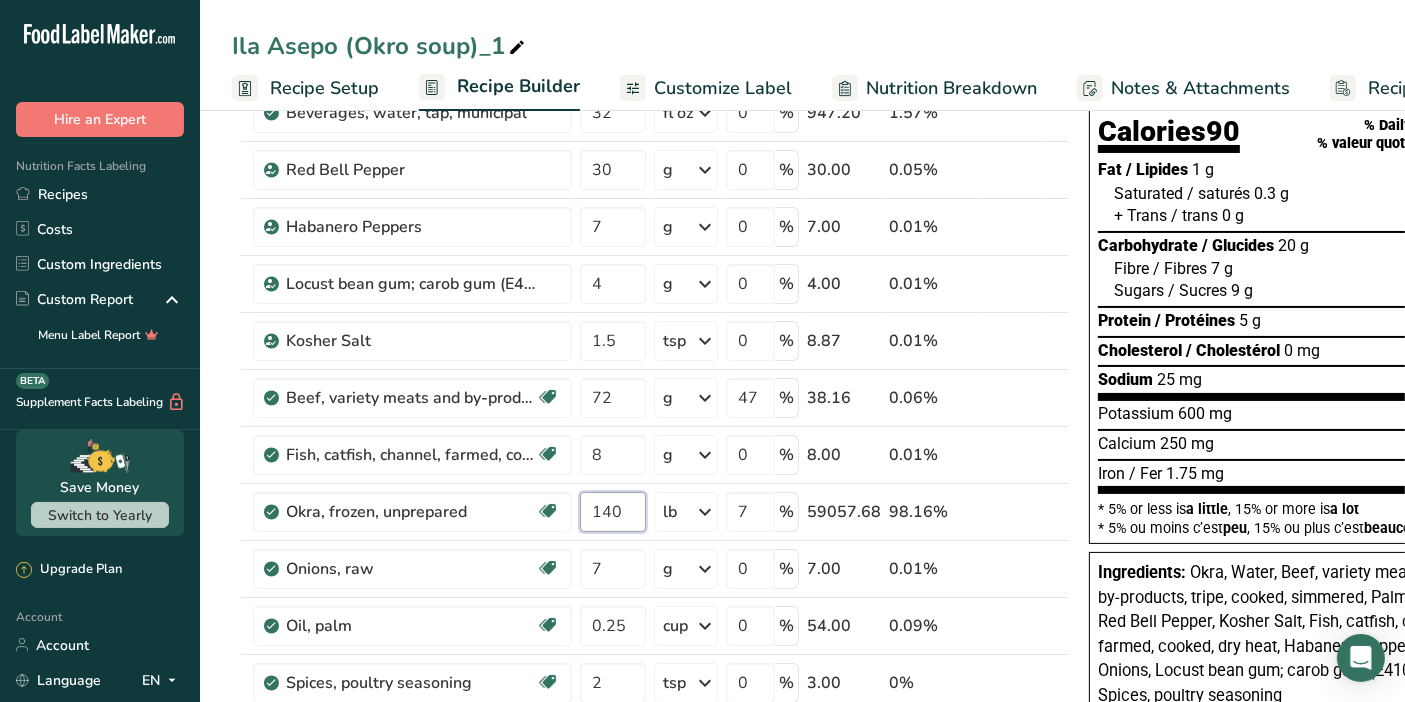 drag, startPoint x: 625, startPoint y: 504, endPoint x: 528, endPoint y: 533, distance: 101.24229 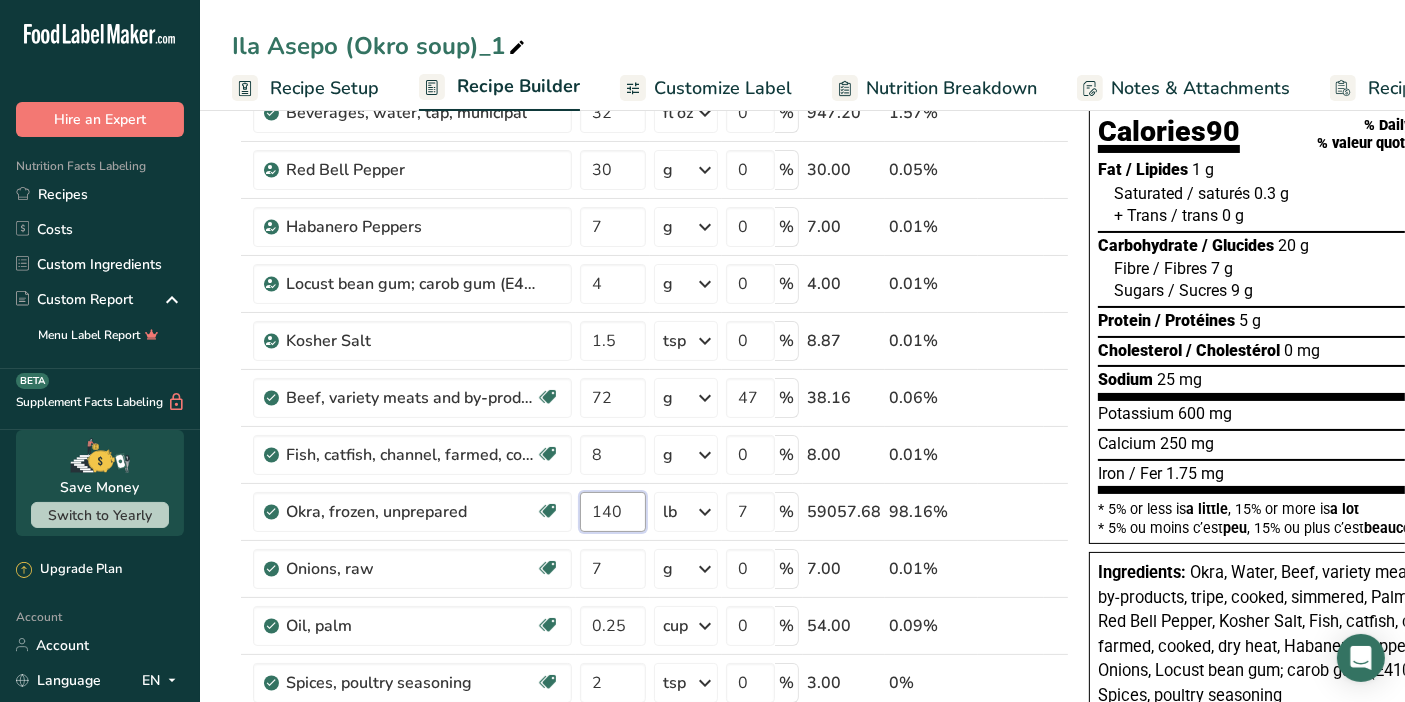 click on "Okra, frozen, unprepared
Source of Antioxidants
Dairy free
Gluten free
Vegan
Vegetarian
Soy free
140
lb
Portions
0.33 package (10 oz)
1 package (10 oz)
1 package (3 lb)
Weight Units
g
kg
mg
mcg
lb
oz
See less
Volume Units
l
Volume units require a density conversion. If you know your ingredient's density enter it below. Otherwise, click on "RIA" our AI Regulatory bot - she will be able to help you
lb/ft3
g/cm3
Confirm
mL
lb/ft3
fl oz" at bounding box center [650, 512] 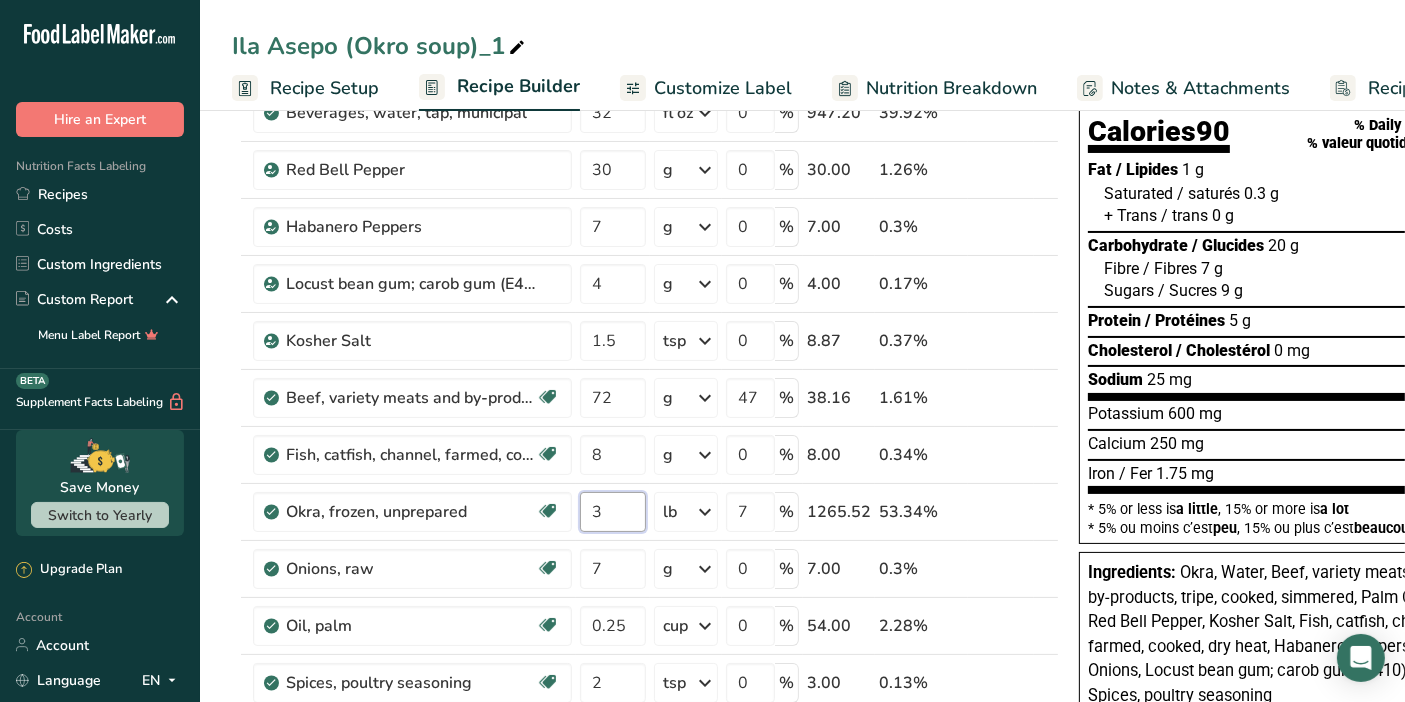 type on "3" 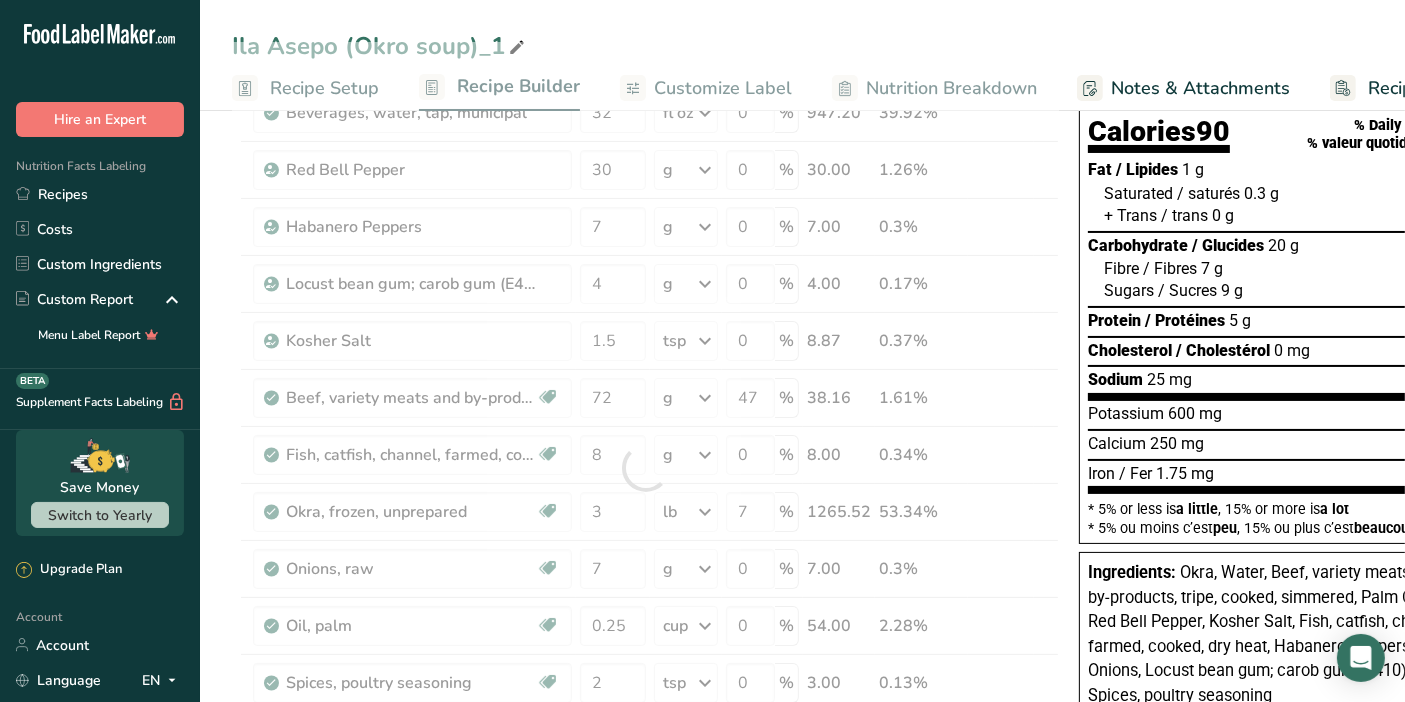 click on "Ila Asepo (Okro soup)_1
Recipe Setup                       Recipe Builder   Customize Label               Nutrition Breakdown               Notes & Attachments                 Recipe Costing
Add Ingredients
Manage Recipe         Delete Recipe           Duplicate Recipe             Scale Recipe             Save as Sub-Recipe   .a-a{fill:#347362;}.b-a{fill:#fff;}                               Nutrition Breakdown                 Recipe Card
NEW
Amino Acids Pattern Report             Activity History
Download
Choose your preferred label style
Standard FDA label
Standard FDA label
The most common format for nutrition facts labels in compliance with the FDA's typeface, style and requirements
Tabular FDA label
Linear FDA label" at bounding box center [802, 746] 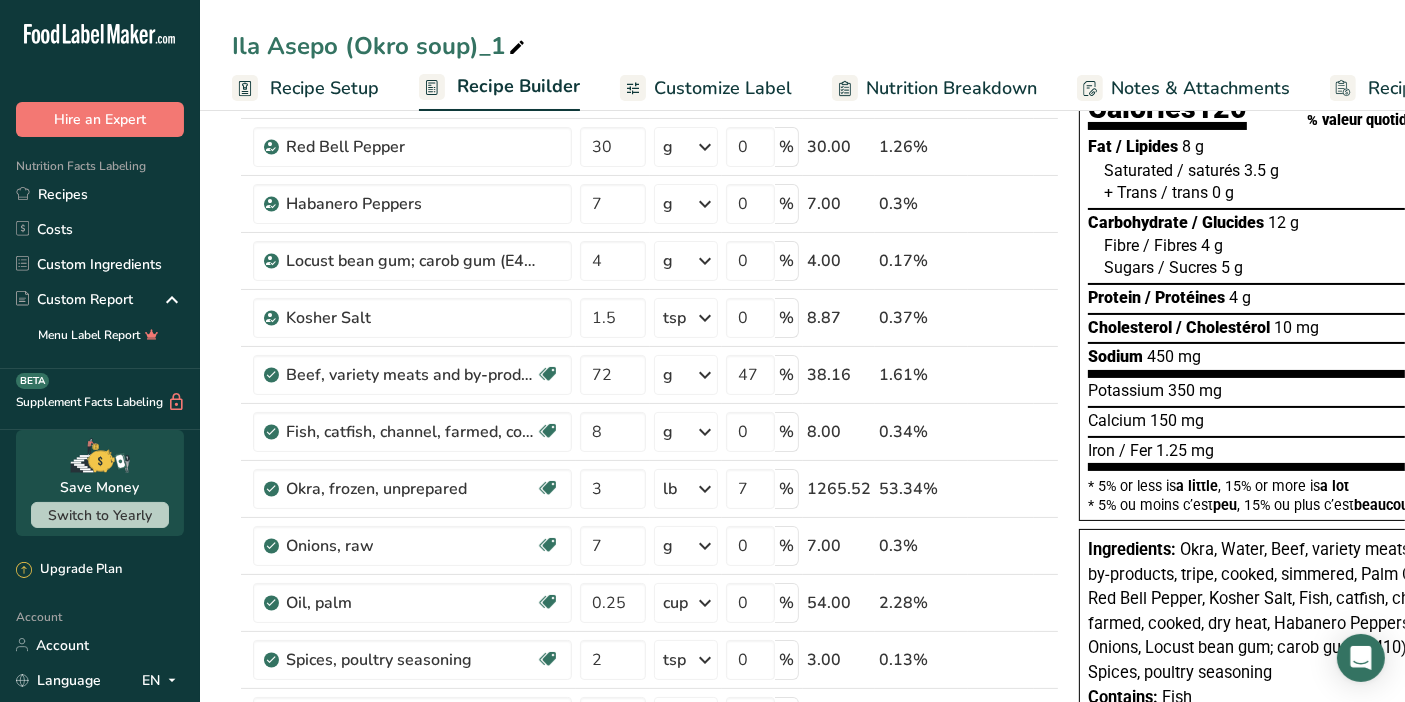 scroll, scrollTop: 201, scrollLeft: 0, axis: vertical 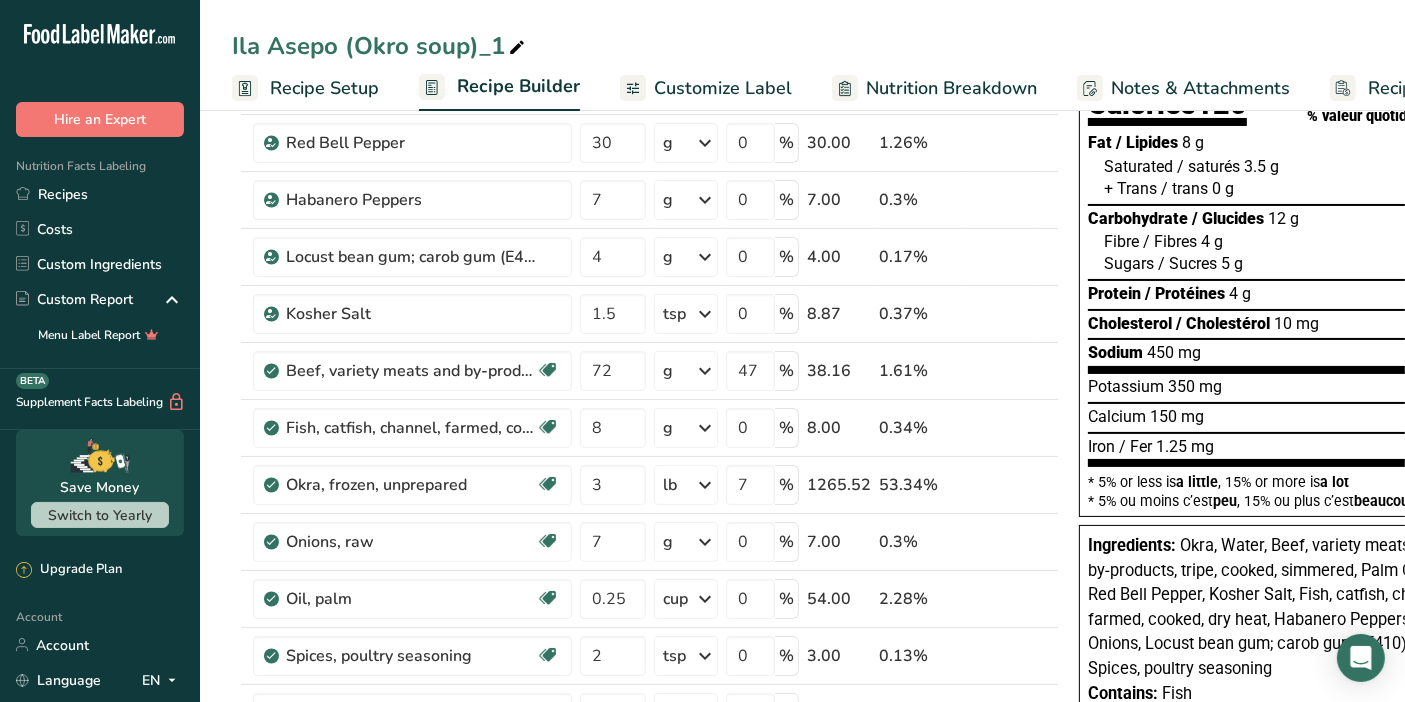 click at bounding box center [705, 257] 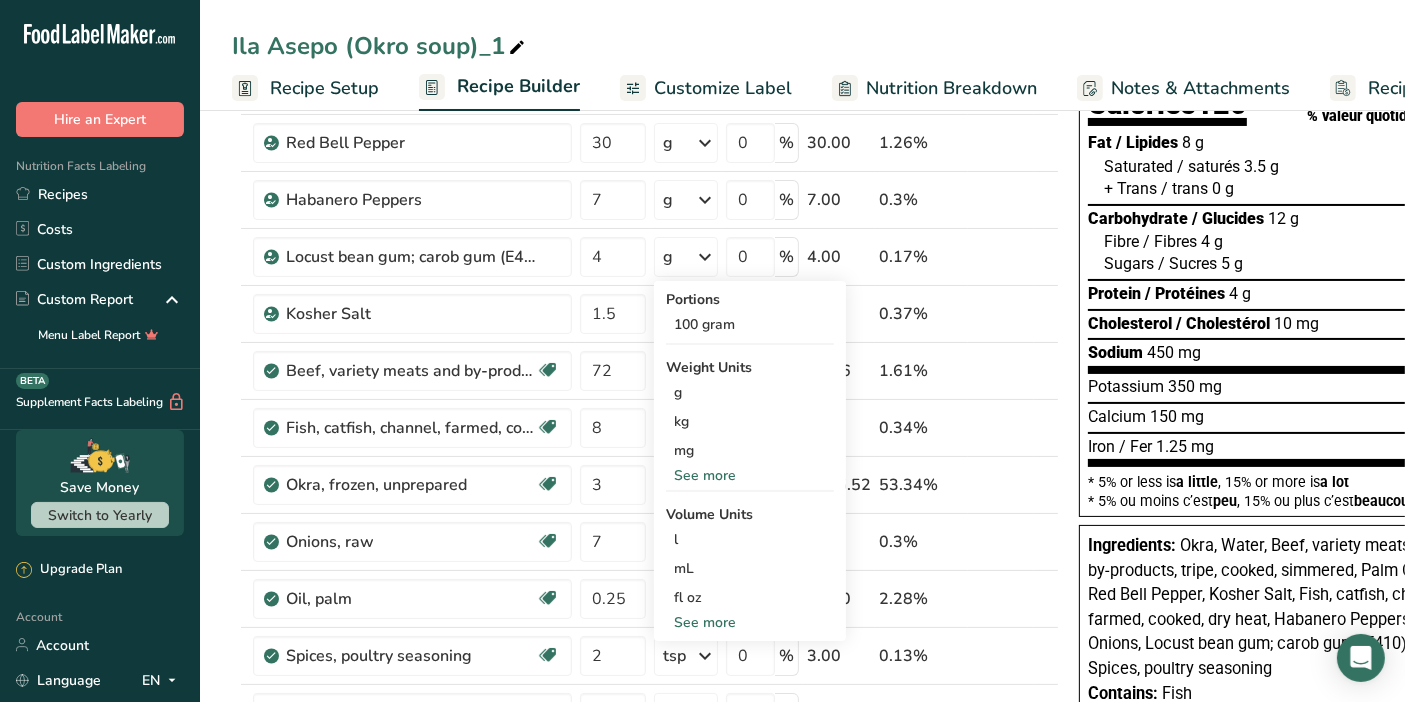 click on "See more" at bounding box center (750, 475) 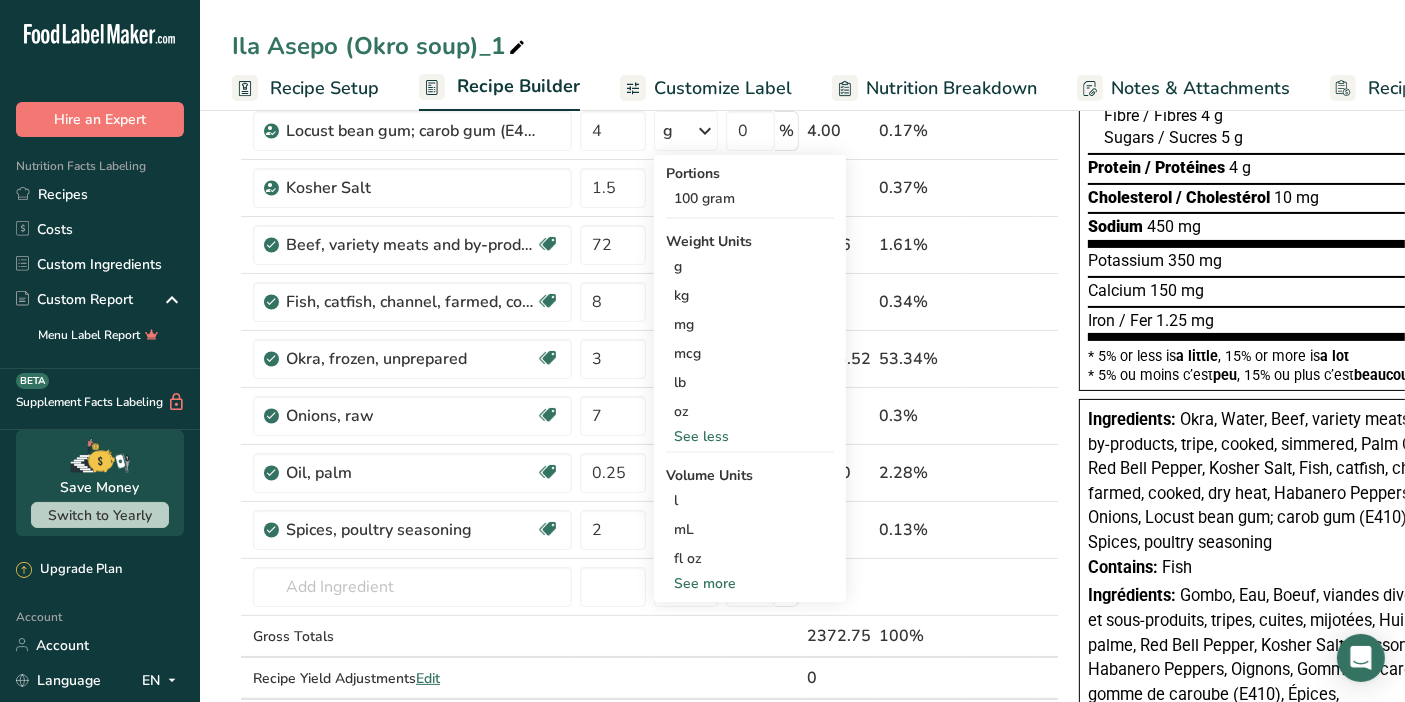 scroll, scrollTop: 335, scrollLeft: 0, axis: vertical 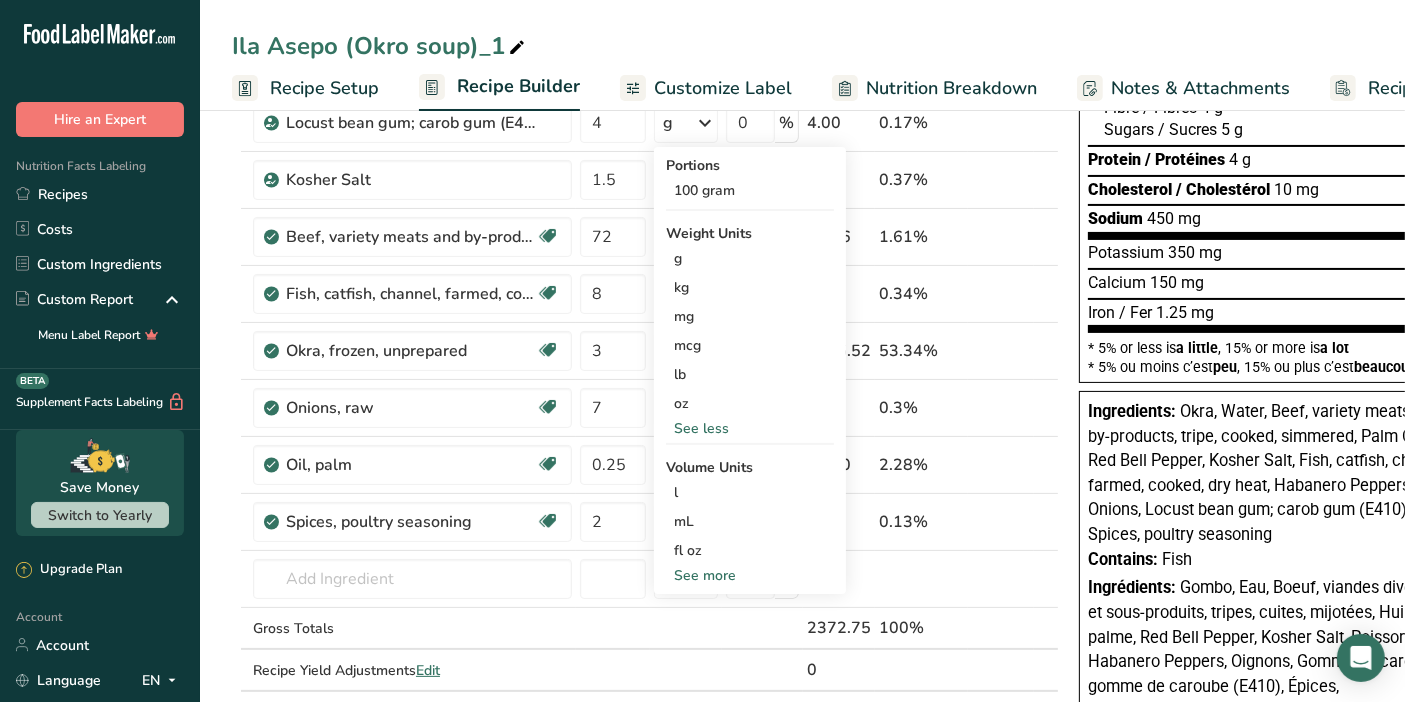 click on "See more" at bounding box center (750, 575) 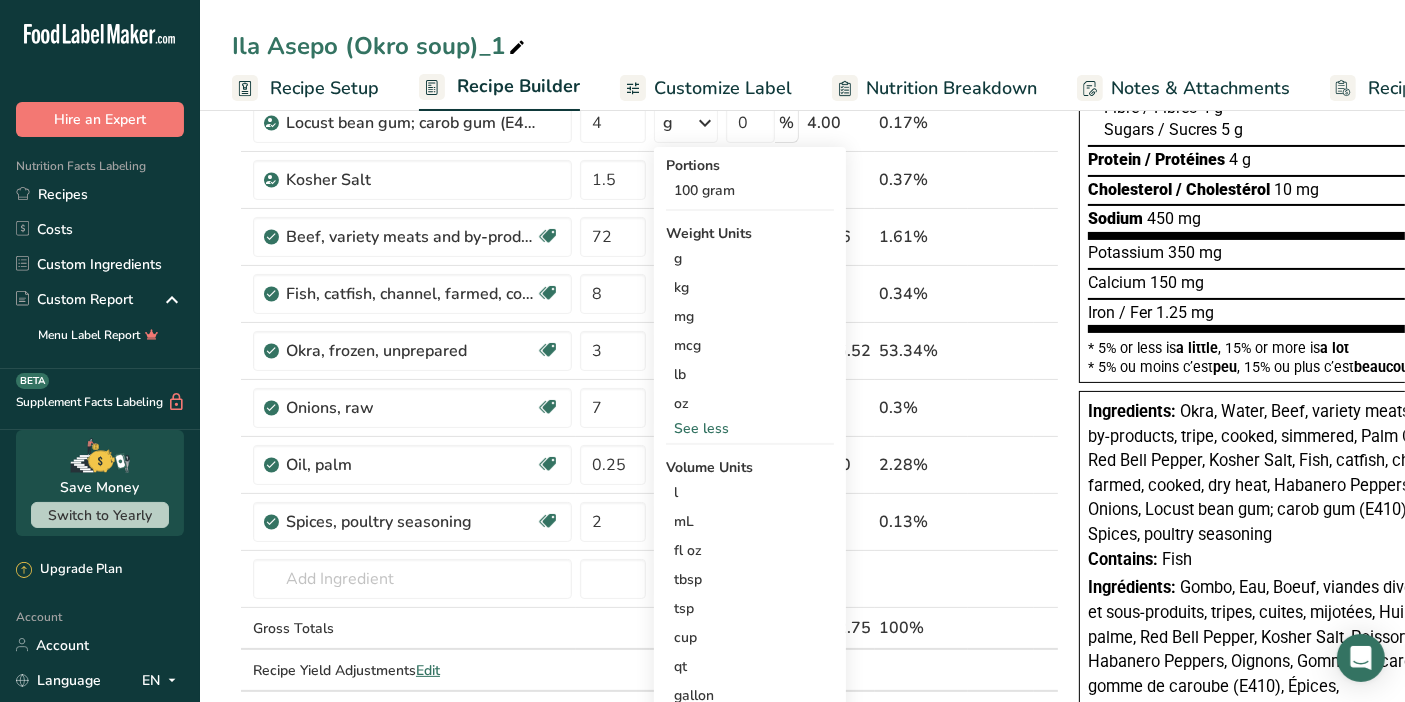 click on "cup" at bounding box center [750, 637] 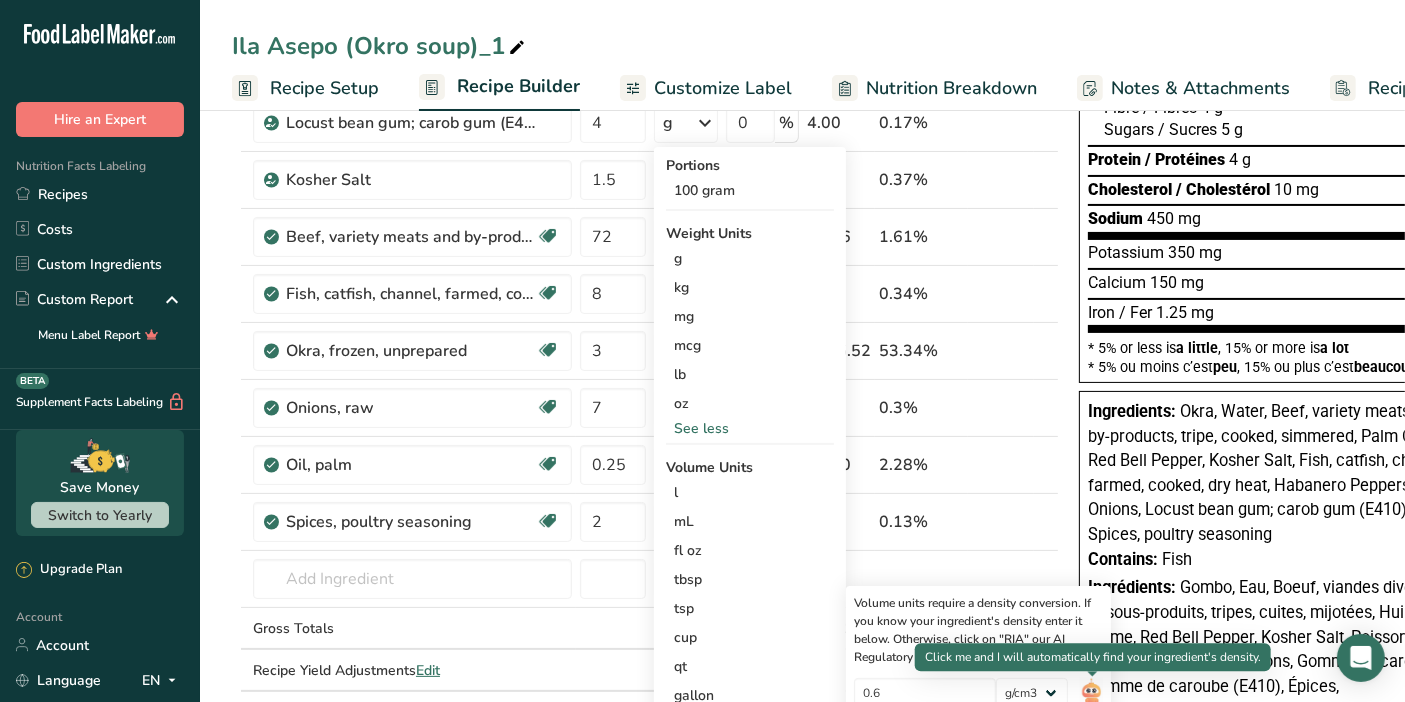 click at bounding box center (1091, 695) 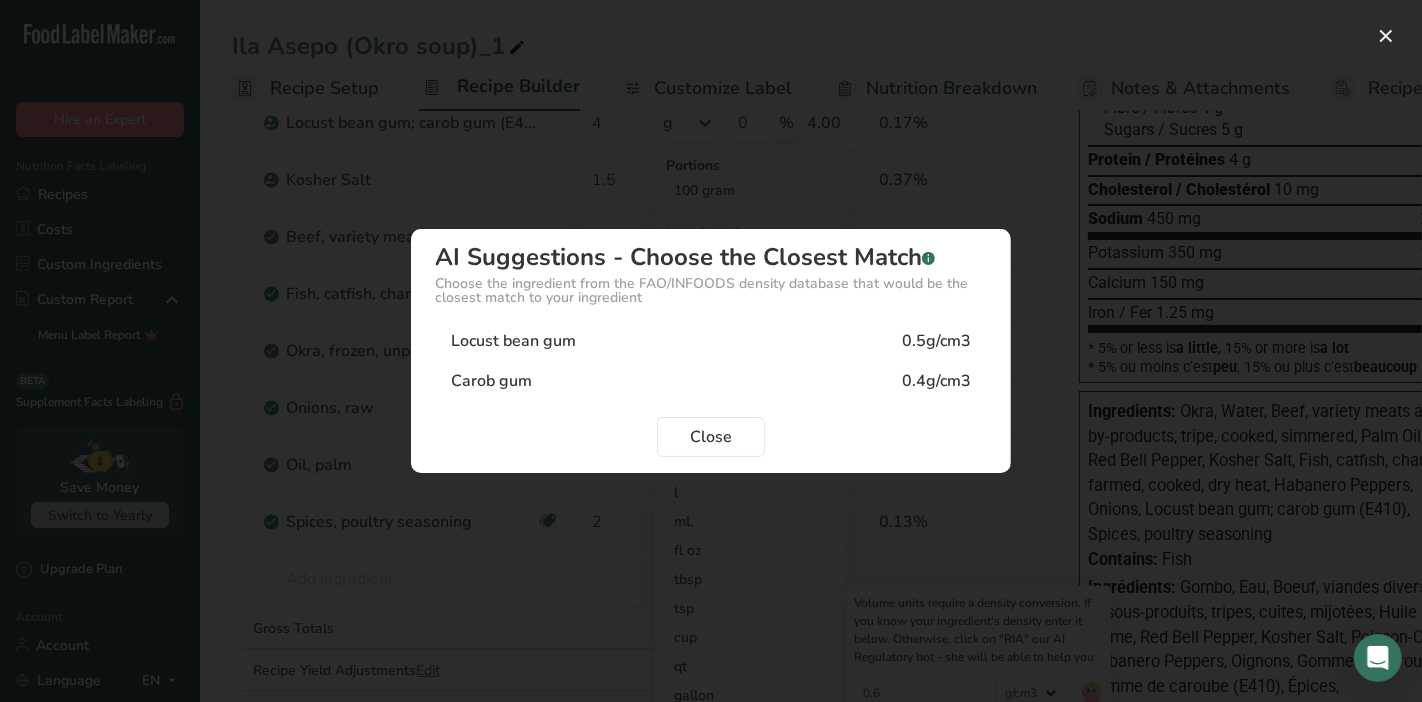 click on "Locust bean gum   0.5g/cm3" at bounding box center [711, 341] 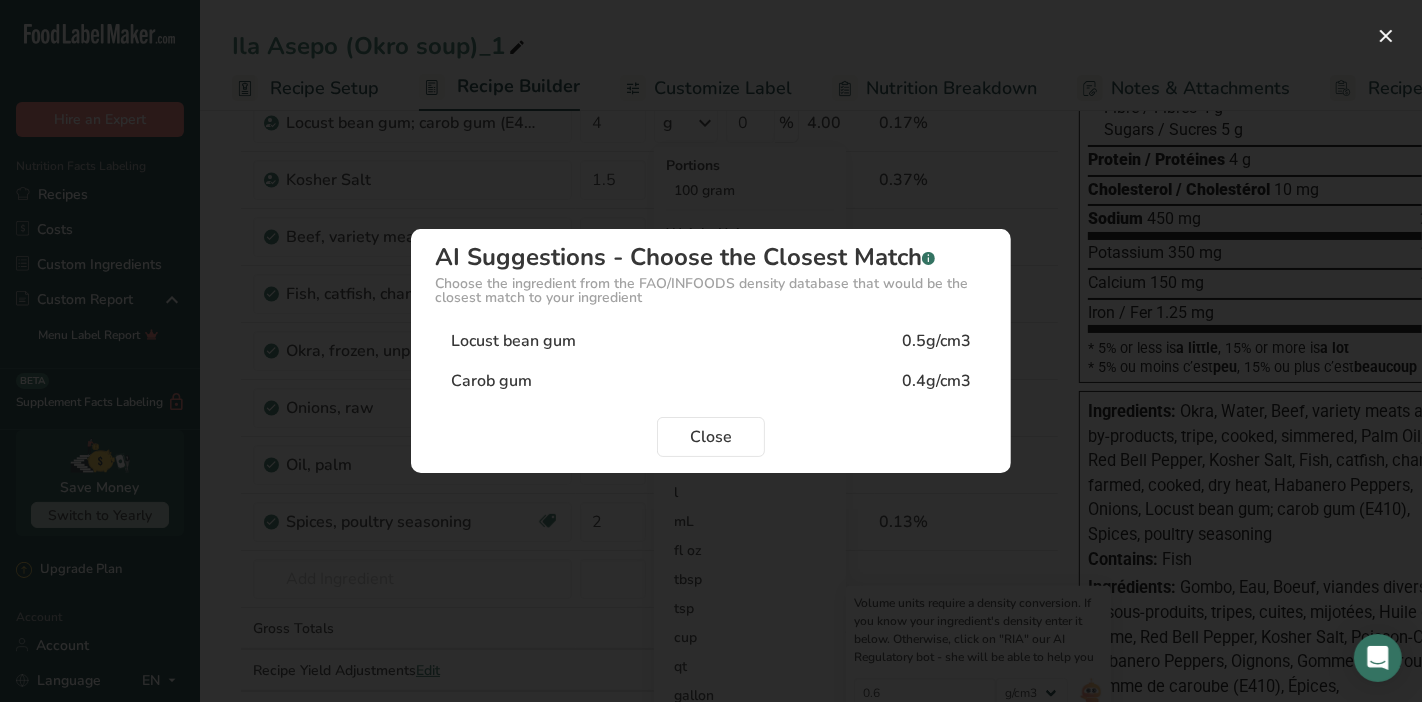 type on "0.5" 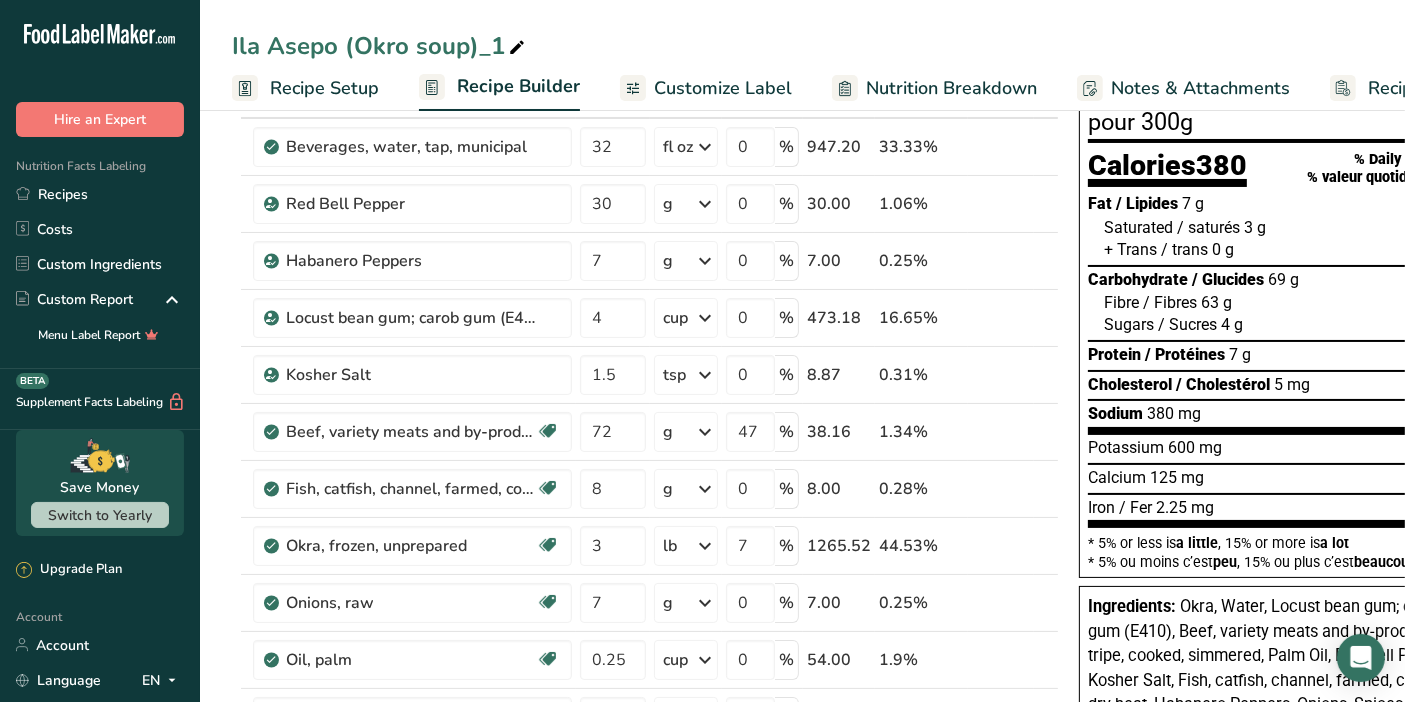 scroll, scrollTop: 138, scrollLeft: 0, axis: vertical 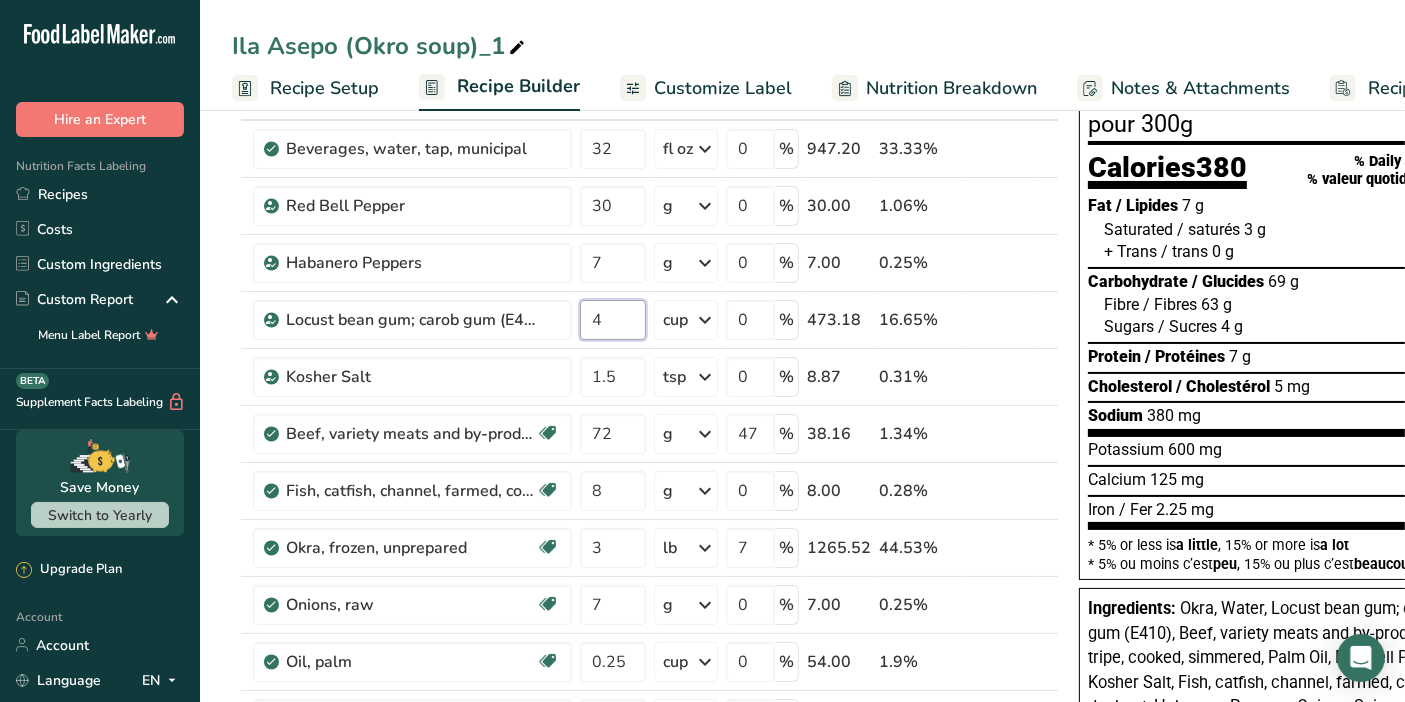 drag, startPoint x: 612, startPoint y: 324, endPoint x: 567, endPoint y: 333, distance: 45.891174 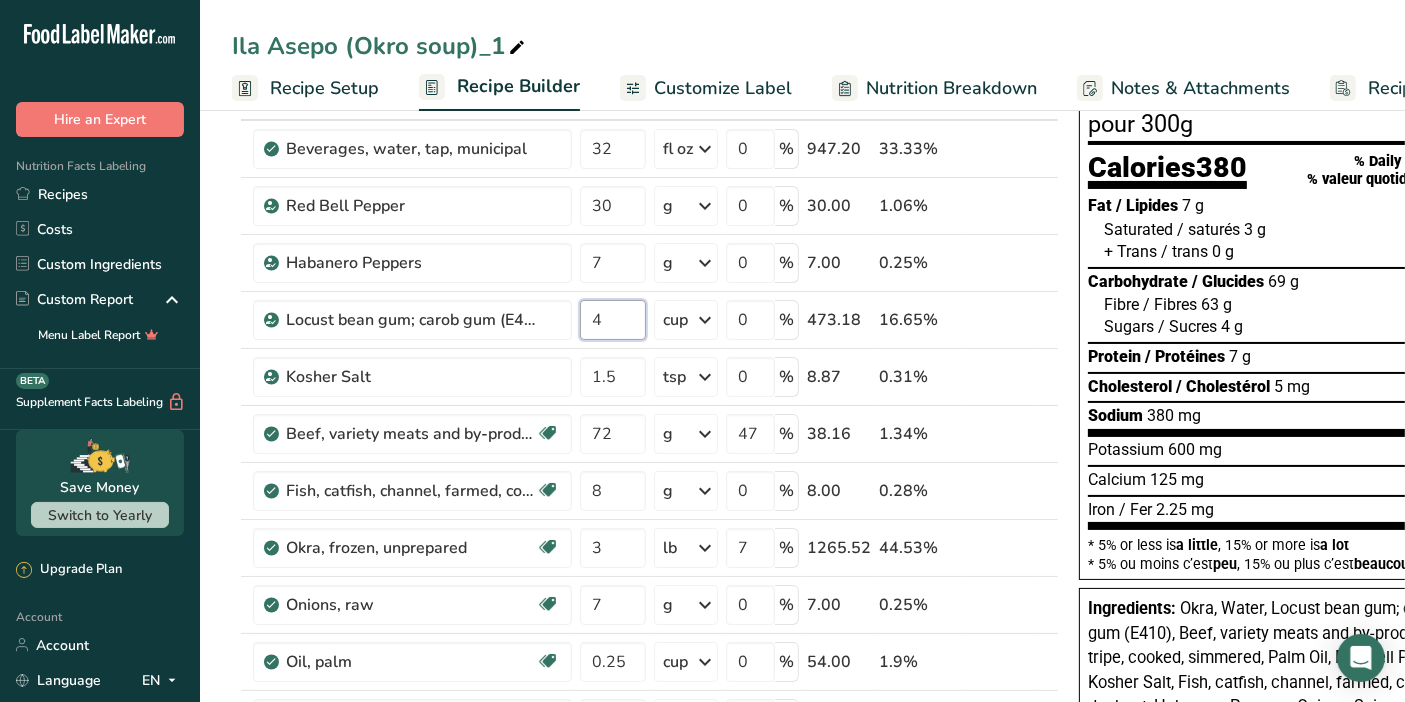 click on "Locust bean gum; carob gum (E410)
4
cup
Portions
100 gram
Weight Units
g
kg
mg
mcg
lb
oz
See less
Volume Units
l
Volume units require a density conversion. If you know your ingredient's density enter it below. Otherwise, click on "RIA" our AI Regulatory bot - she will be able to help you
0.5
lb/ft3
g/cm3
Confirm
mL
Volume units require a density conversion. If you know your ingredient's density enter it below. Otherwise, click on "RIA" our AI Regulatory bot - she will be able to help you
0.5
lb/ft3
g/cm3
0.5" at bounding box center (645, 320) 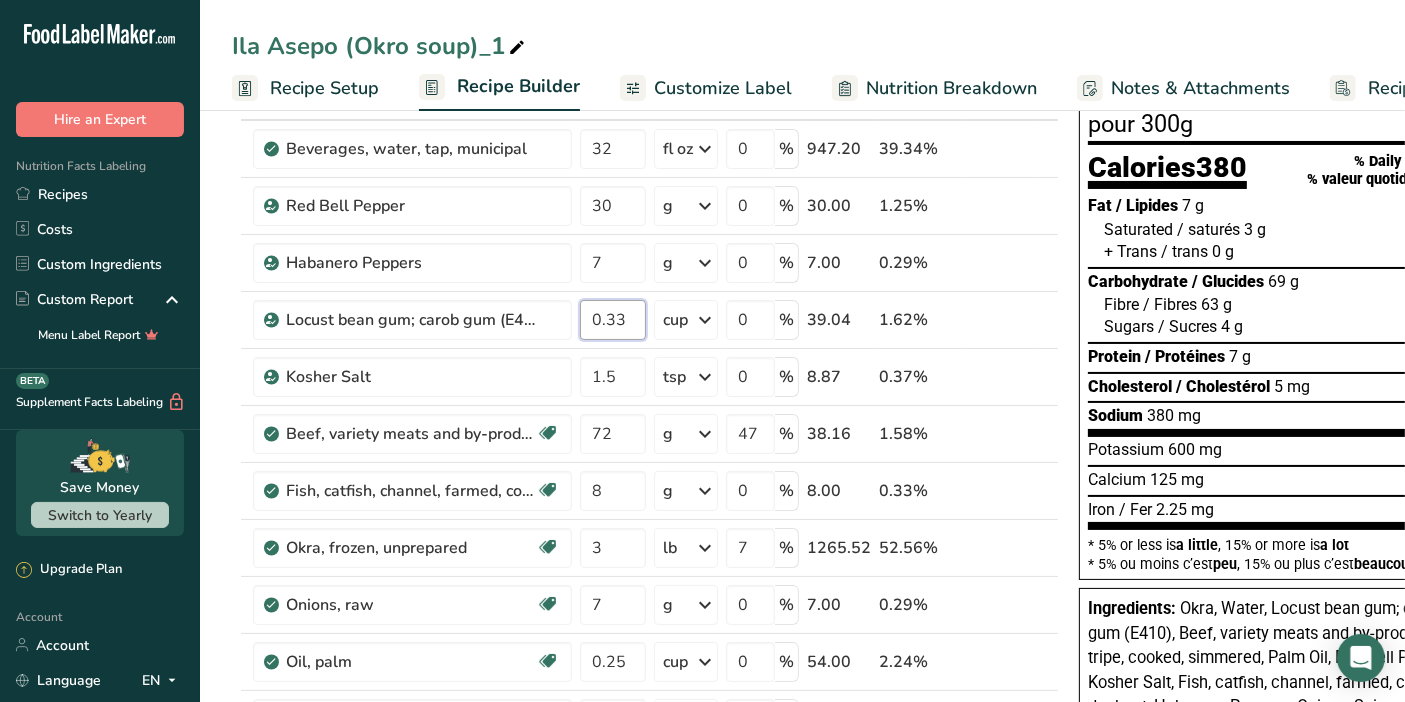 type on "0.33" 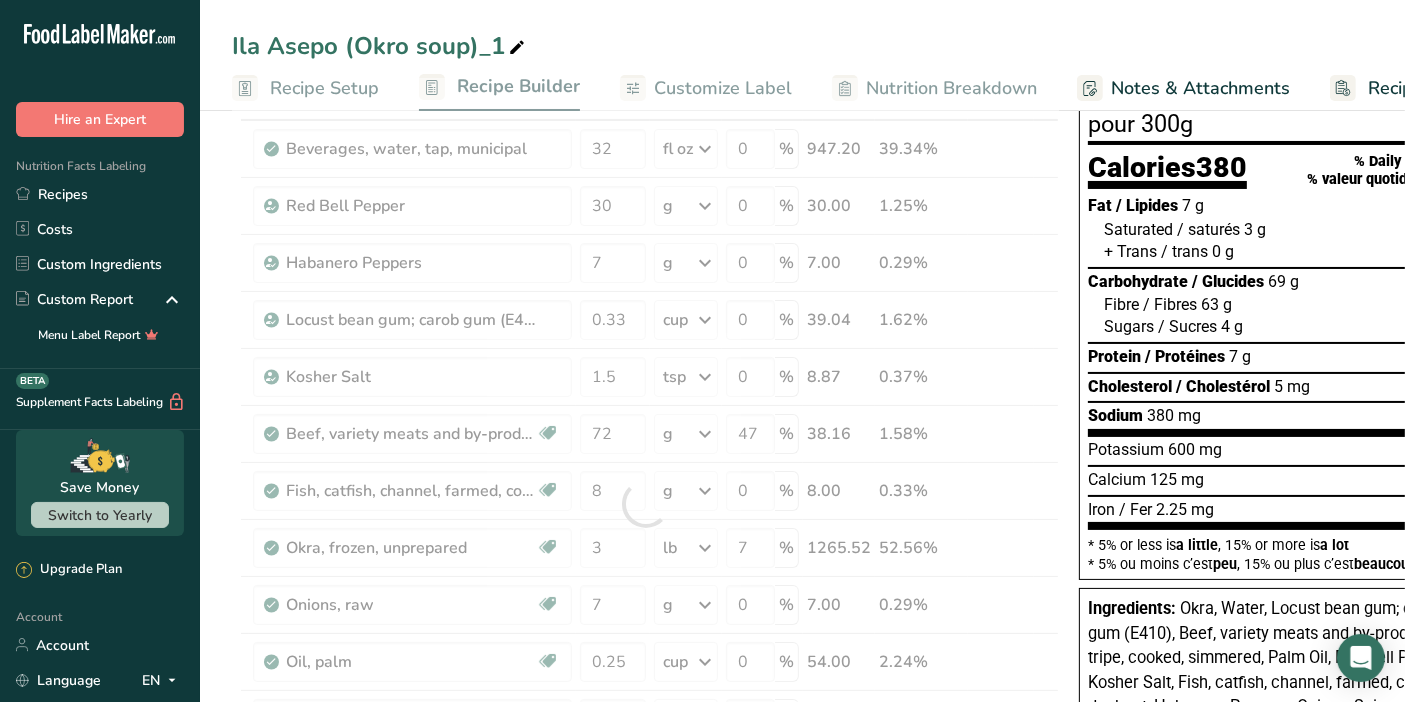 click on "Ila Asepo (Okro soup)_1" at bounding box center (802, 46) 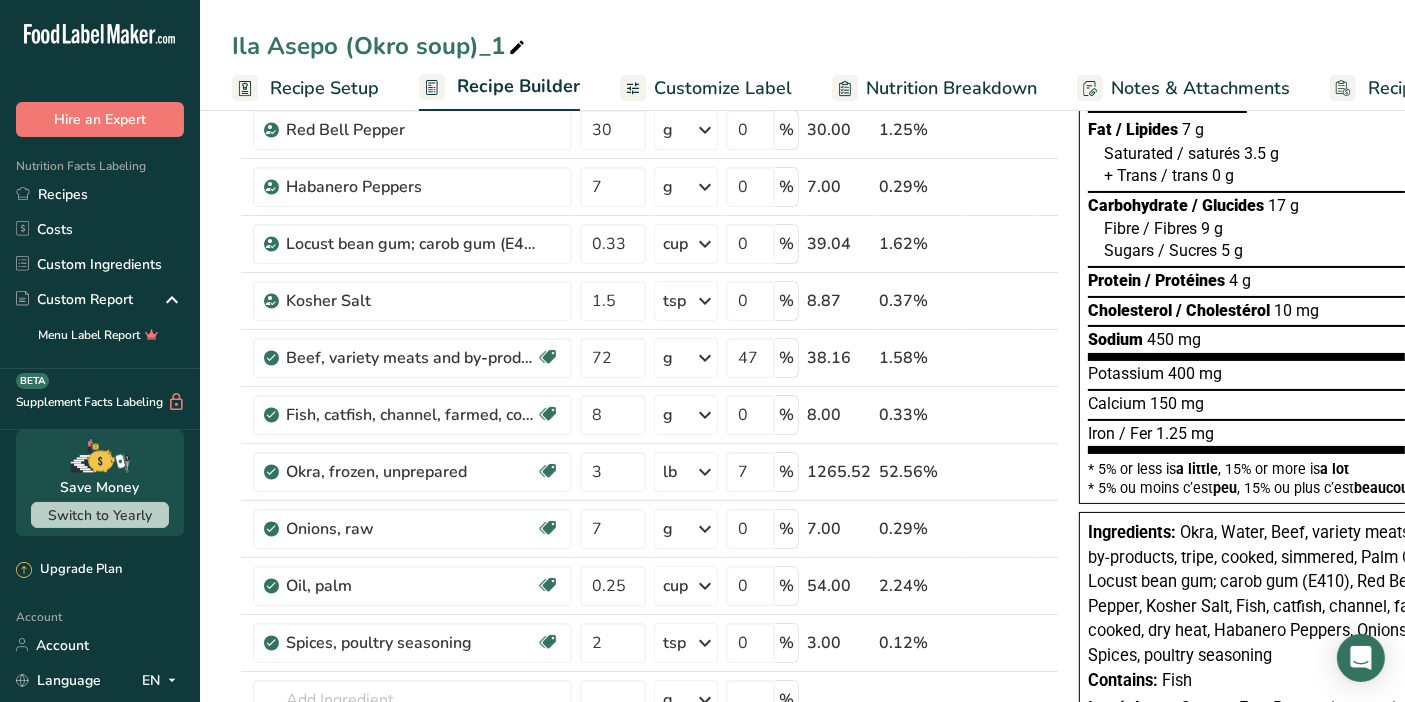 scroll, scrollTop: 216, scrollLeft: 0, axis: vertical 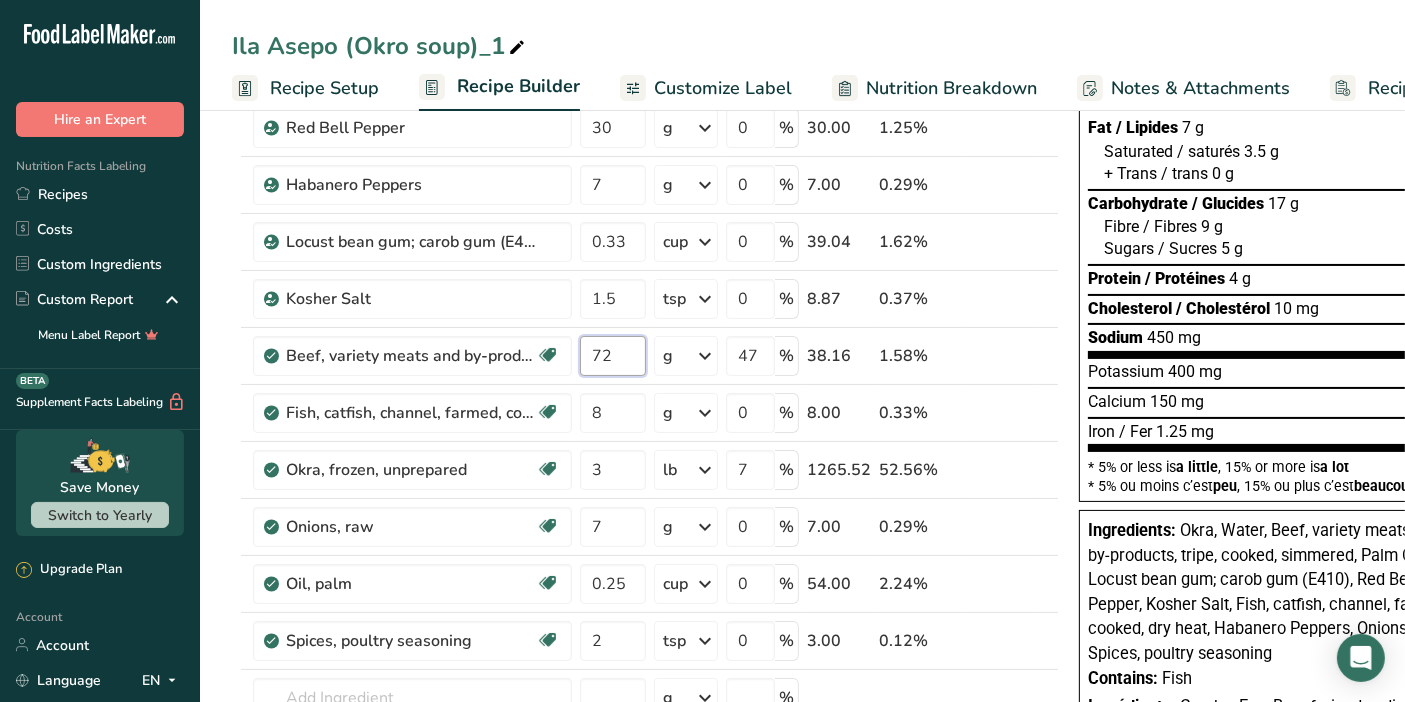 drag, startPoint x: 617, startPoint y: 352, endPoint x: 573, endPoint y: 375, distance: 49.648766 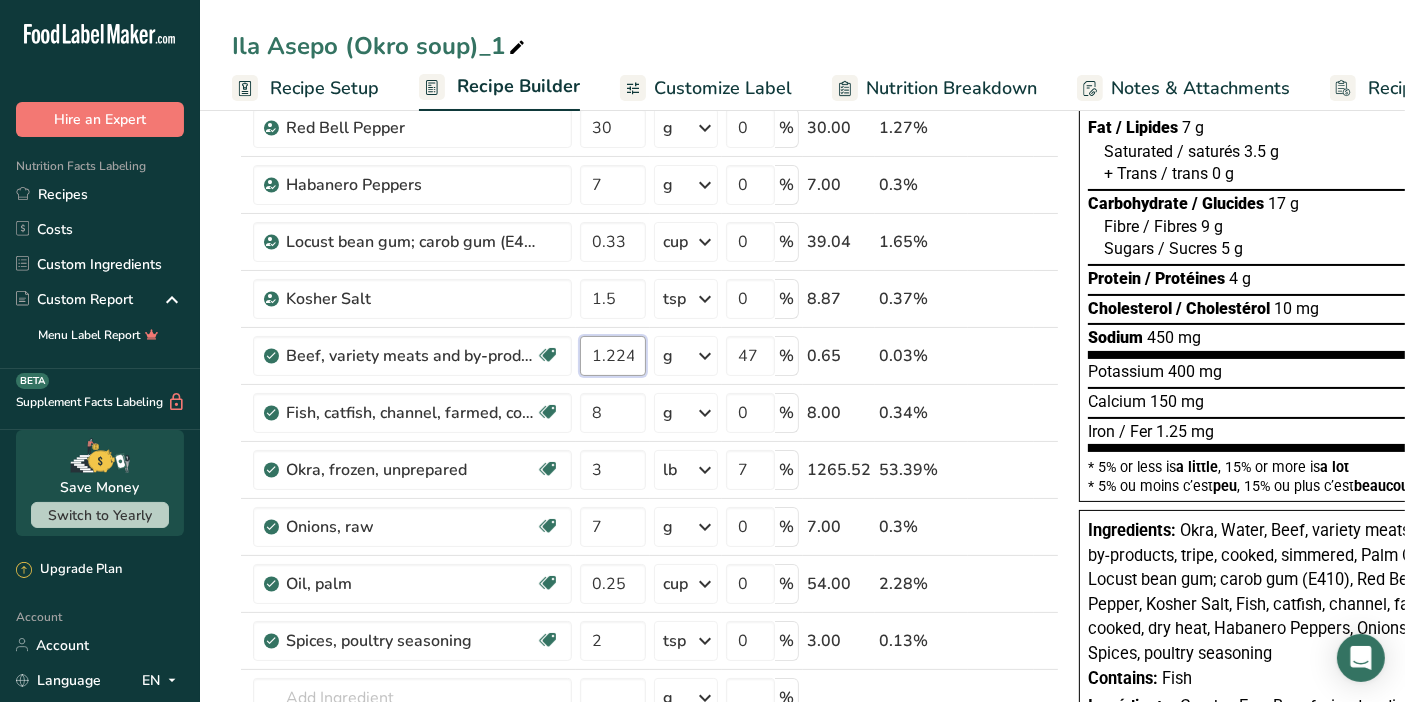 type on "1.224" 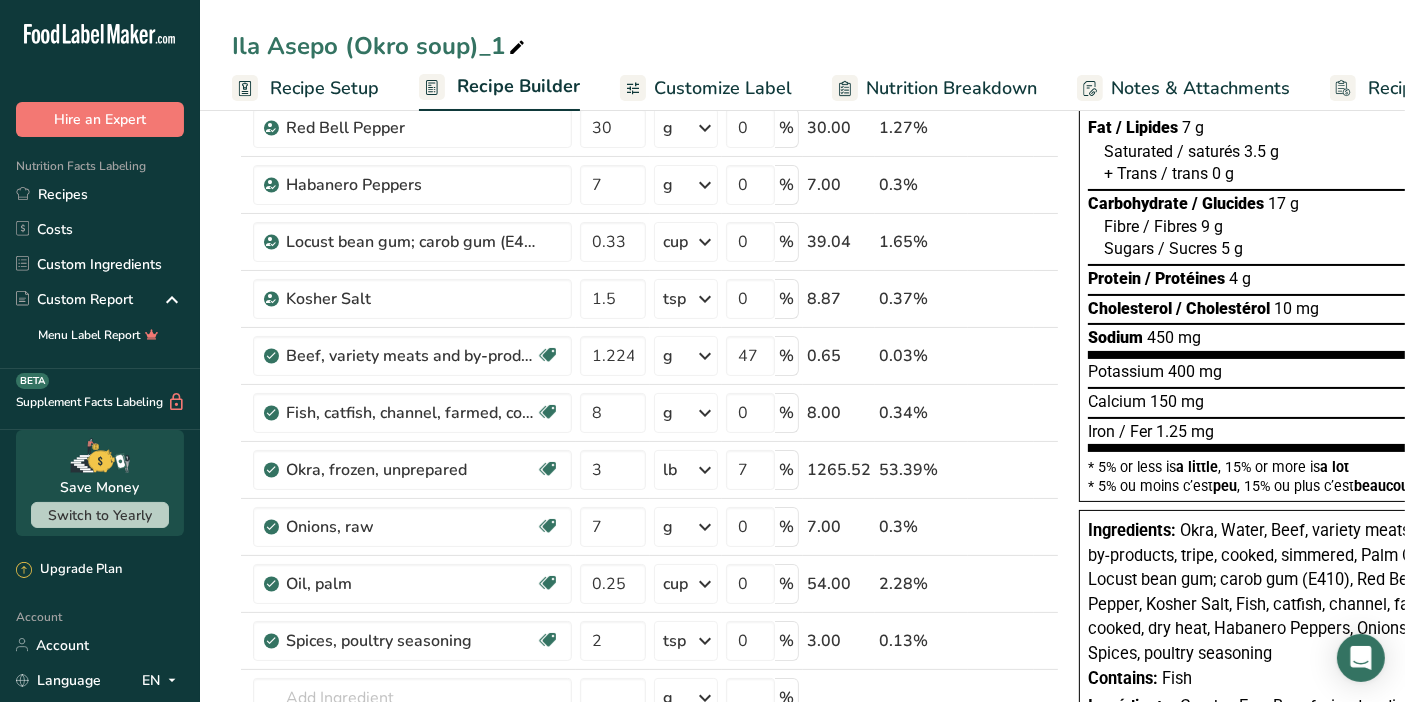 click on "Ingredient *
Amount *
Unit *
Waste *   .a-a{fill:#347362;}.b-a{fill:#fff;}          Grams
Percentage
Beverages, water, tap, municipal
32
fl oz
Portions
1 fl oz
1 bottle 8 fl oz
1 liter
See more
Weight Units
g
kg
mg
See more
Volume Units
l
Volume units require a density conversion. If you know your ingredient's density enter it below. Otherwise, click on "RIA" our AI Regulatory bot - she will be able to help you
1
lb/ft3
g/cm3
Confirm
mL
1
lb/ft3
g/cm3
fl oz" at bounding box center [645, 426] 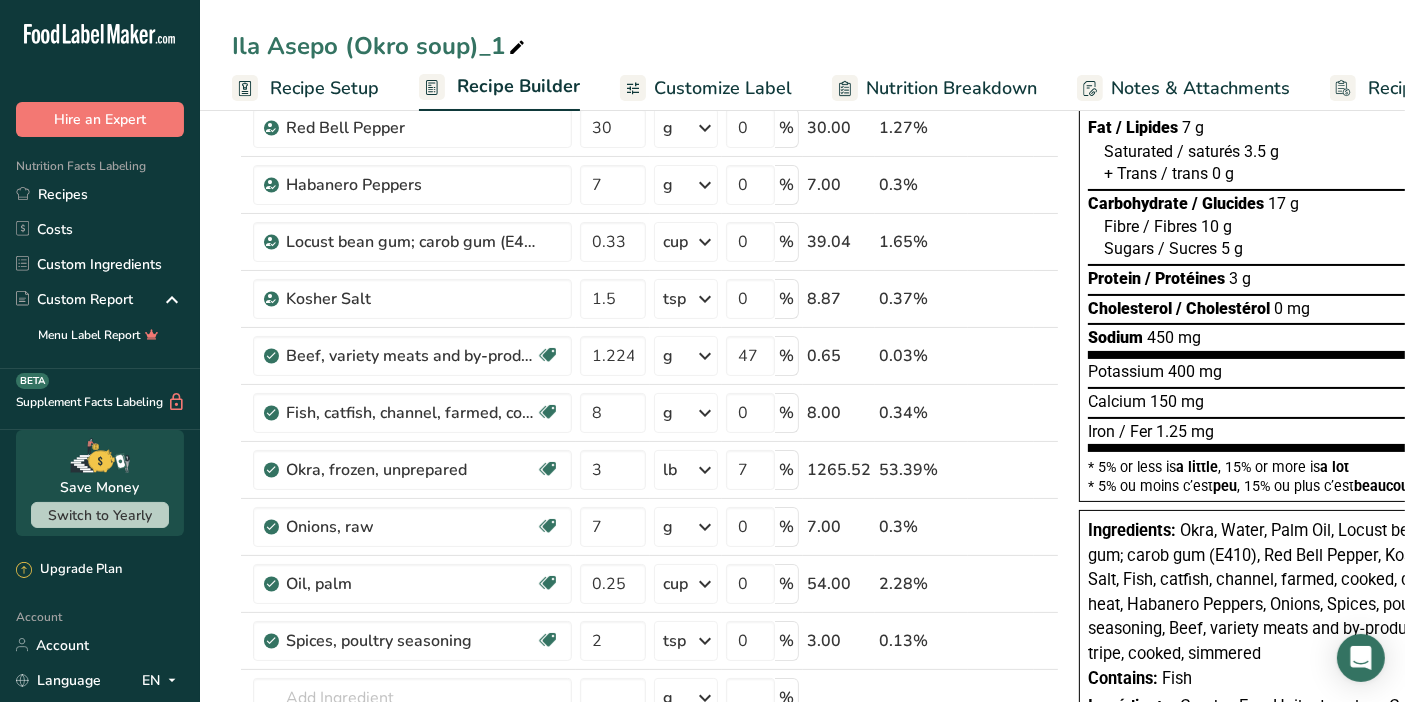 click at bounding box center (705, 356) 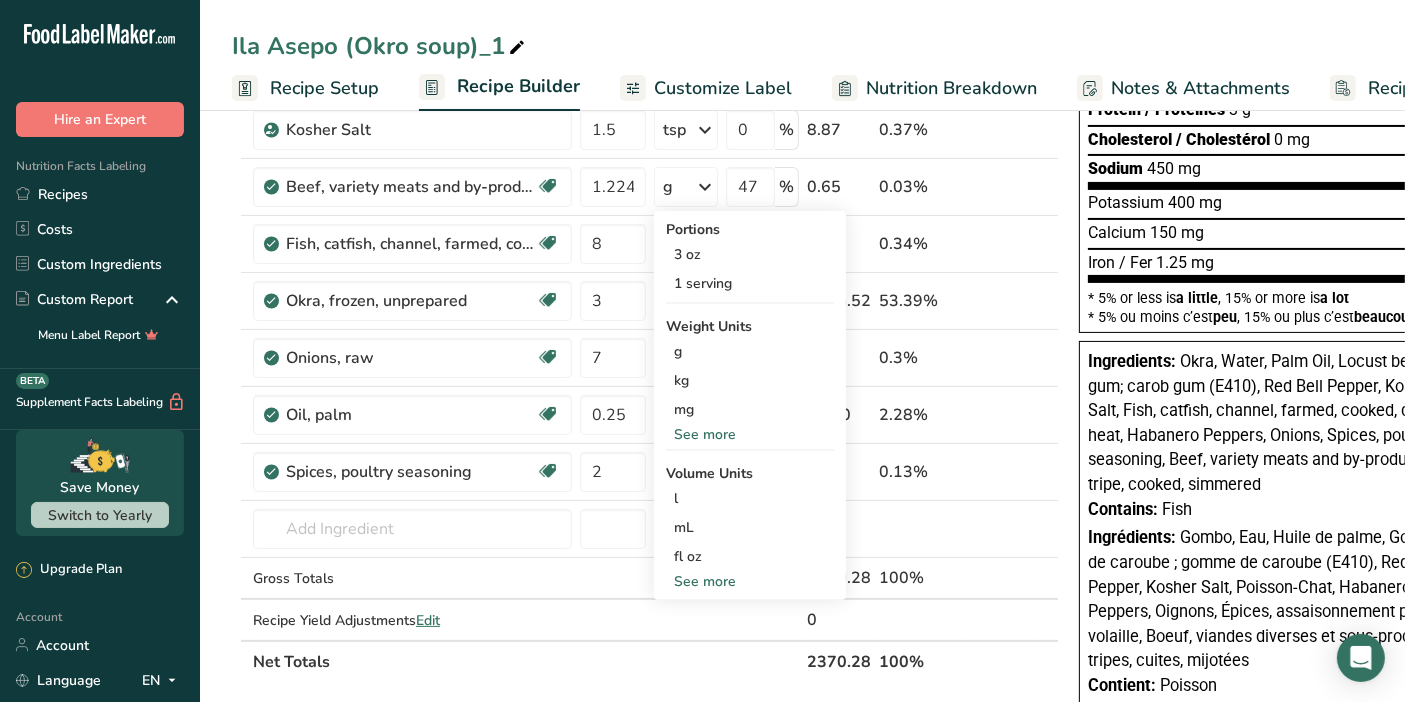 scroll, scrollTop: 397, scrollLeft: 0, axis: vertical 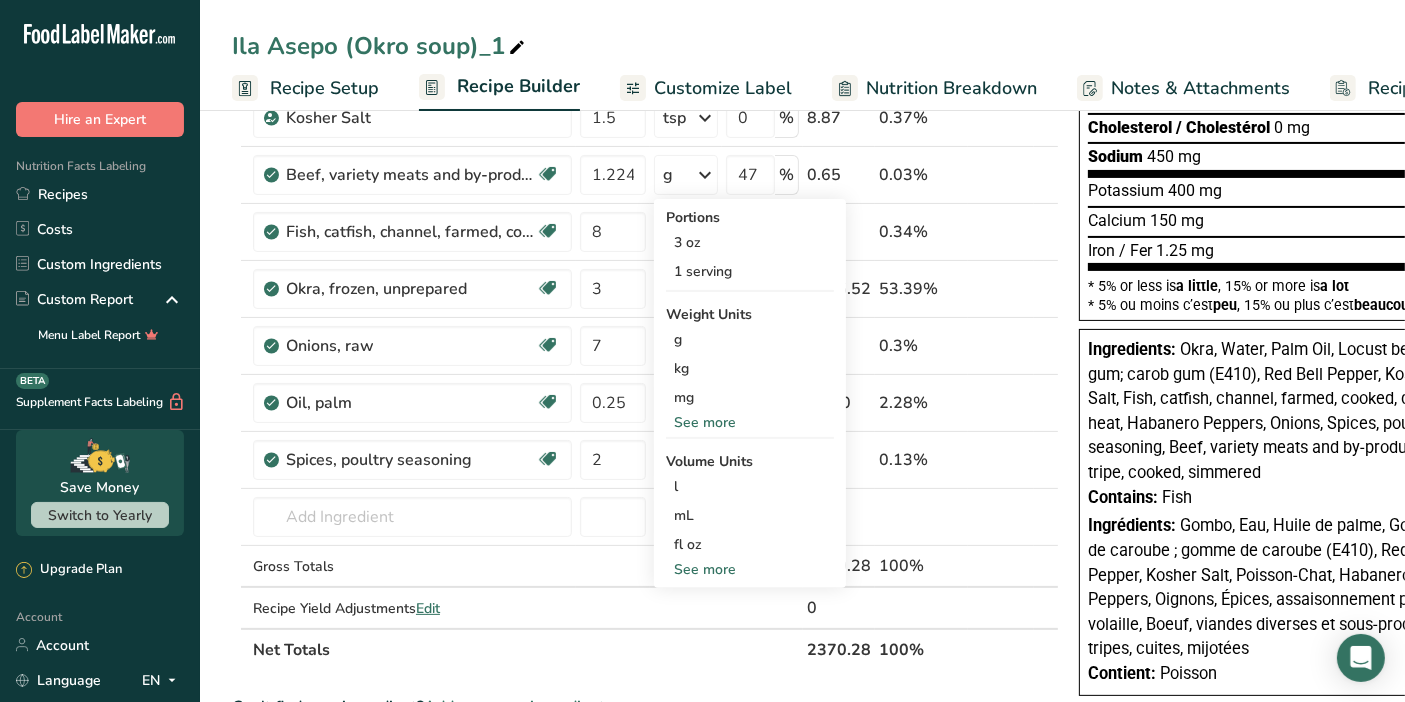 click on "See more" at bounding box center (750, 569) 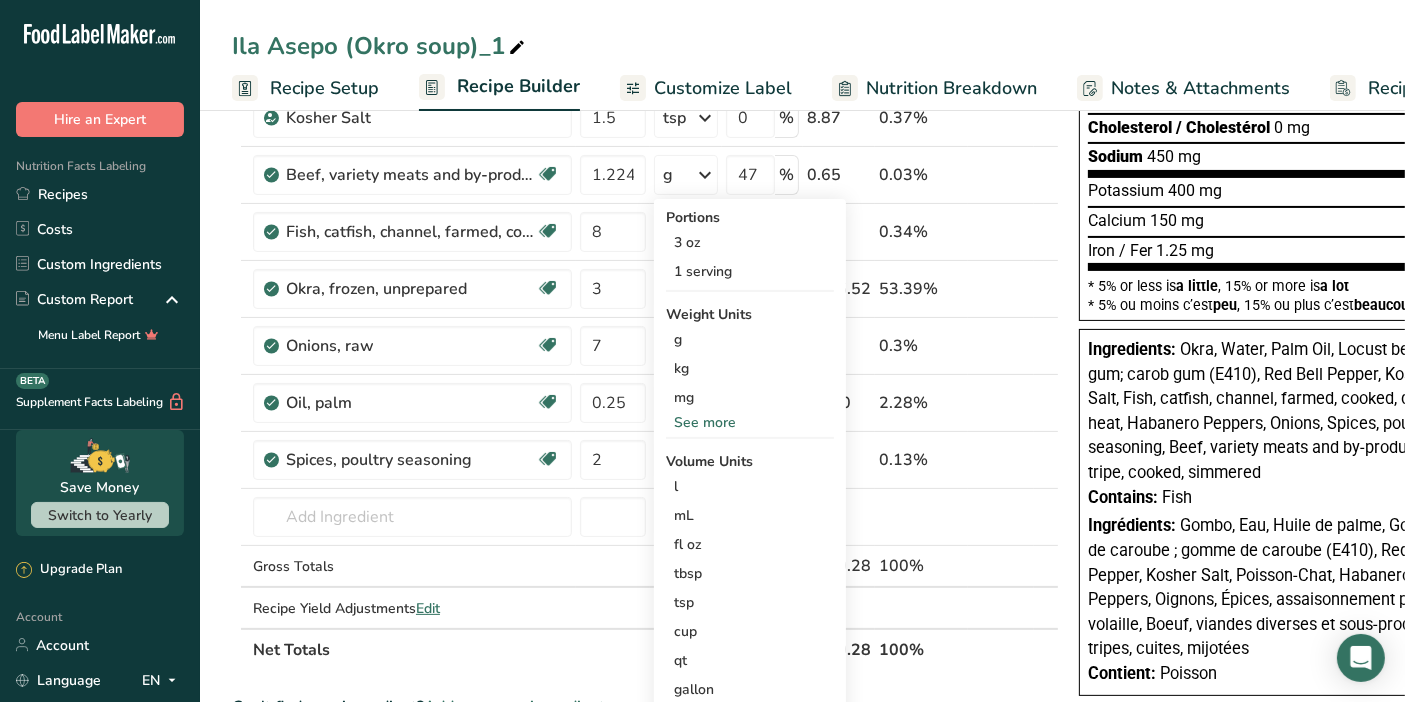 click on "See more" at bounding box center (750, 422) 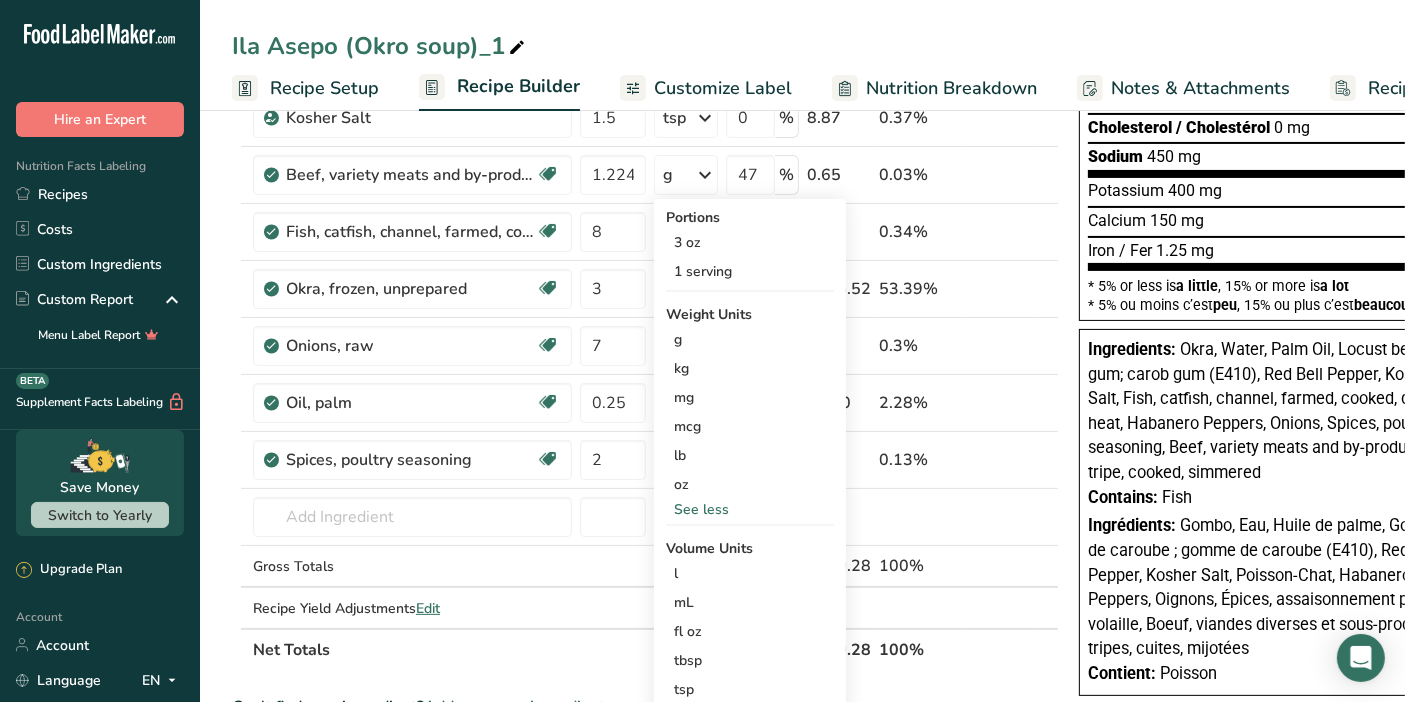 click on "lb" at bounding box center (750, 455) 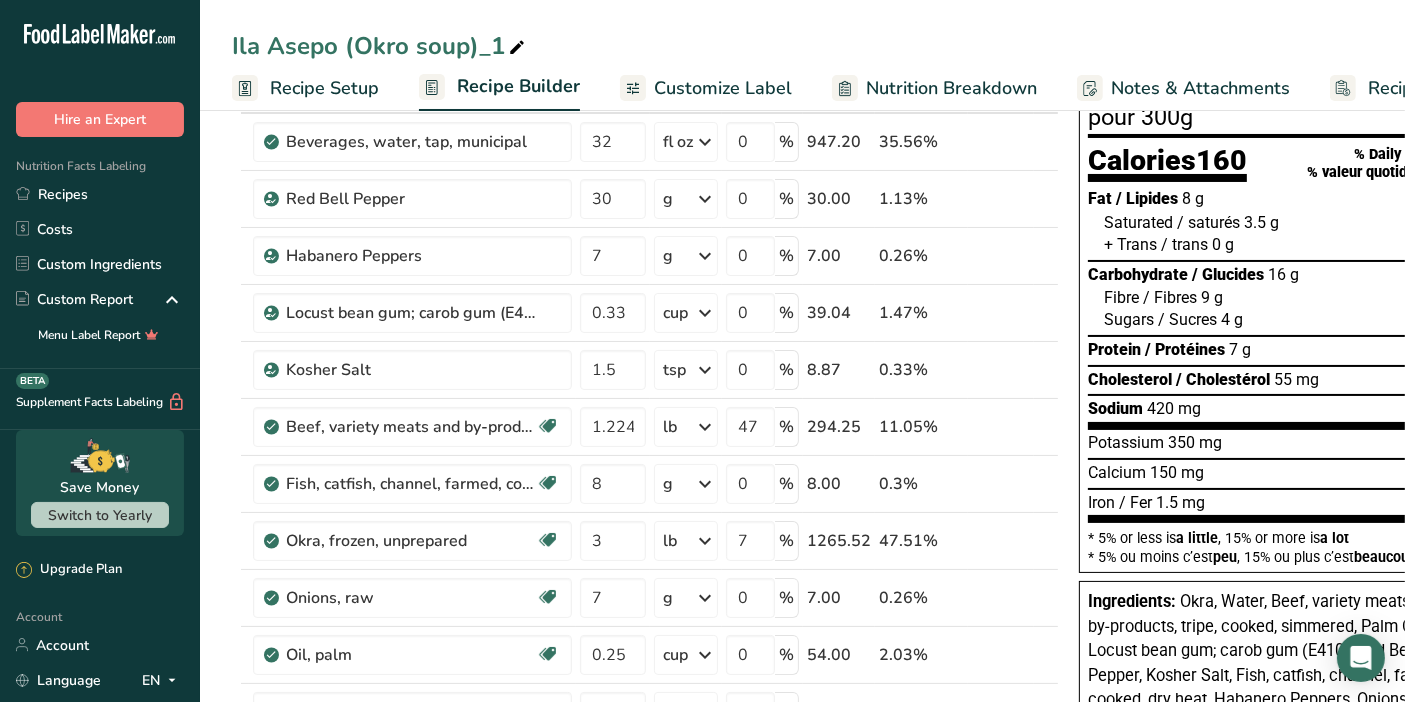 scroll, scrollTop: 103, scrollLeft: 0, axis: vertical 